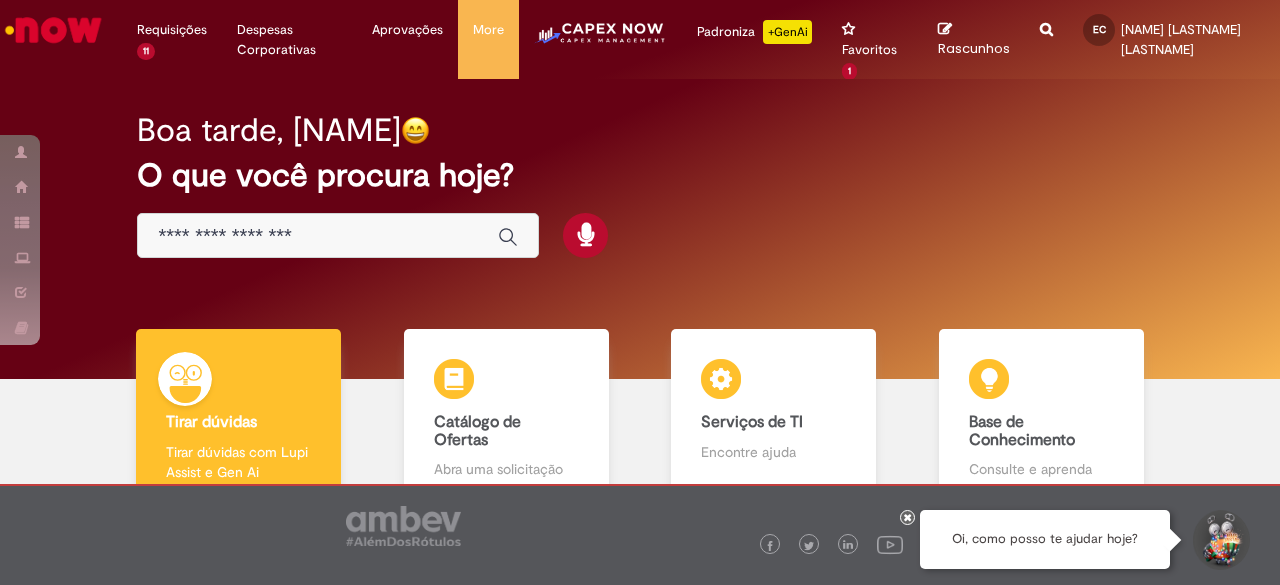 scroll, scrollTop: 0, scrollLeft: 0, axis: both 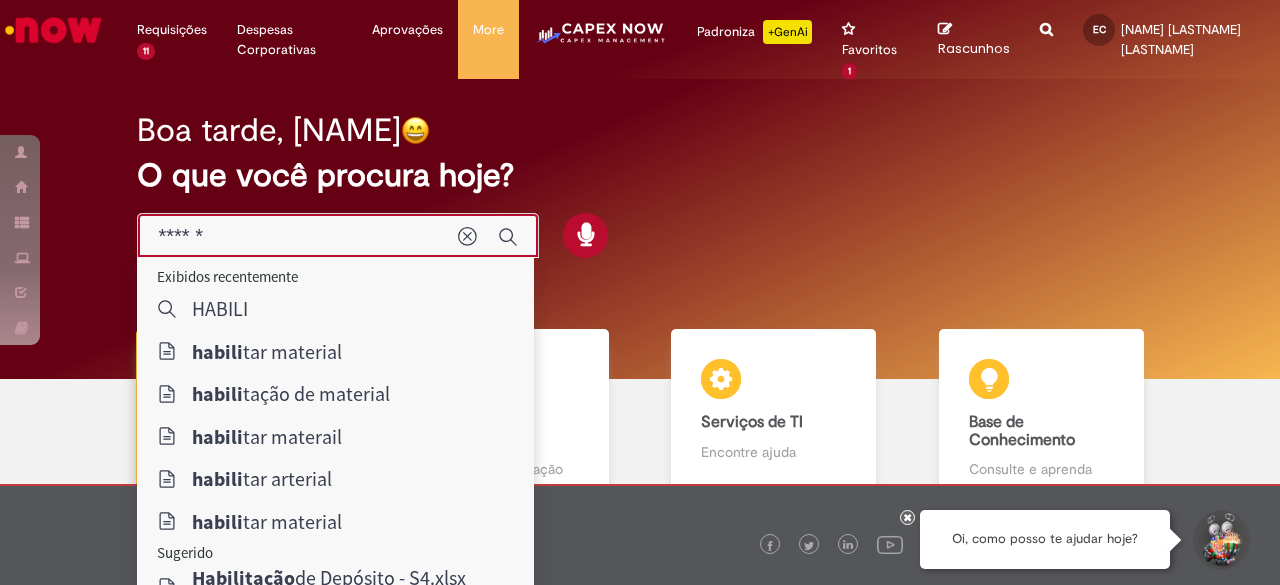 type on "******" 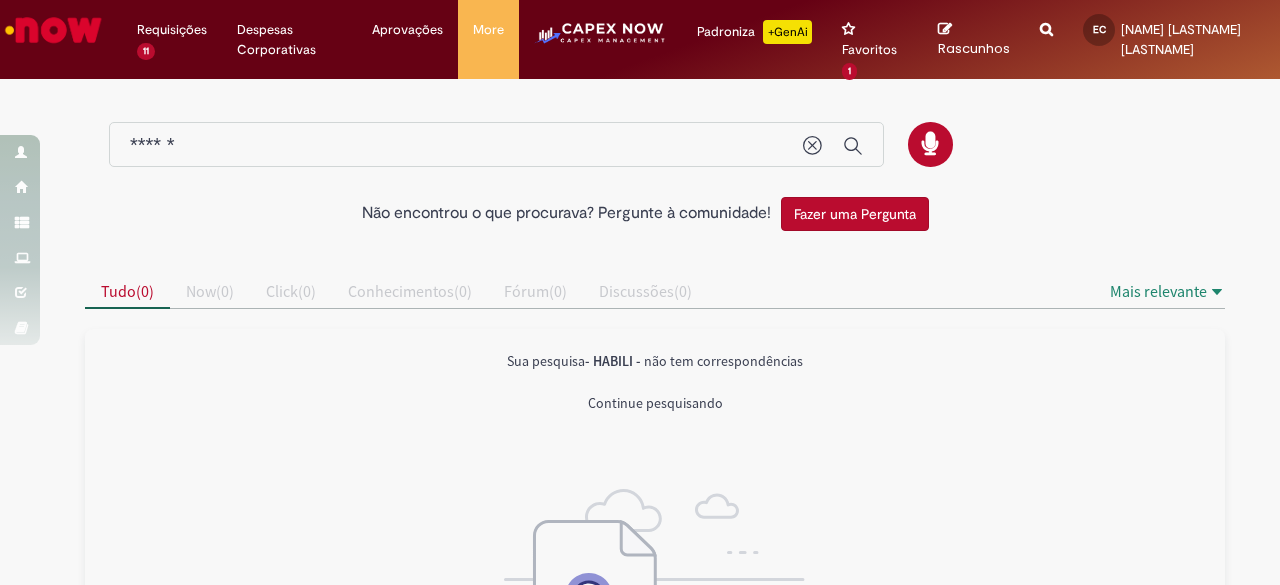 click on "******" at bounding box center [496, 144] 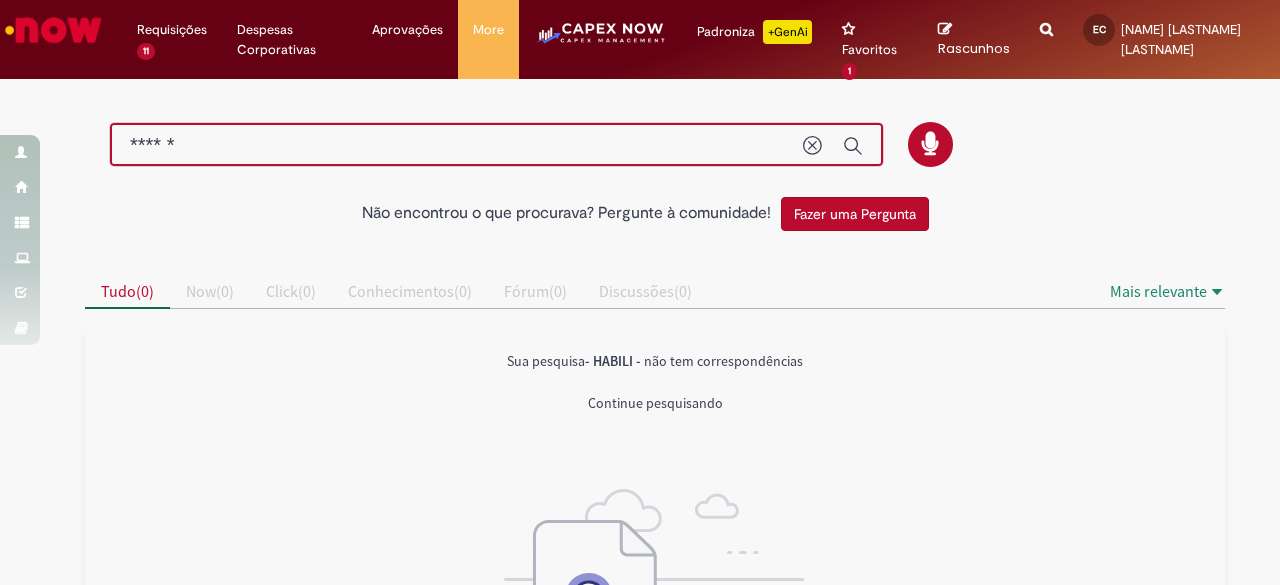 click on "******" at bounding box center [456, 145] 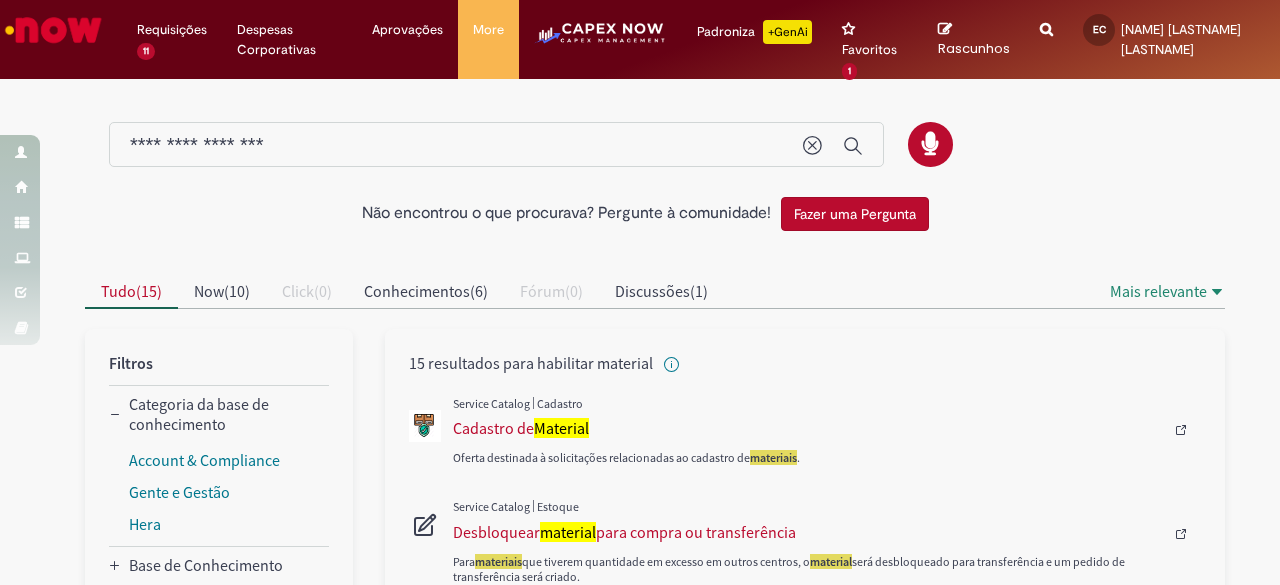type on "**********" 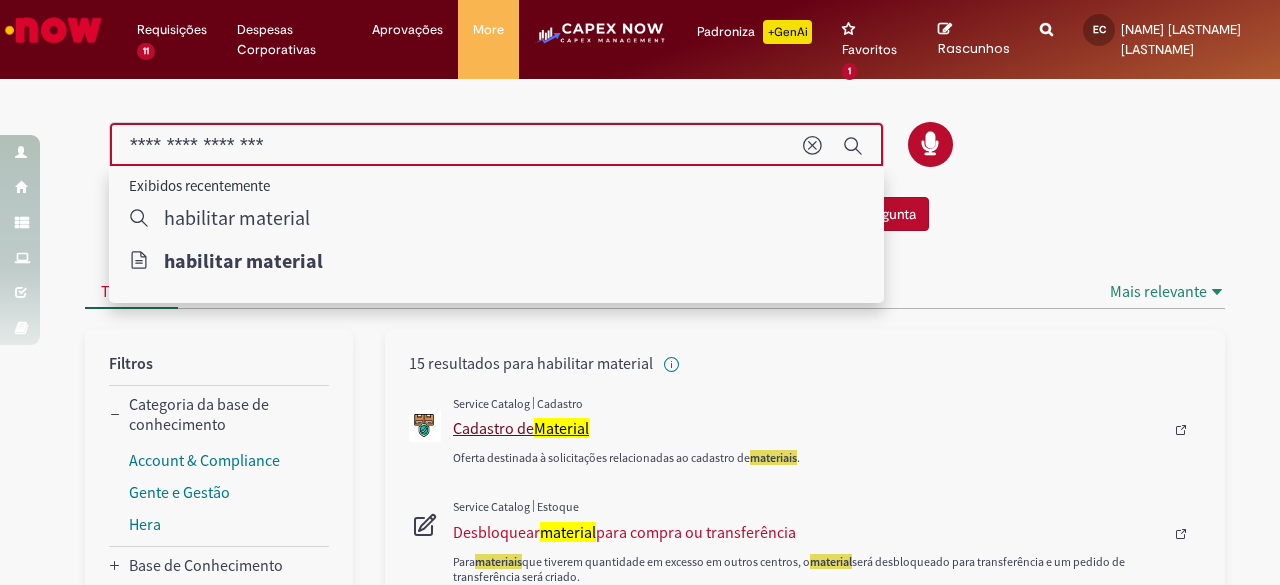 click on "Cadastro de  Material" at bounding box center [808, 428] 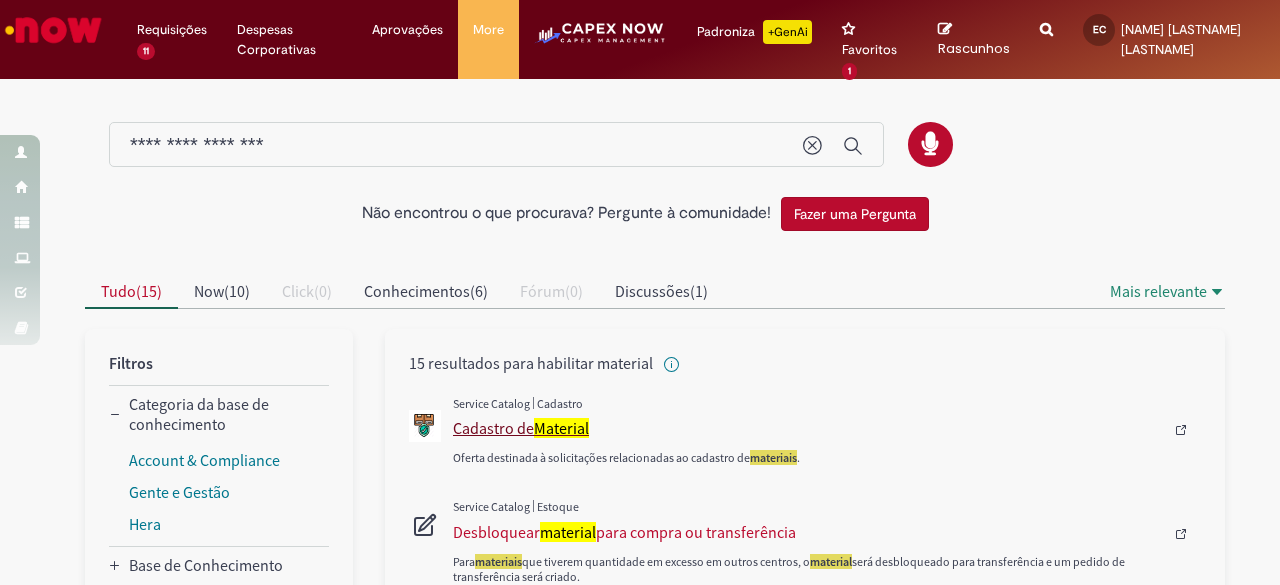 type 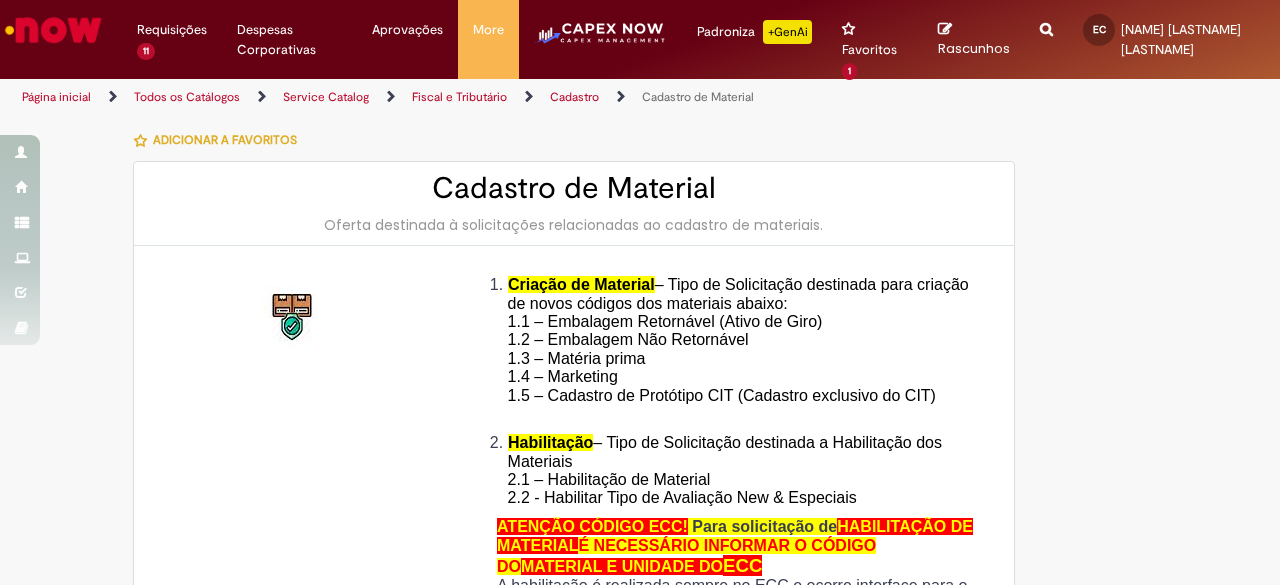 type on "**********" 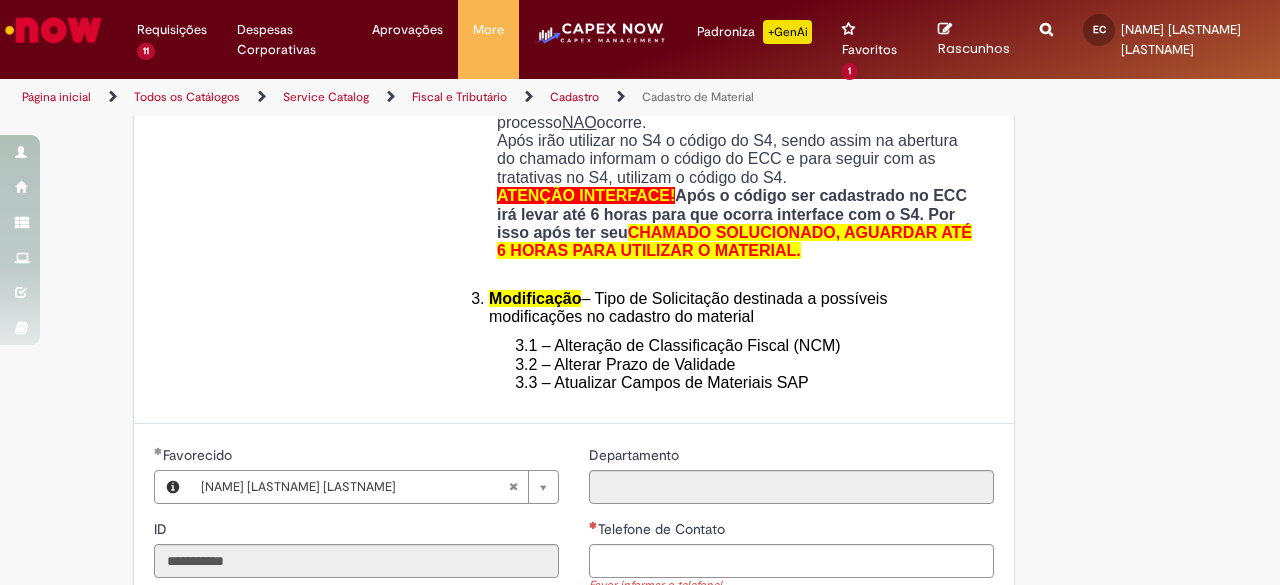 scroll, scrollTop: 500, scrollLeft: 0, axis: vertical 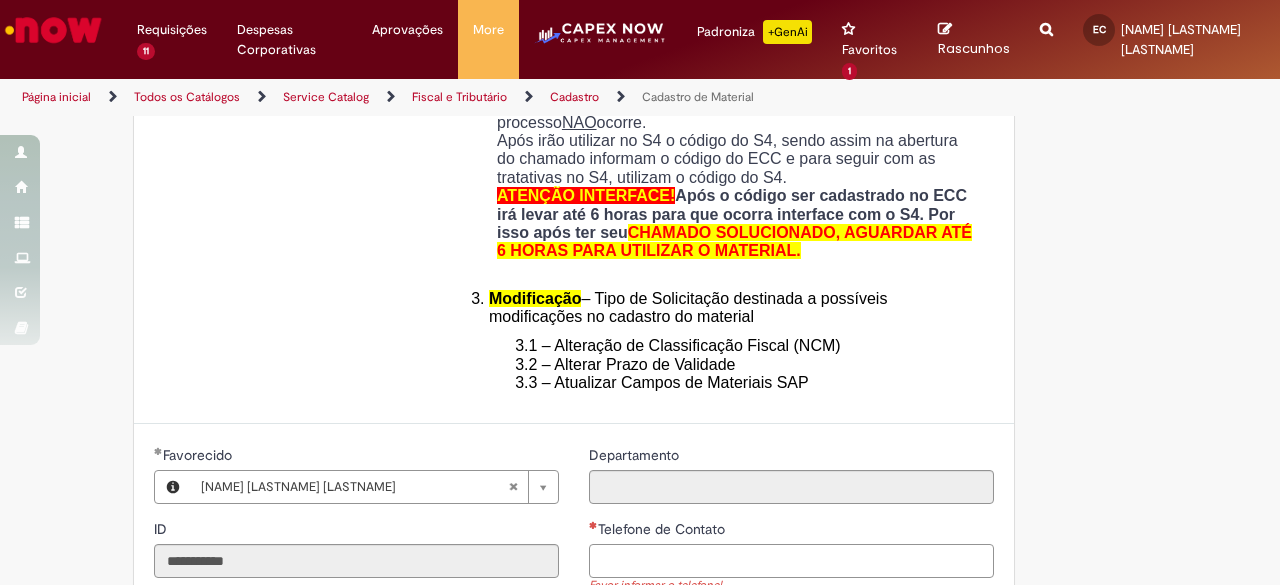click on "Telefone de Contato" at bounding box center (791, 561) 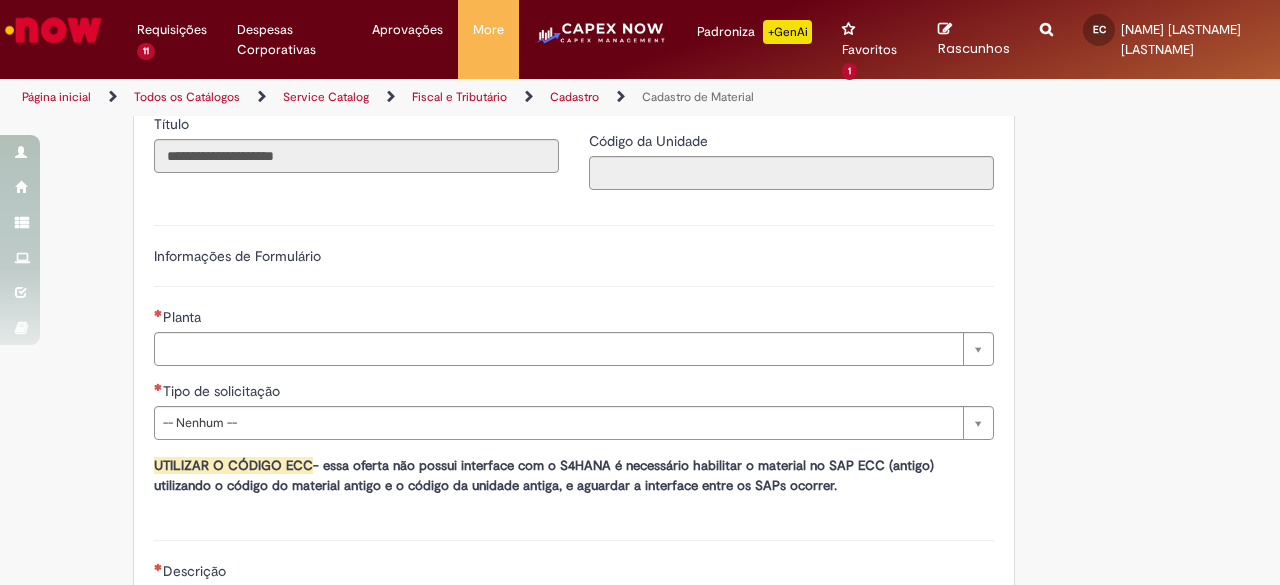 scroll, scrollTop: 1100, scrollLeft: 0, axis: vertical 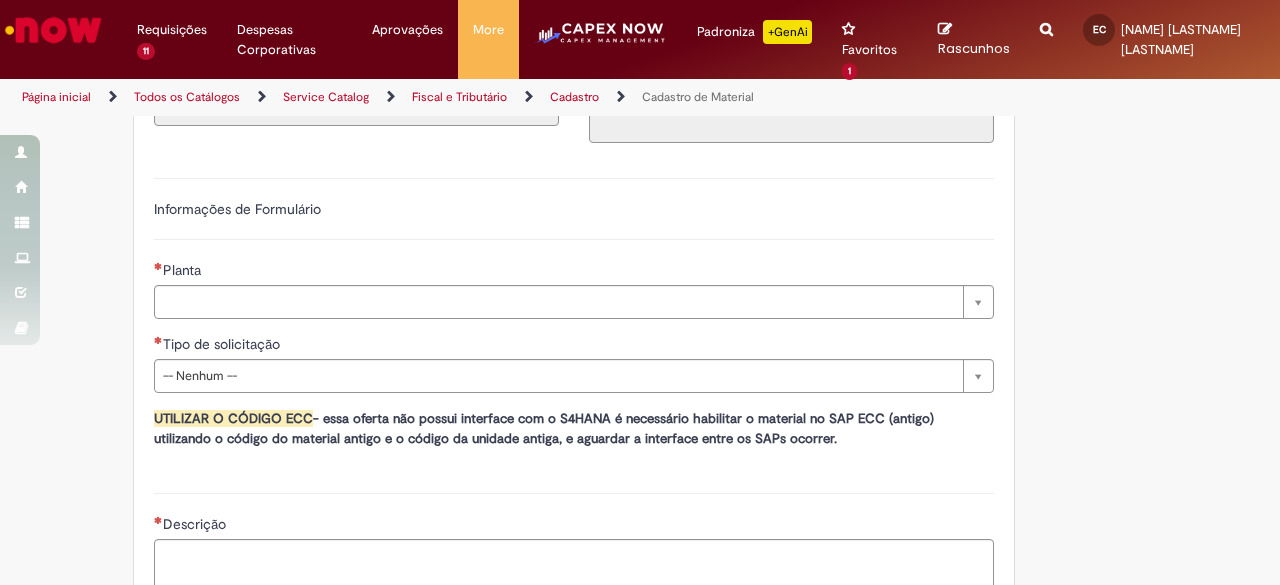 type on "**********" 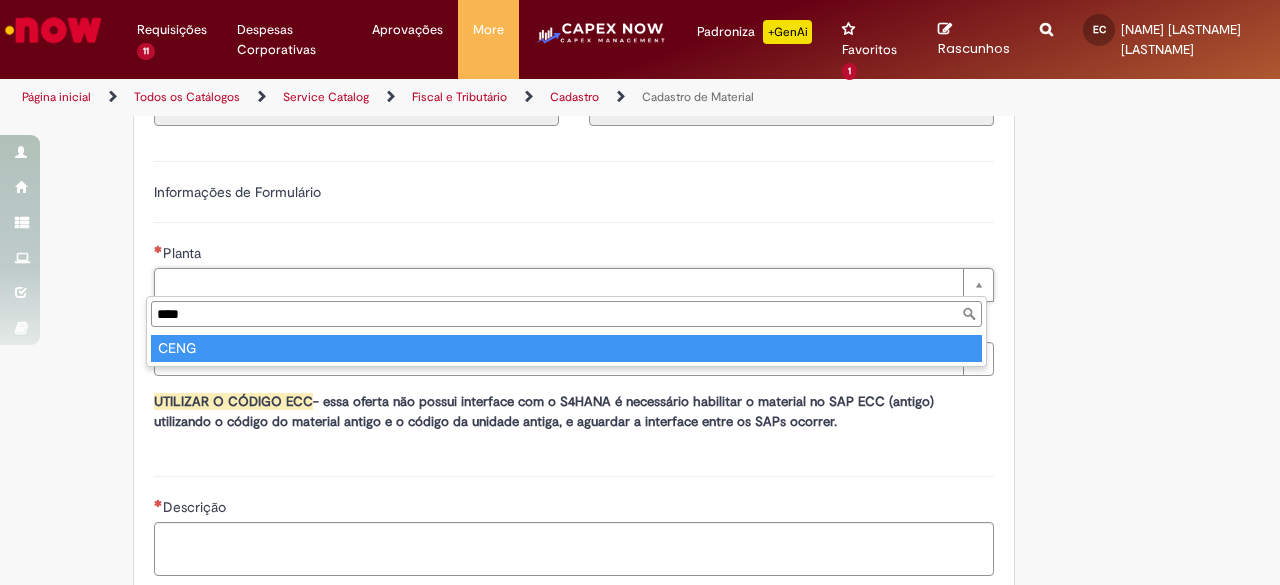 type on "****" 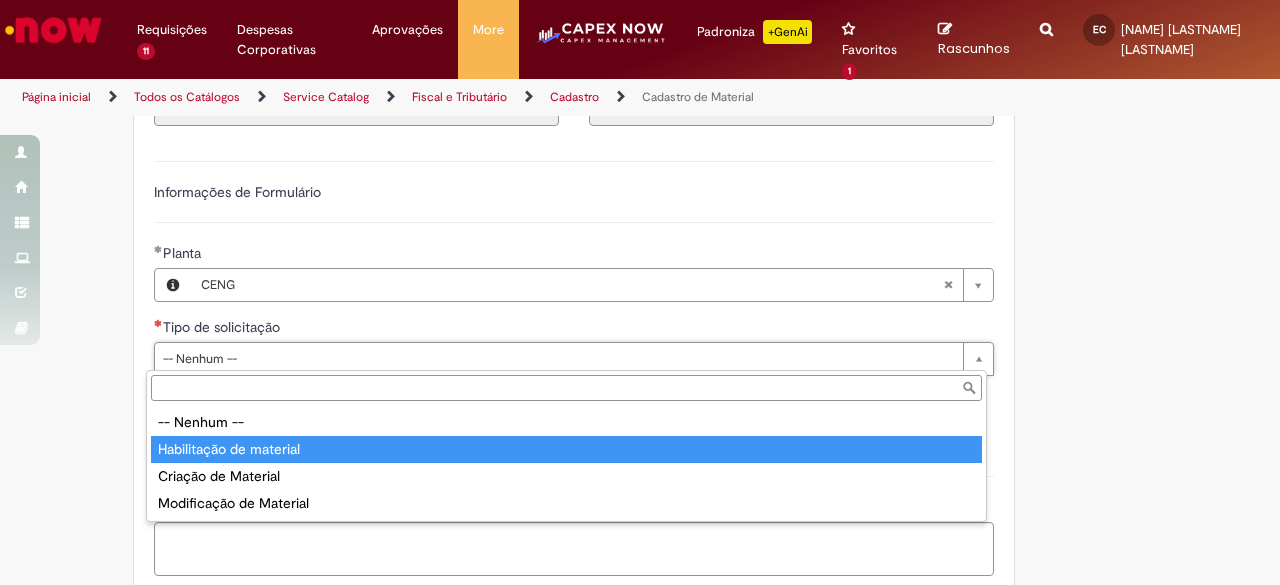 type on "**********" 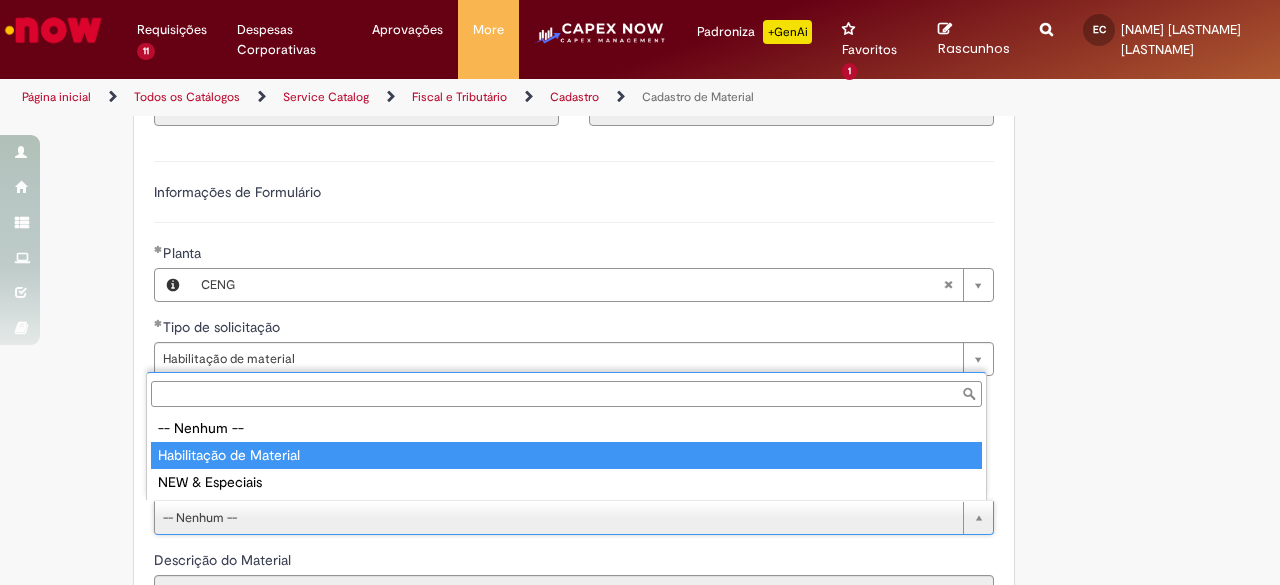 type on "**********" 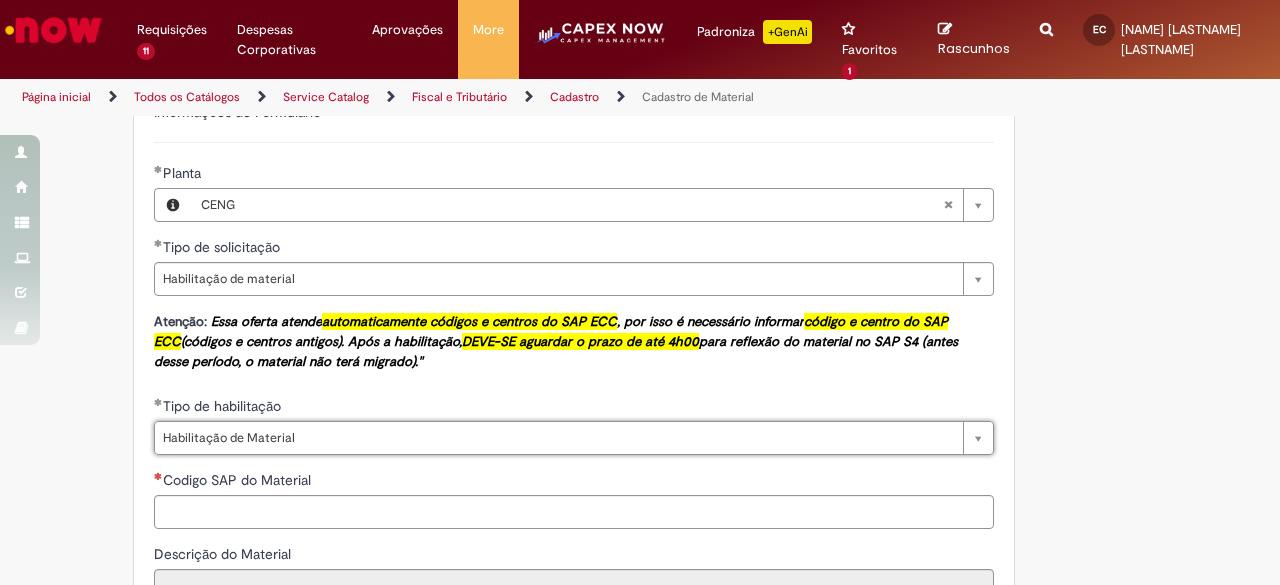 scroll, scrollTop: 1400, scrollLeft: 0, axis: vertical 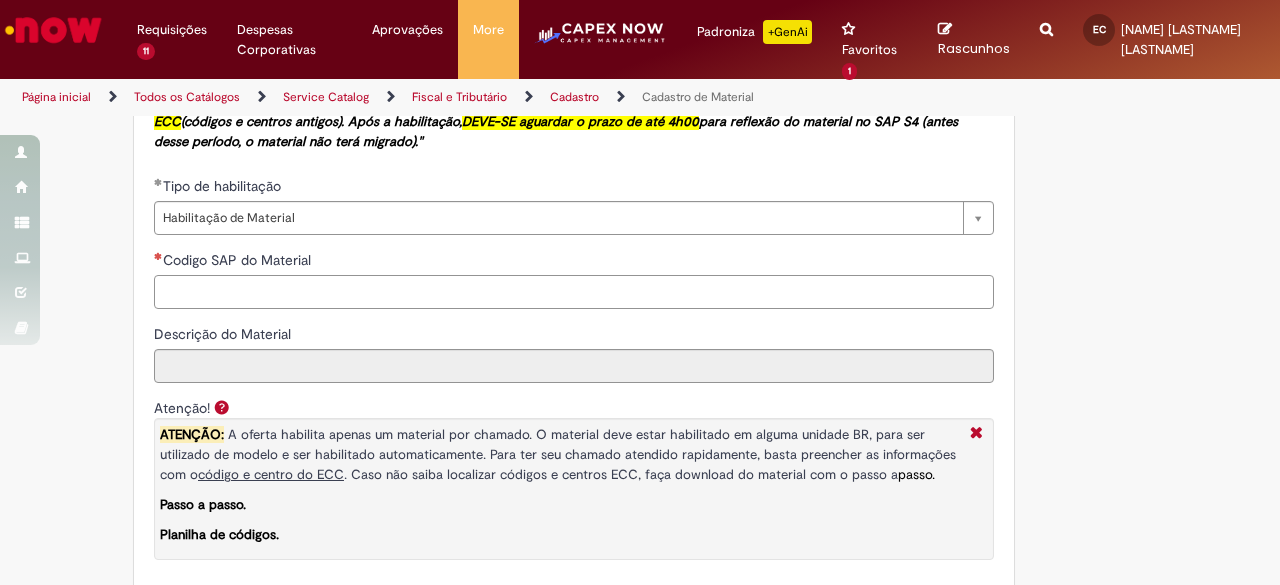 click on "Codigo SAP do Material" at bounding box center [574, 292] 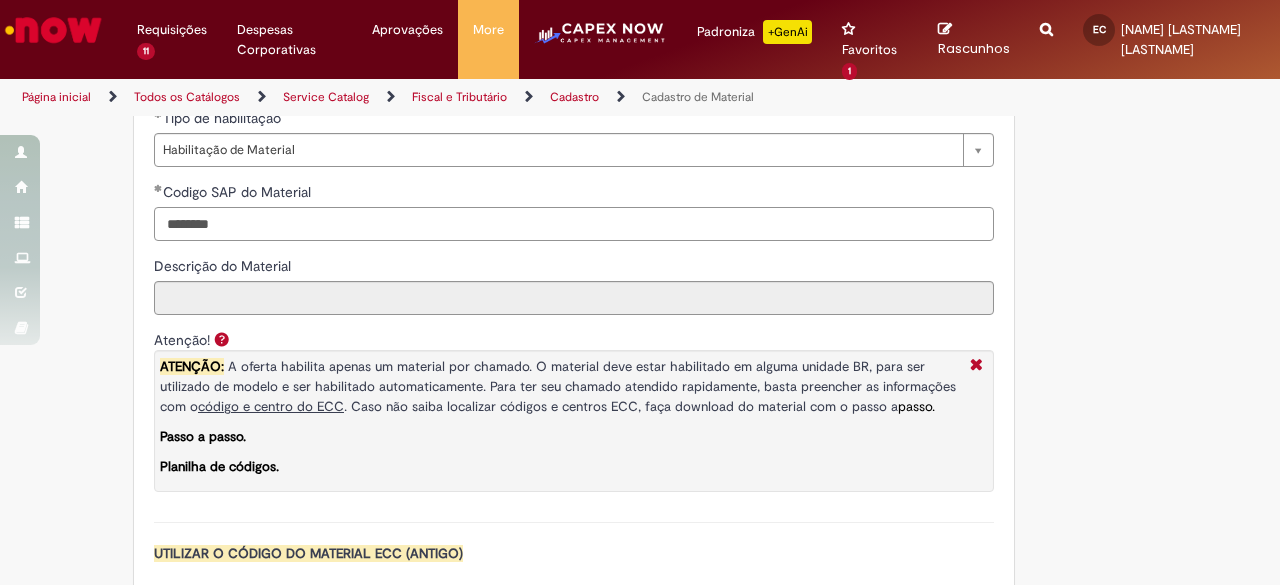 scroll, scrollTop: 1500, scrollLeft: 0, axis: vertical 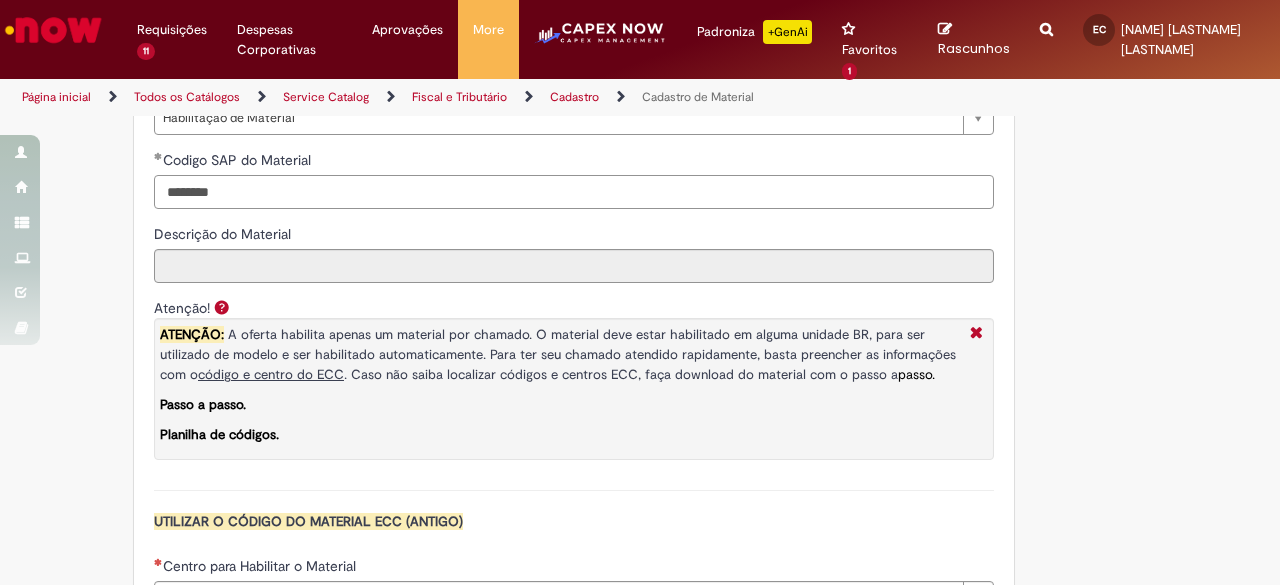 type on "********" 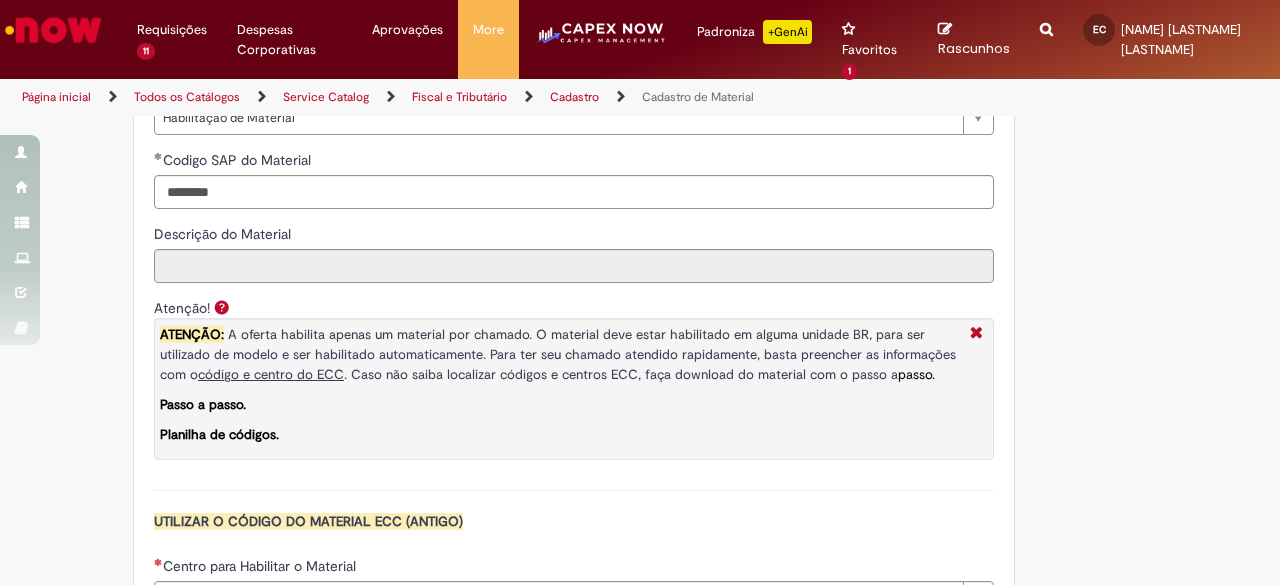 click on "Atenção! ATENÇÃO:   A oferta habilita apenas um material por chamado. O material deve estar habilitado em alguma unidade BR, para ser utilizado de modelo e ser habilitado automaticamente. Para ter seu chamado atendido rapidamente, basta preencher as informações com o  código e centro do ECC . Caso não saiba localizar códigos e centros ECC, faça download do material com o passo a  passo.
Passo a passo.
Planilha de códigos." at bounding box center [574, 394] 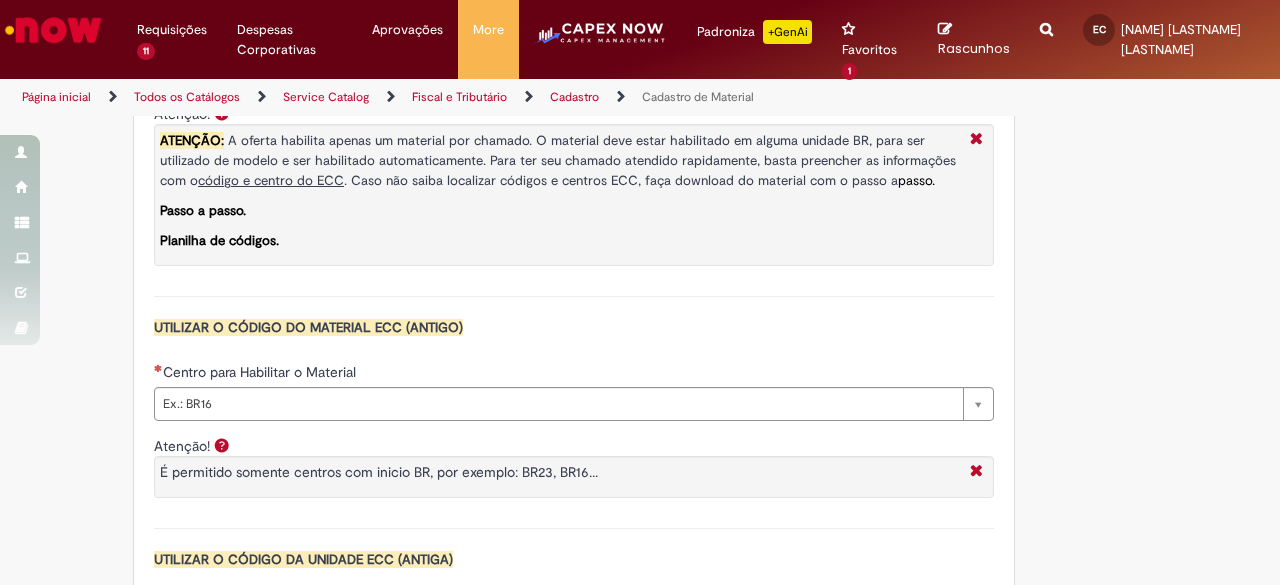scroll, scrollTop: 1700, scrollLeft: 0, axis: vertical 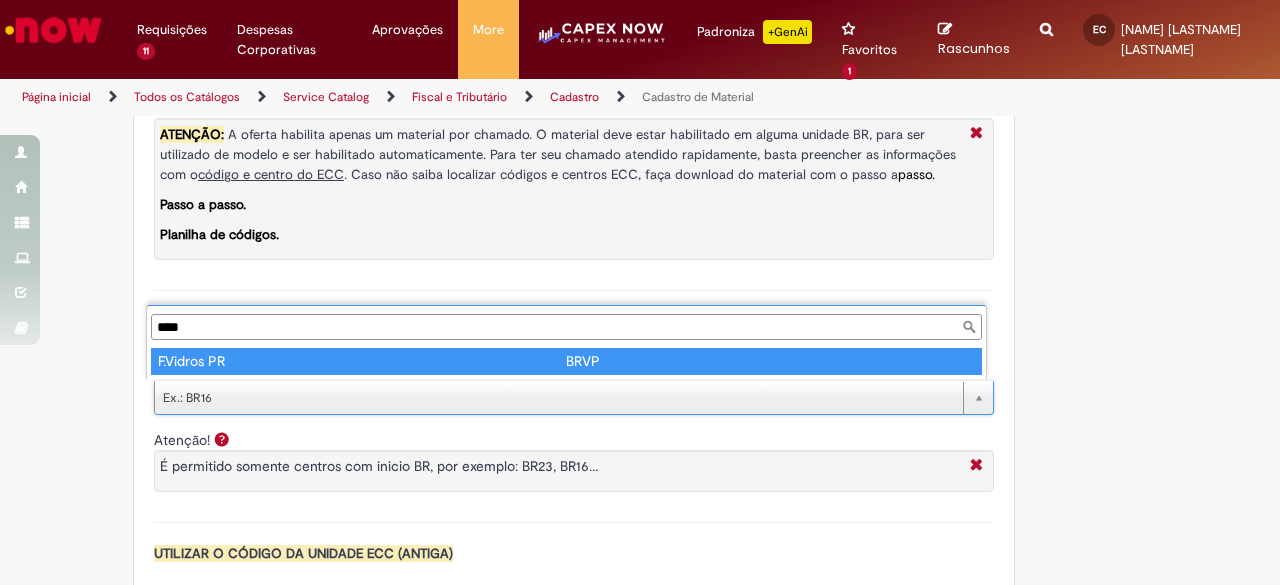 type on "****" 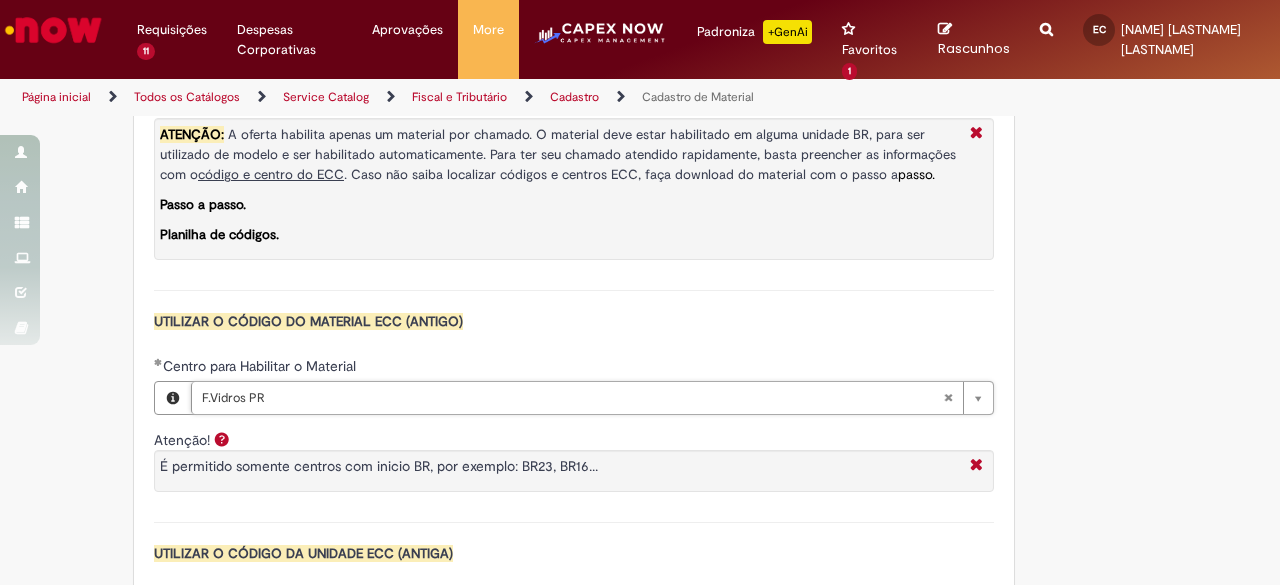 type on "****" 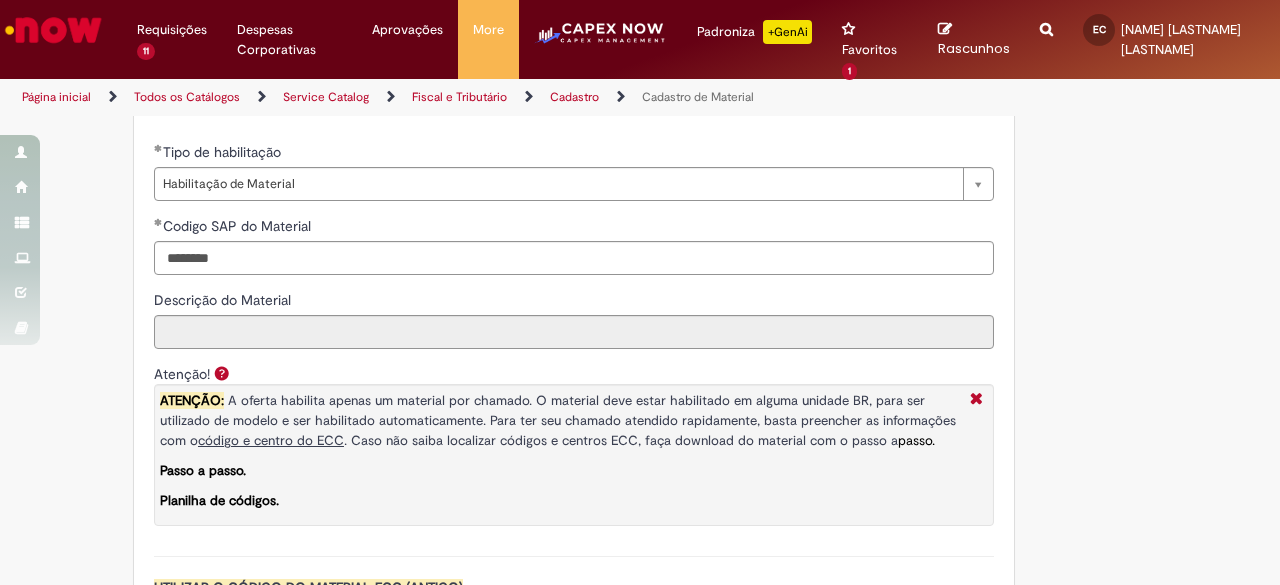 scroll, scrollTop: 1400, scrollLeft: 0, axis: vertical 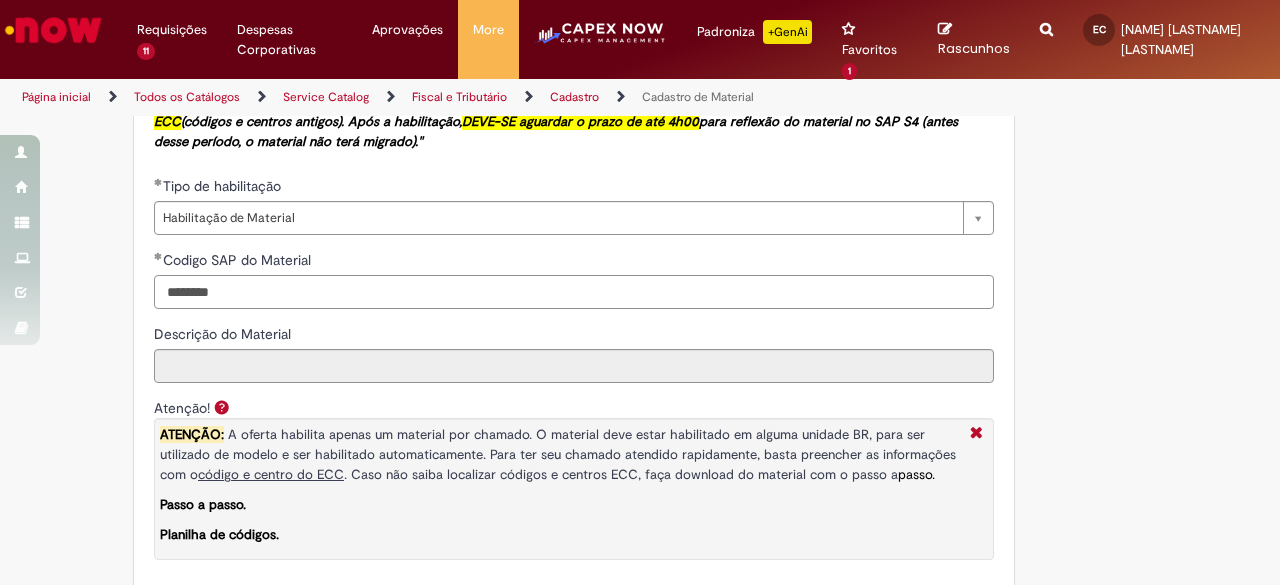 click on "********" at bounding box center (574, 292) 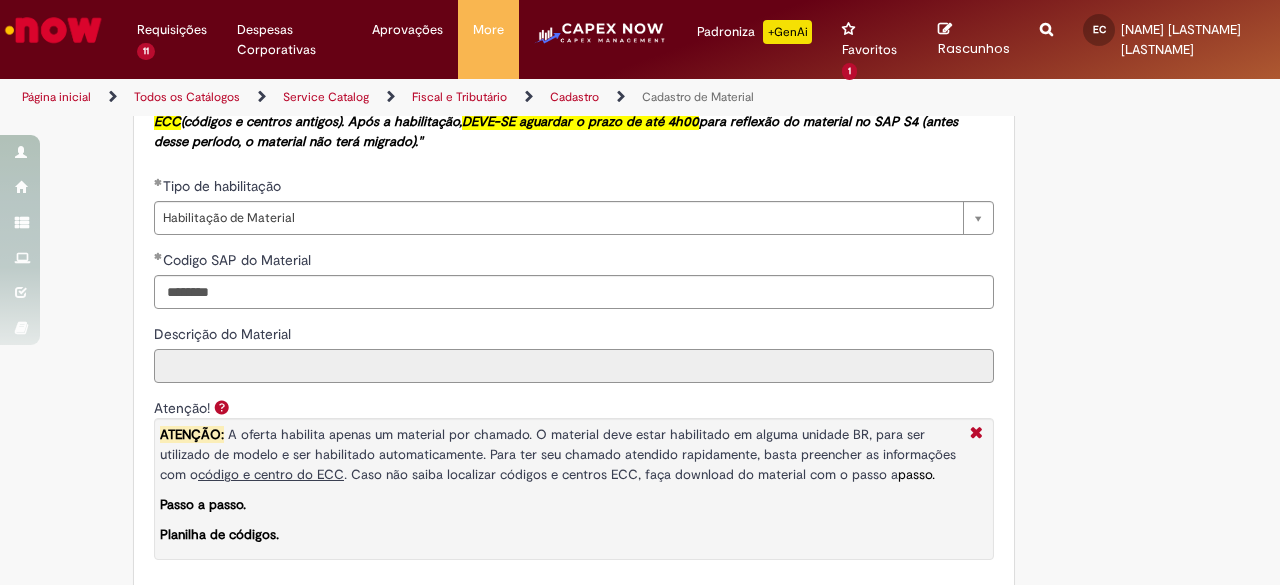 click on "Descrição do Material" at bounding box center [574, 366] 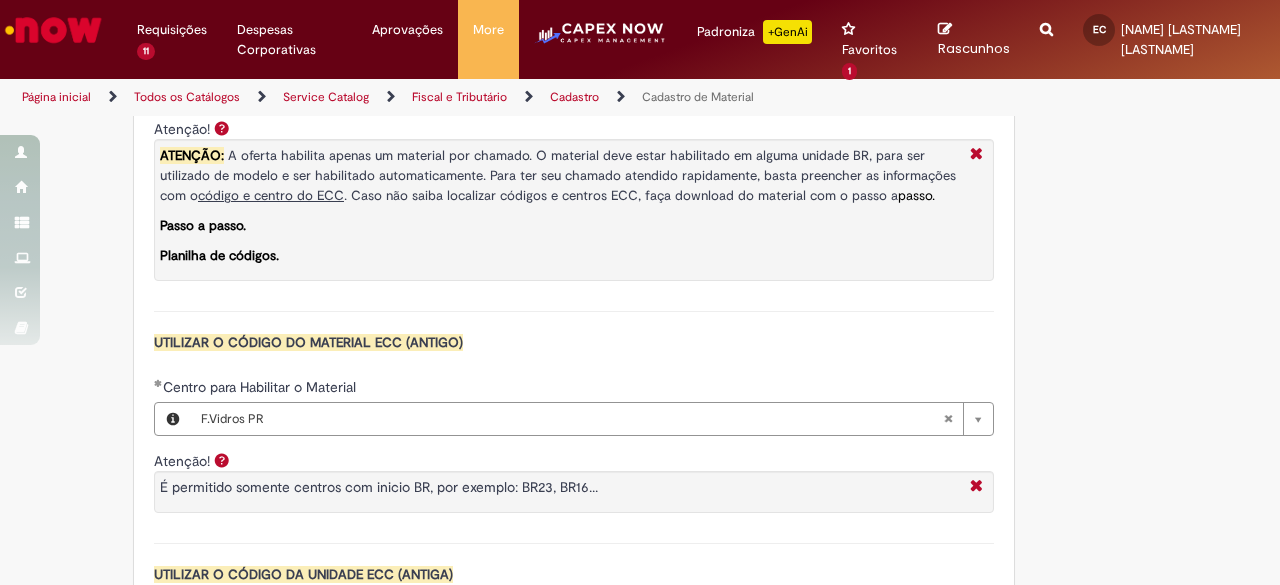 scroll, scrollTop: 1900, scrollLeft: 0, axis: vertical 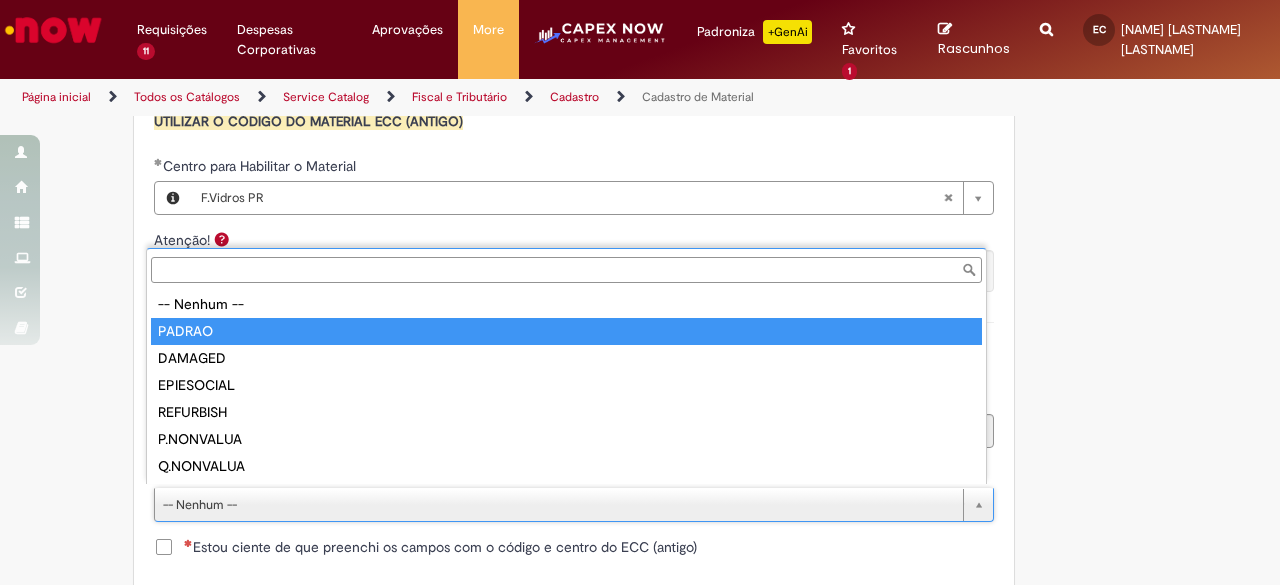 type on "******" 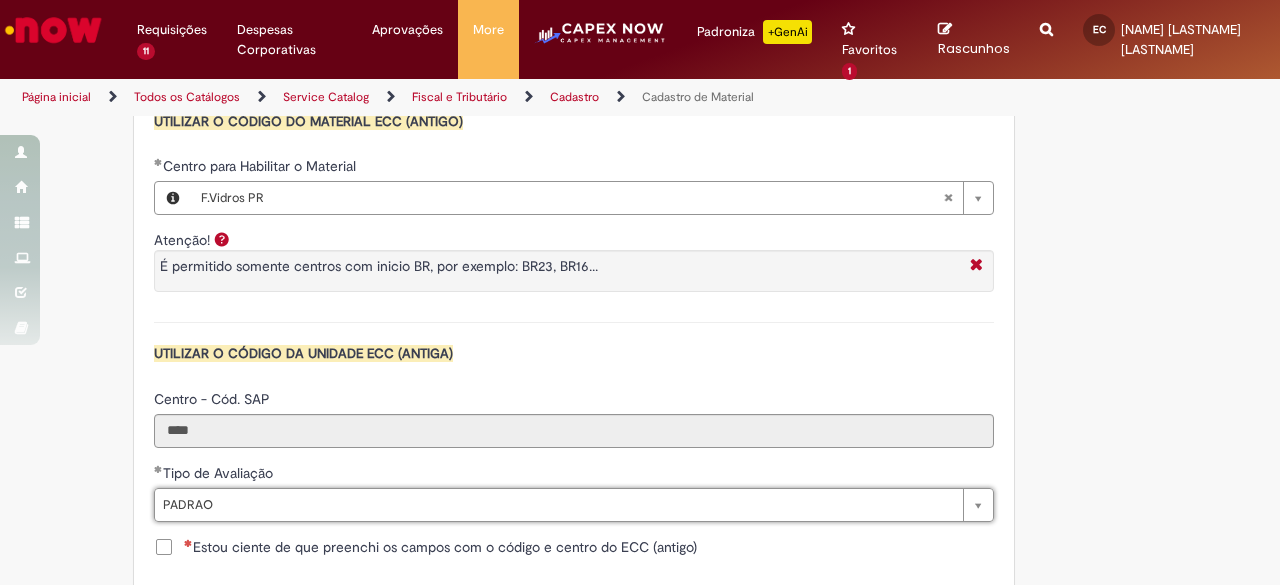 click on "Estou ciente de que preenchi os campos com o código e centro do ECC  (antigo)" at bounding box center [574, 549] 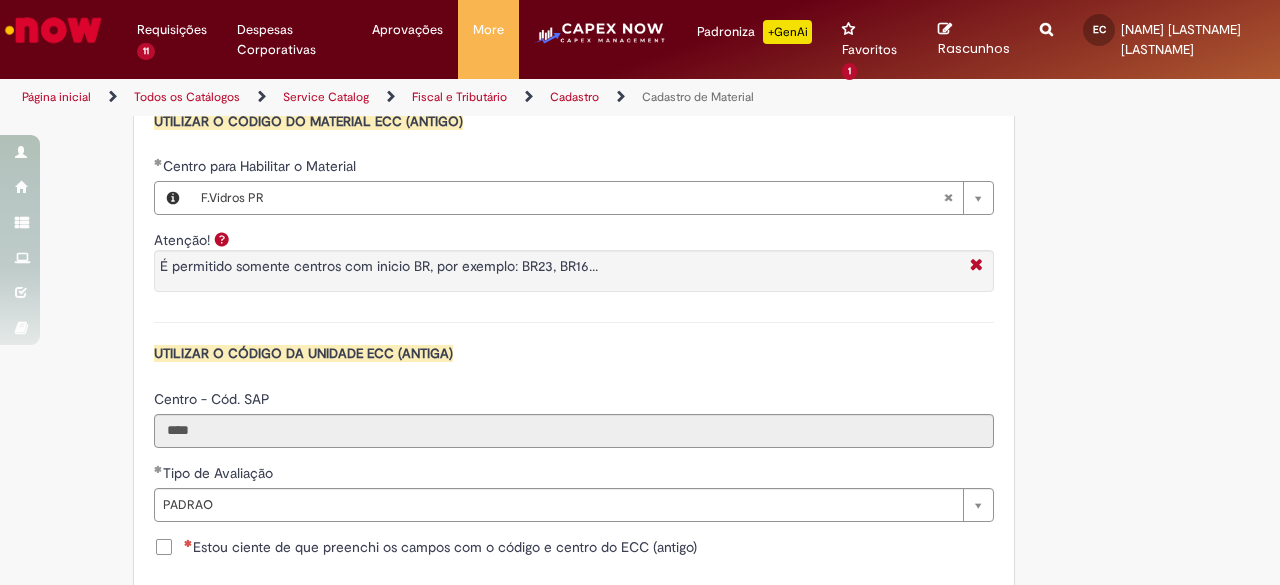click on "Estou ciente de que preenchi os campos com o código e centro do ECC  (antigo)" at bounding box center (440, 547) 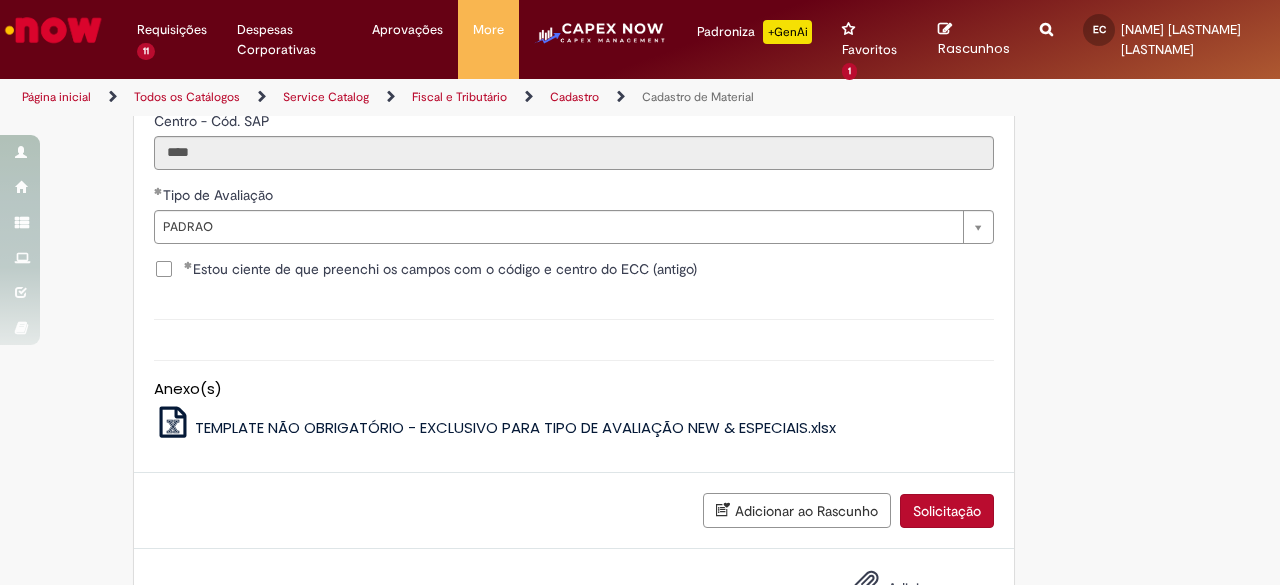 scroll, scrollTop: 2243, scrollLeft: 0, axis: vertical 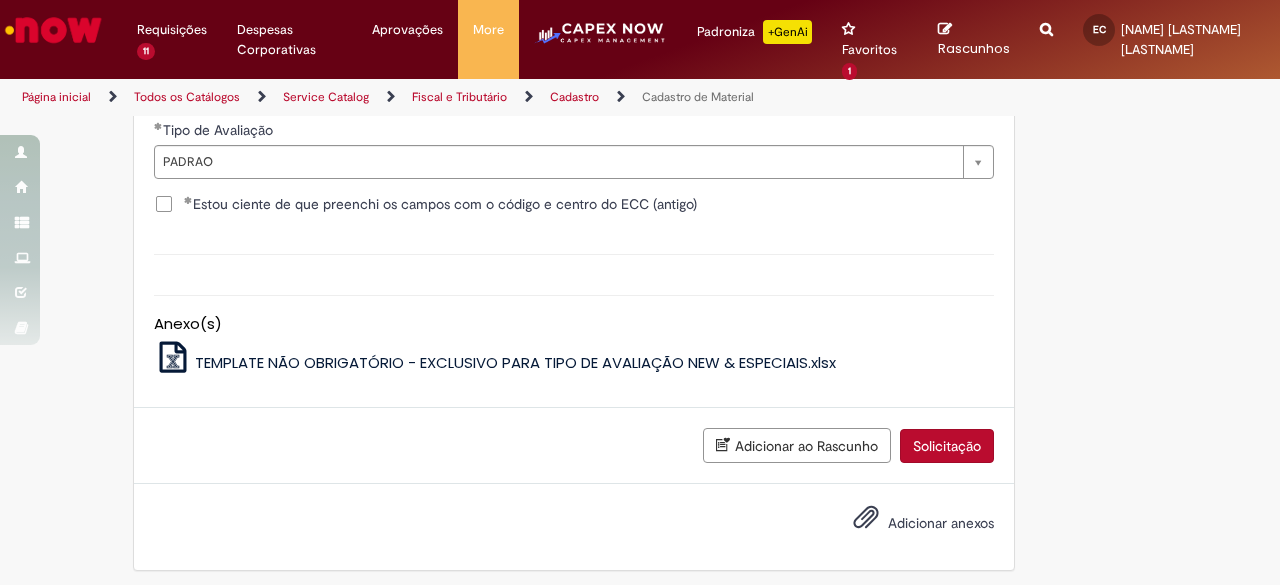 click on "Solicitação" at bounding box center [947, 446] 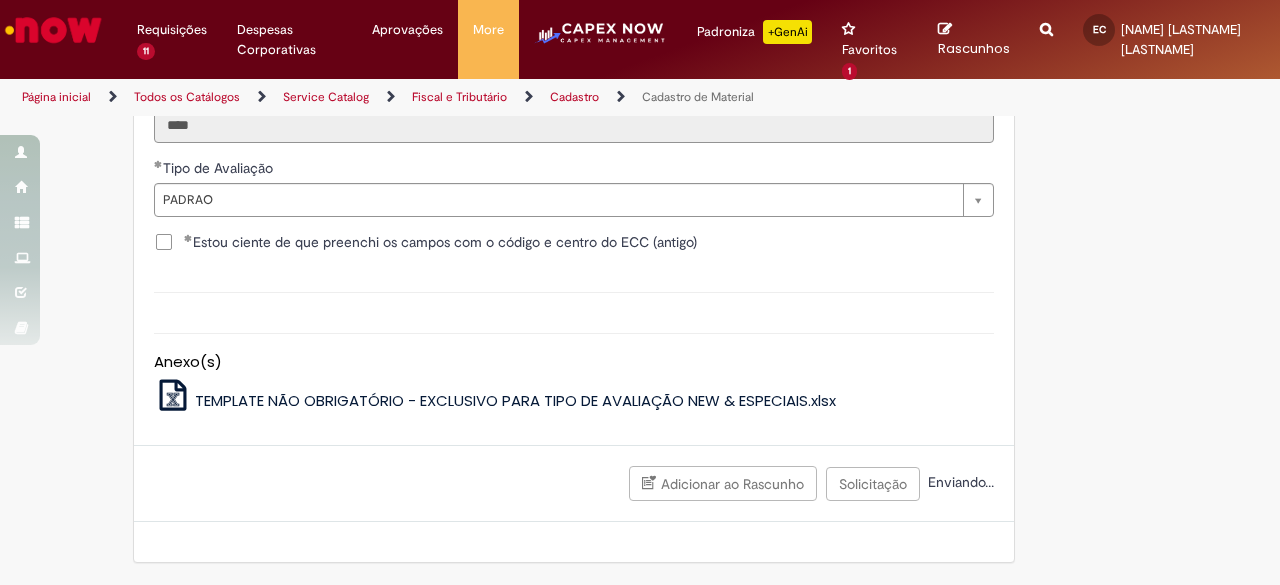 scroll, scrollTop: 2197, scrollLeft: 0, axis: vertical 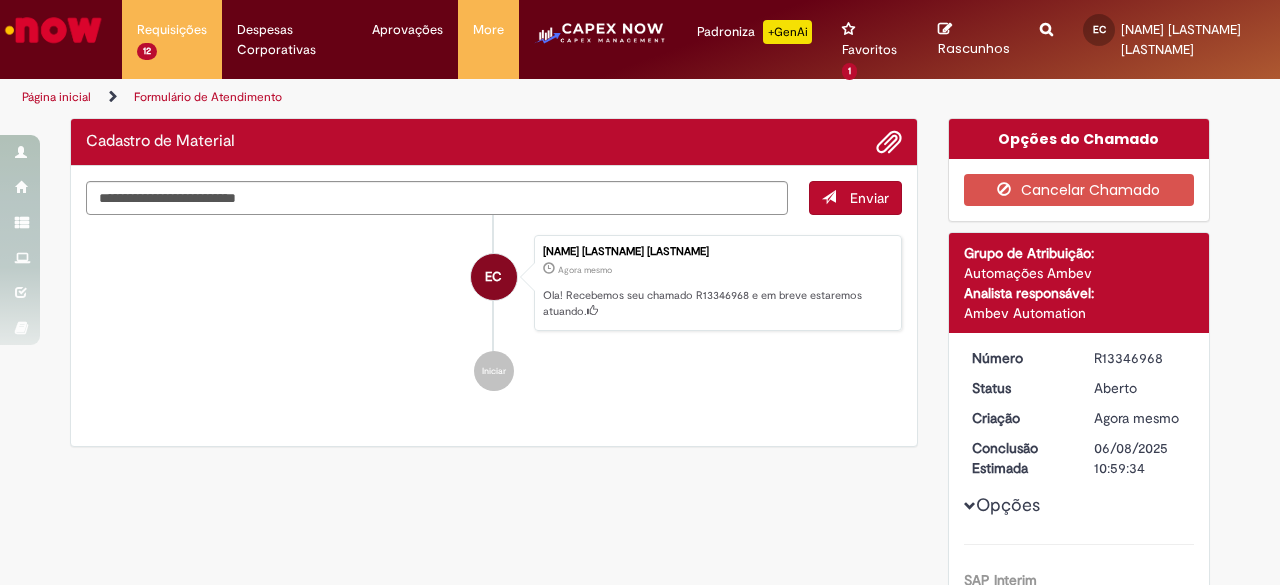 click on "Ola! Recebemos seu chamado R13346968 e em breve estaremos atuando." at bounding box center (717, 303) 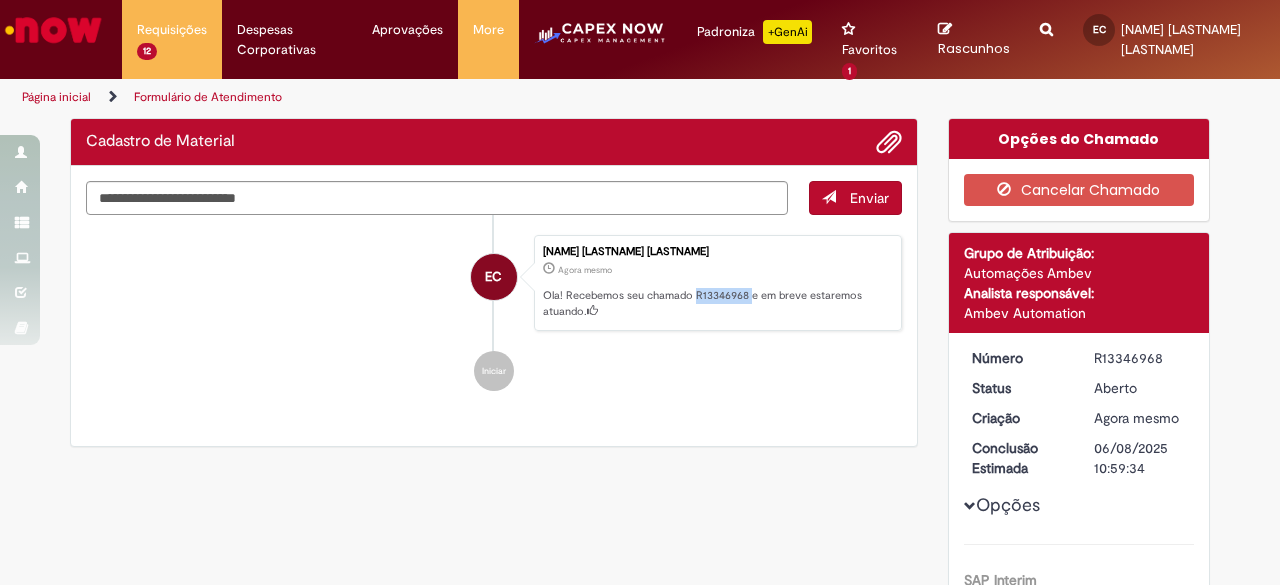 click on "Ola! Recebemos seu chamado R13346968 e em breve estaremos atuando." at bounding box center [717, 303] 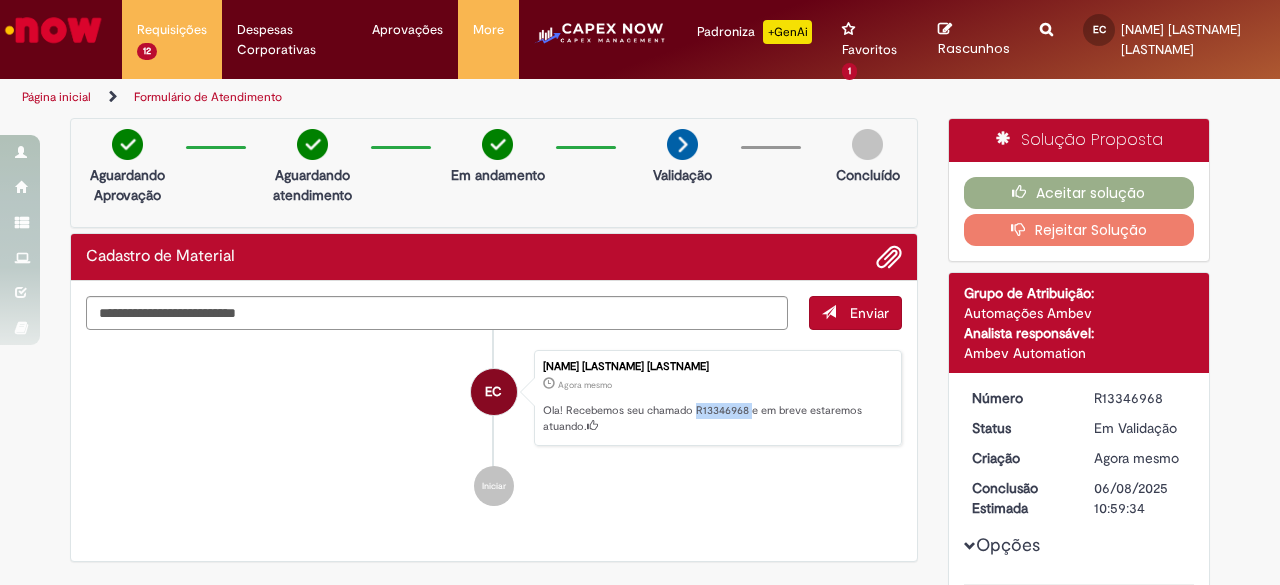 copy on "R13346968" 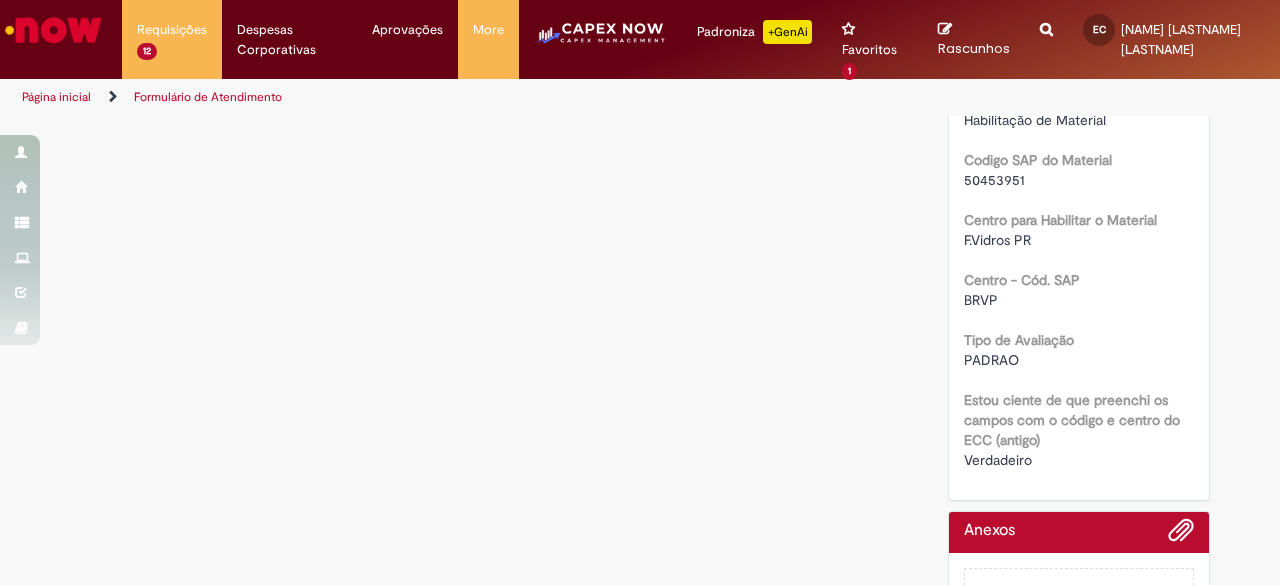 scroll, scrollTop: 600, scrollLeft: 0, axis: vertical 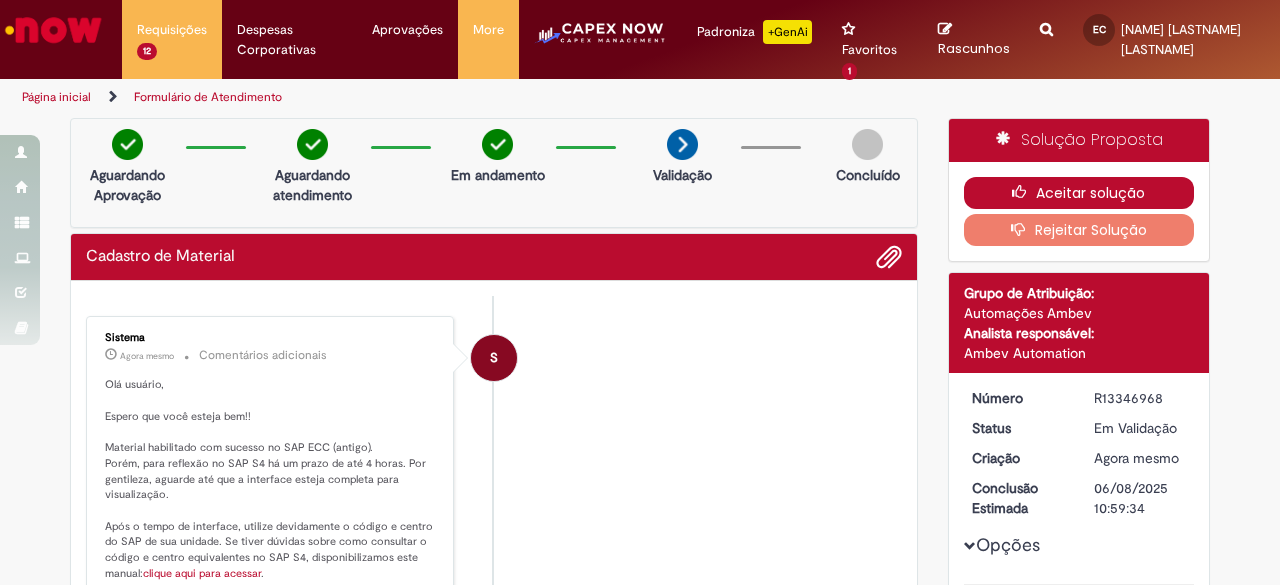 click on "Aceitar solução" at bounding box center (1079, 193) 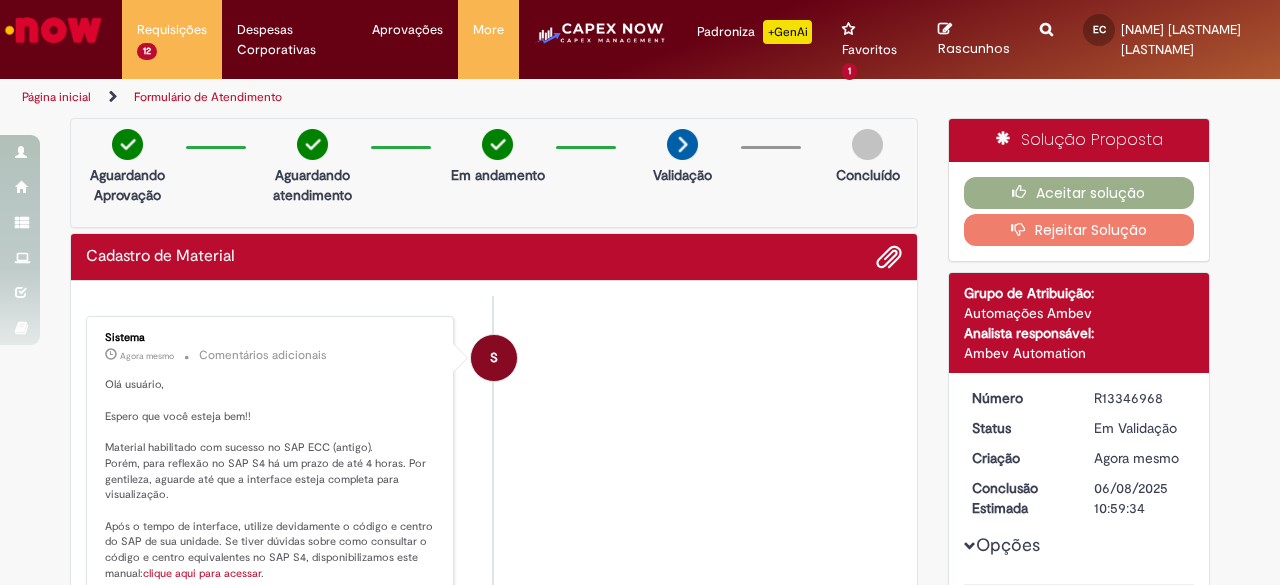 click on "Rejeitar Solução" at bounding box center [1079, 230] 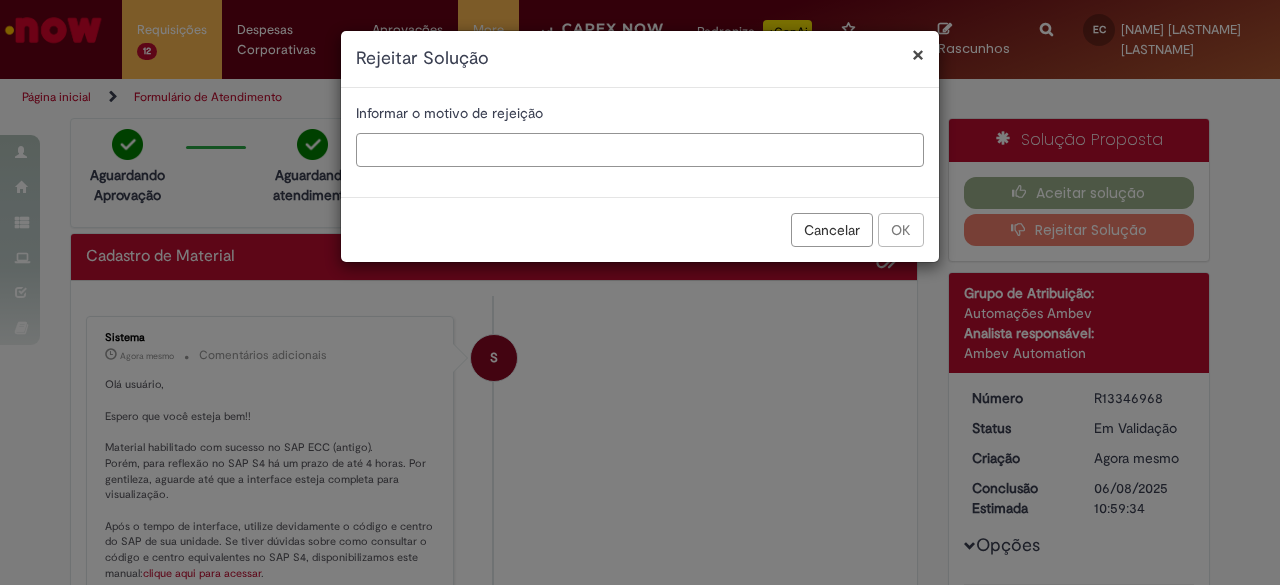 click at bounding box center [640, 150] 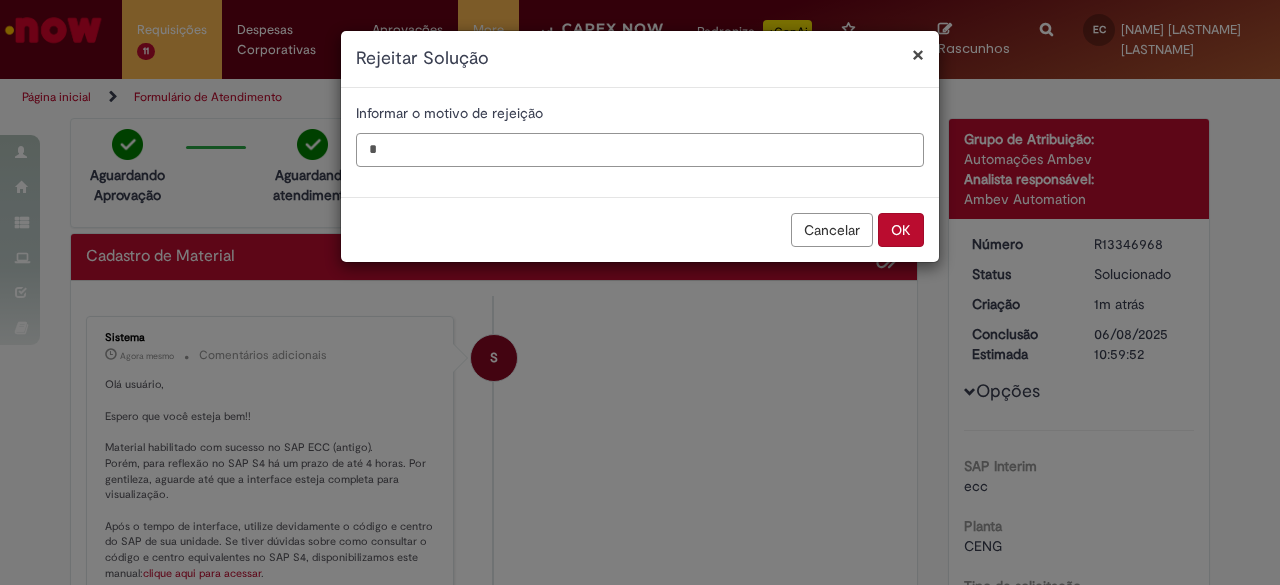 type on "*" 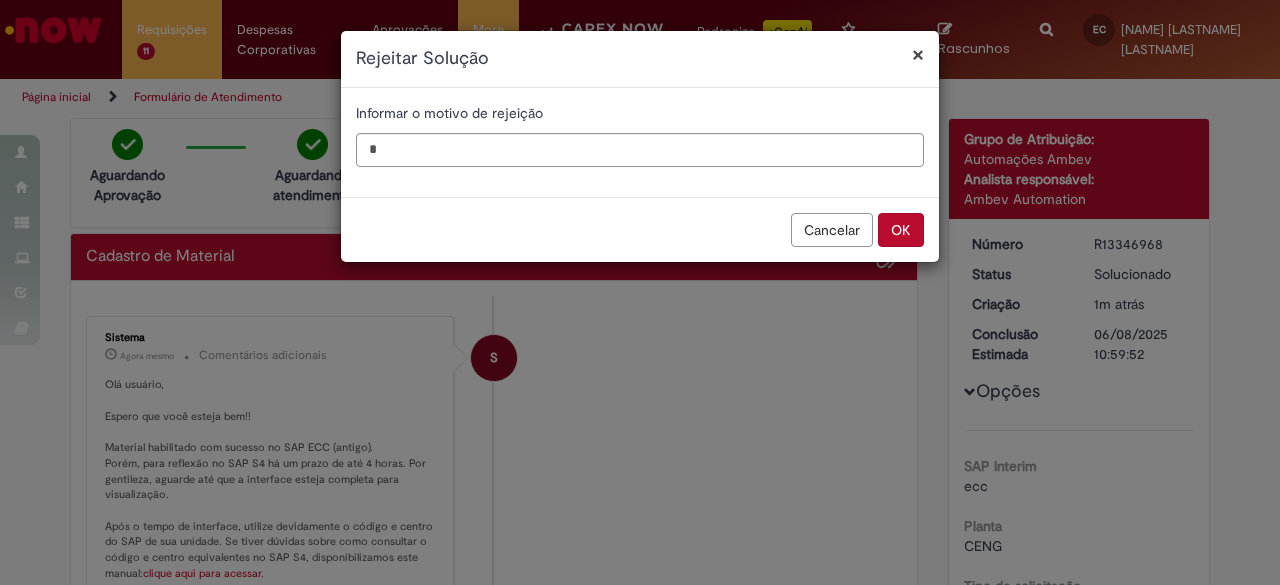 click on "Rejeitar Solução" at bounding box center (640, 59) 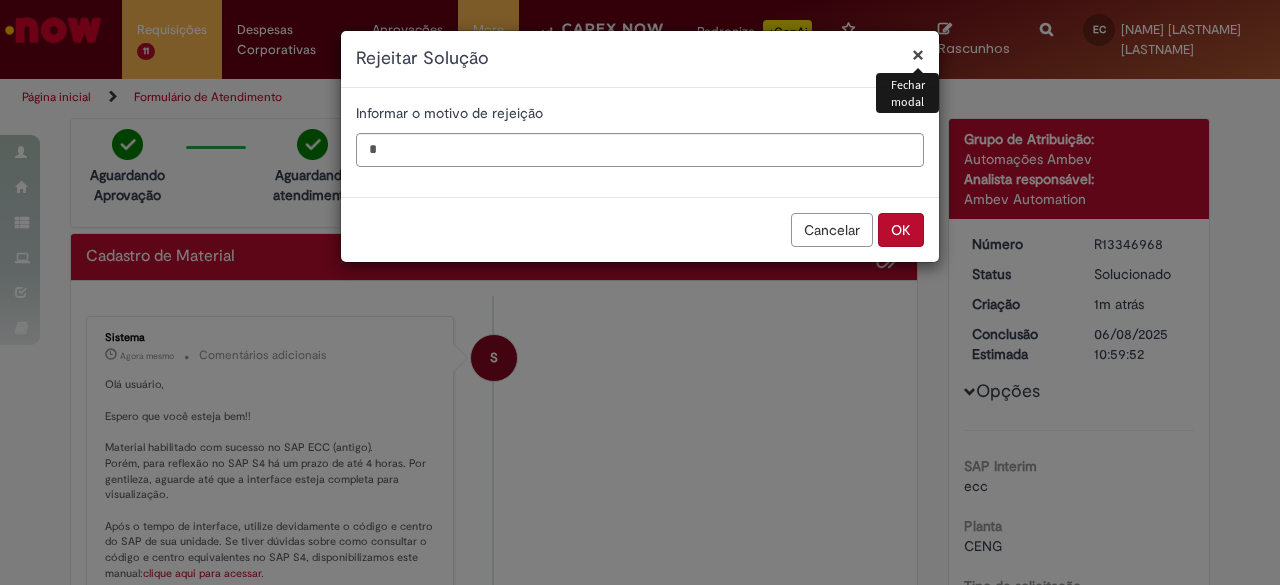 click on "×" at bounding box center [918, 54] 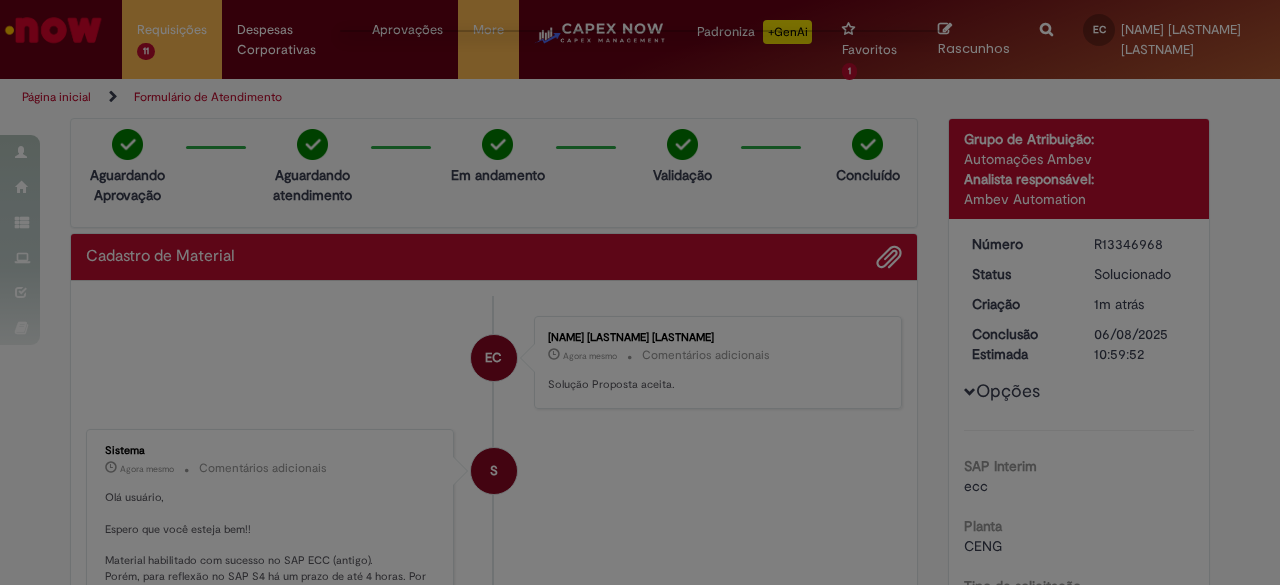 click at bounding box center (640, 292) 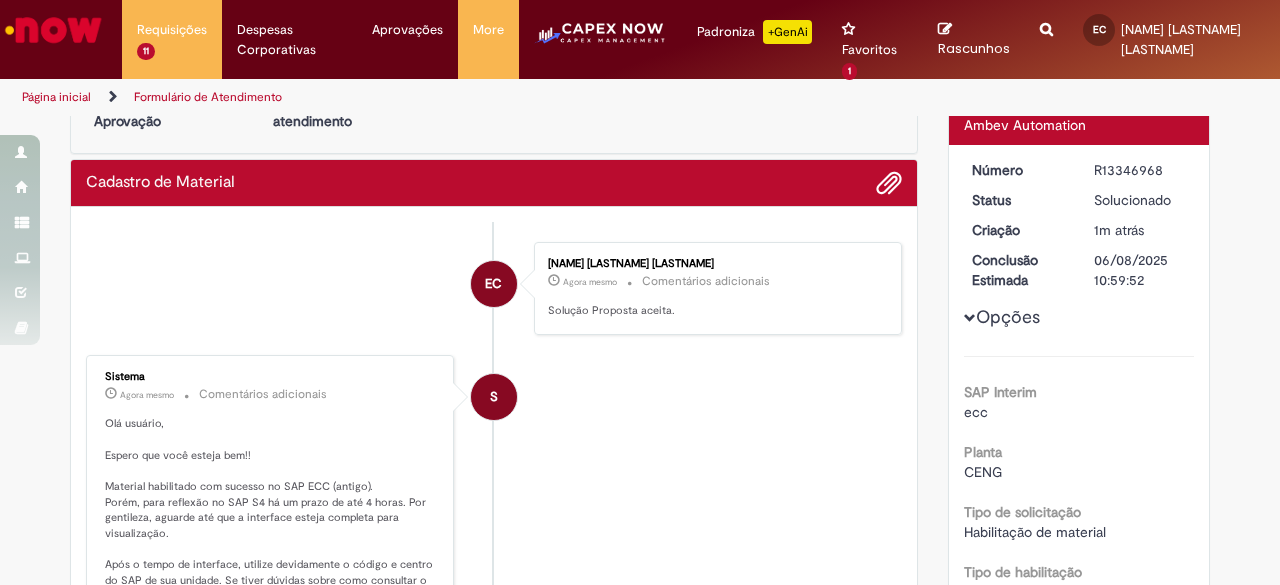 scroll, scrollTop: 0, scrollLeft: 0, axis: both 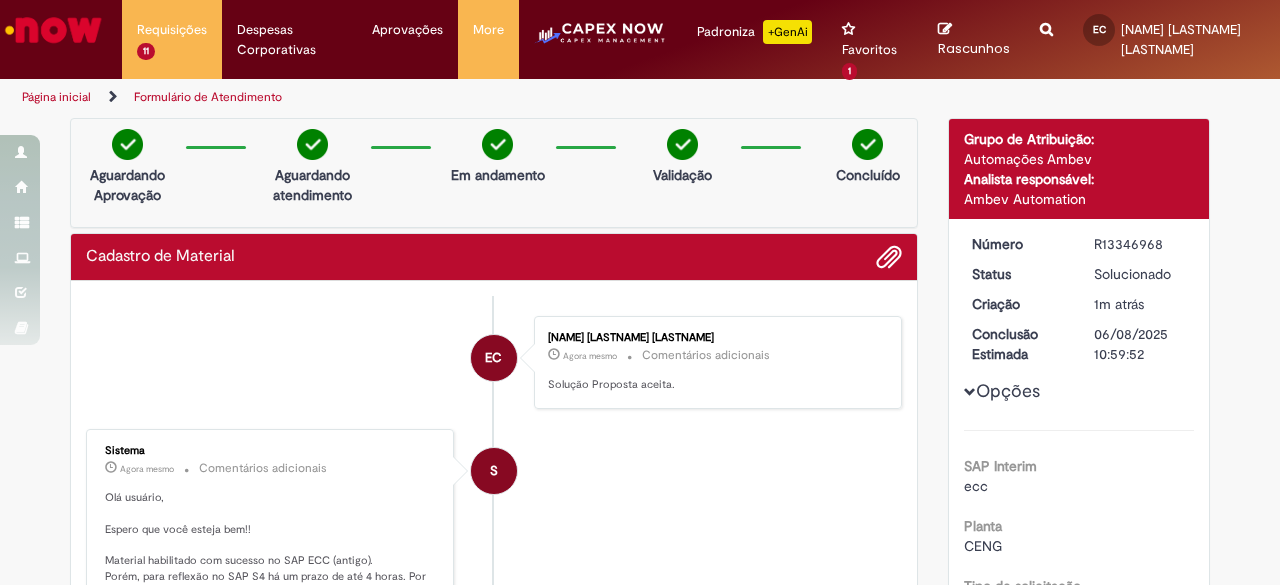 click at bounding box center (1046, 18) 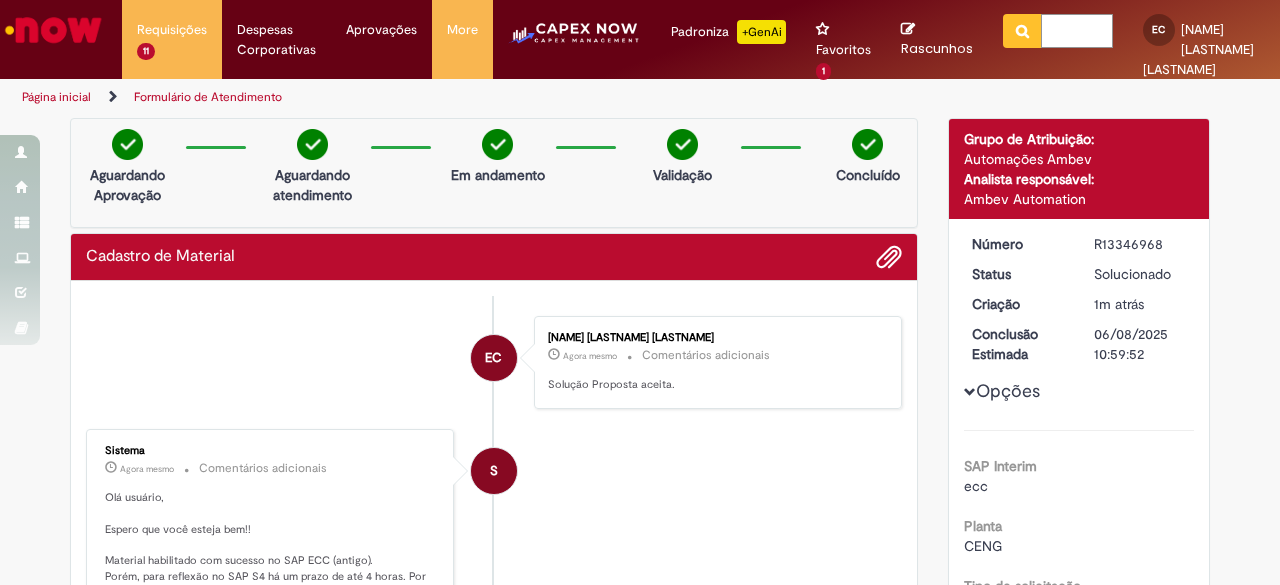 click at bounding box center [1076, 31] 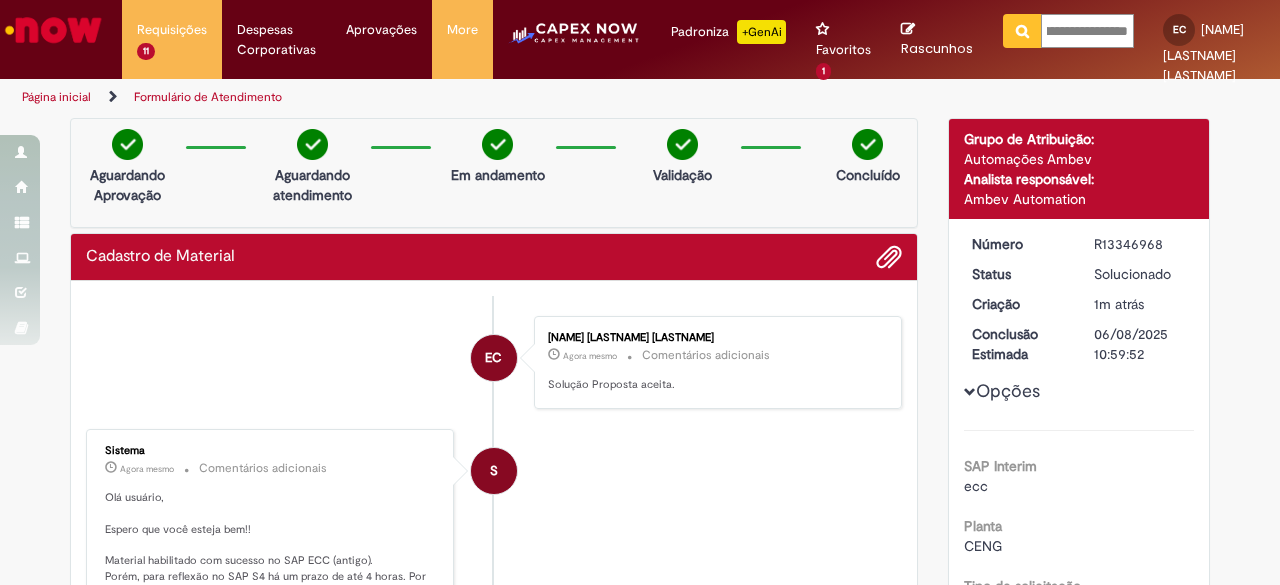 type on "**********" 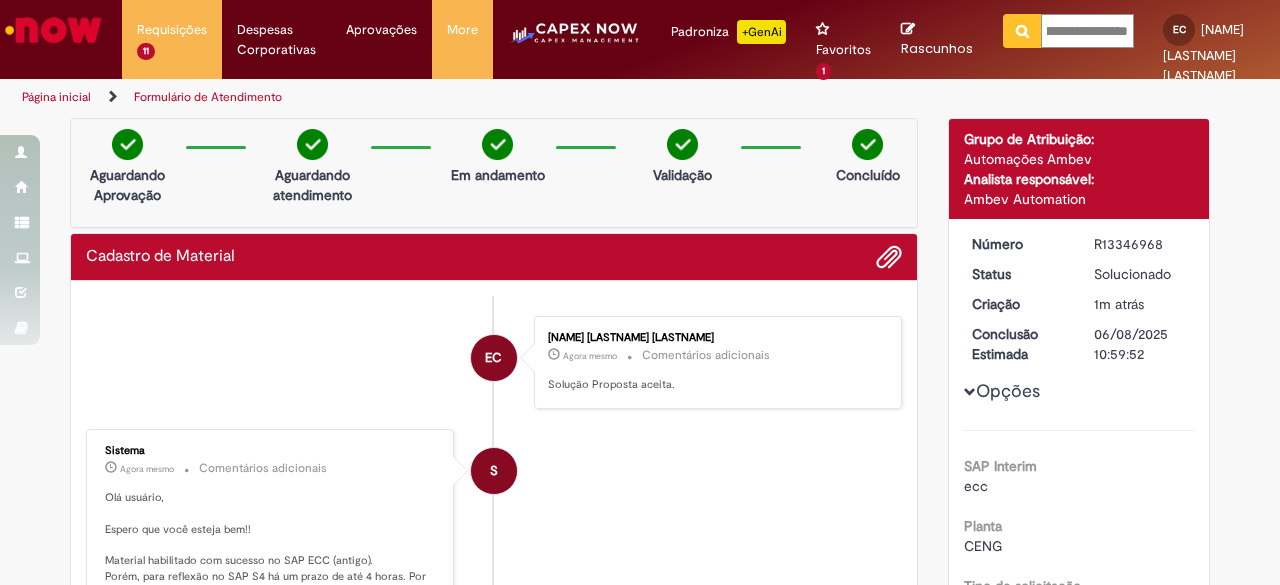 scroll, scrollTop: 0, scrollLeft: 58, axis: horizontal 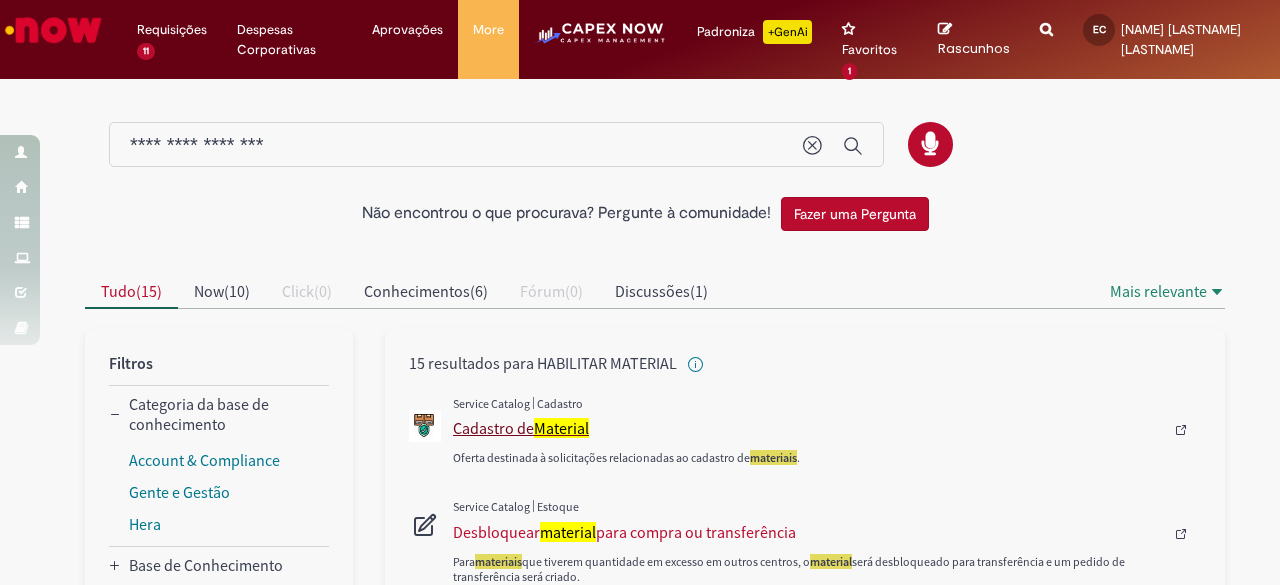 click on "Material" at bounding box center (561, 428) 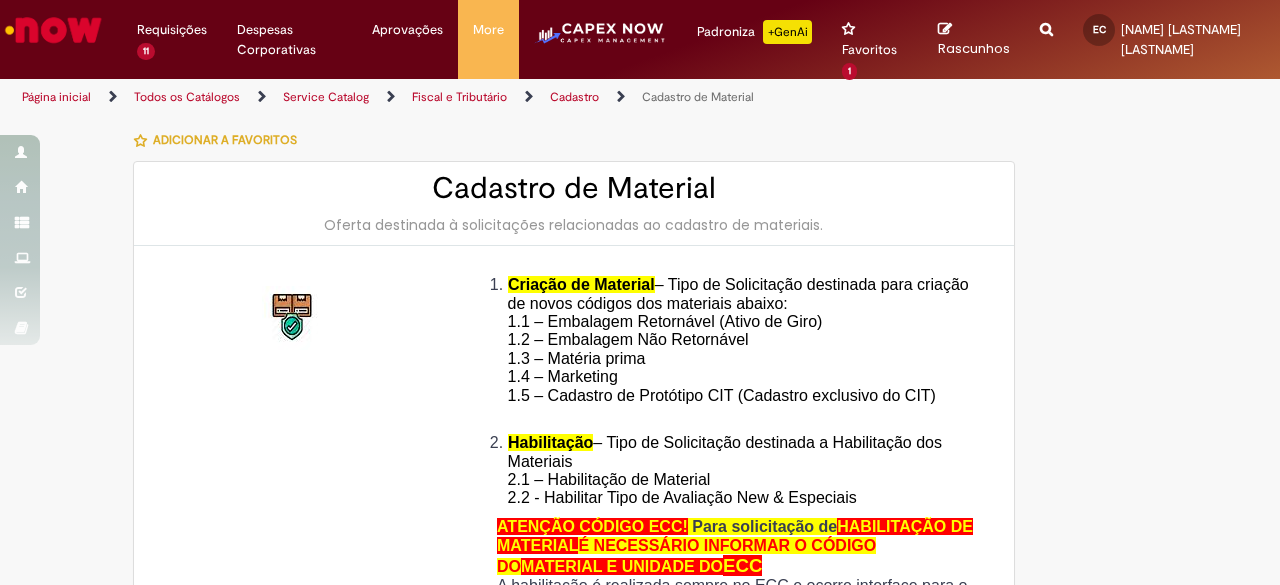 type on "**********" 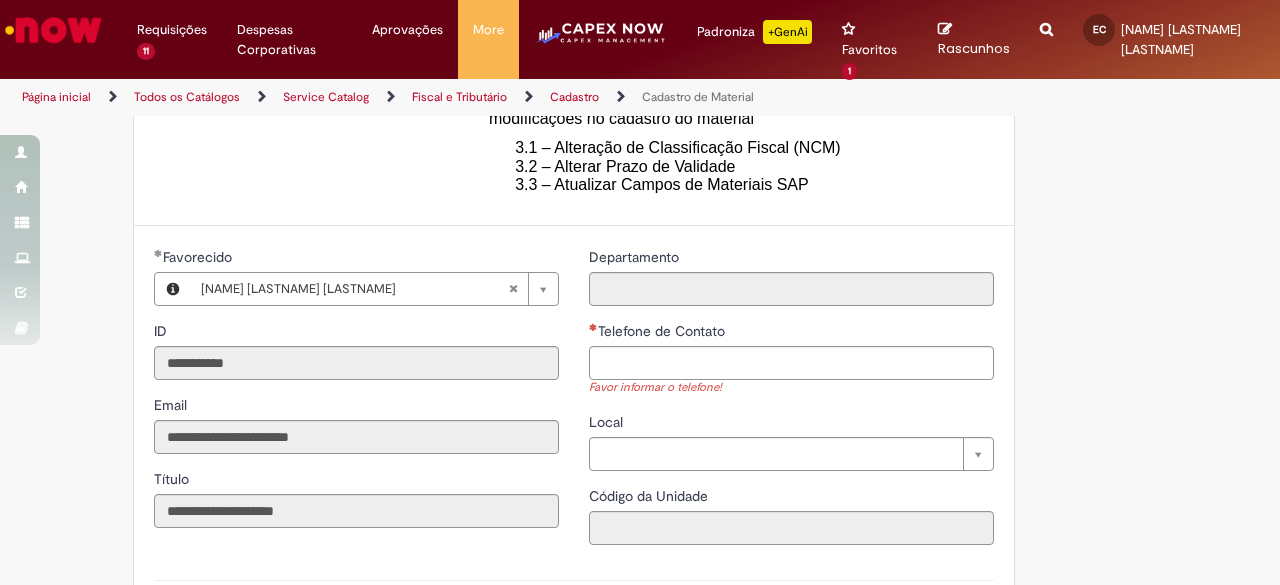 scroll, scrollTop: 700, scrollLeft: 0, axis: vertical 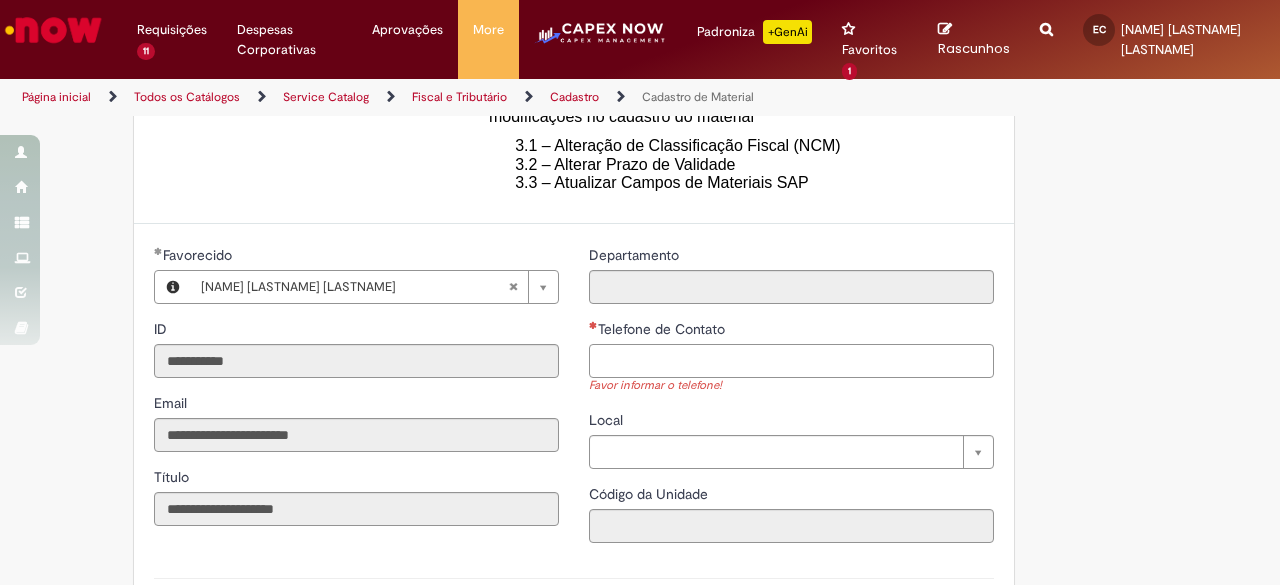 click on "Telefone de Contato" at bounding box center [791, 361] 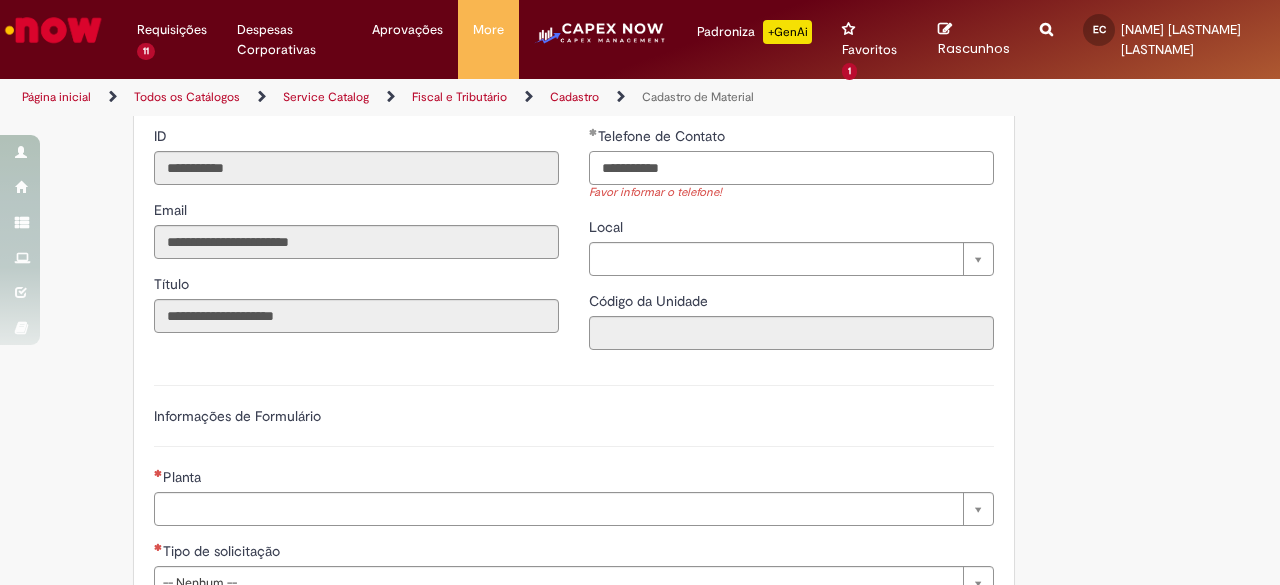 scroll, scrollTop: 1100, scrollLeft: 0, axis: vertical 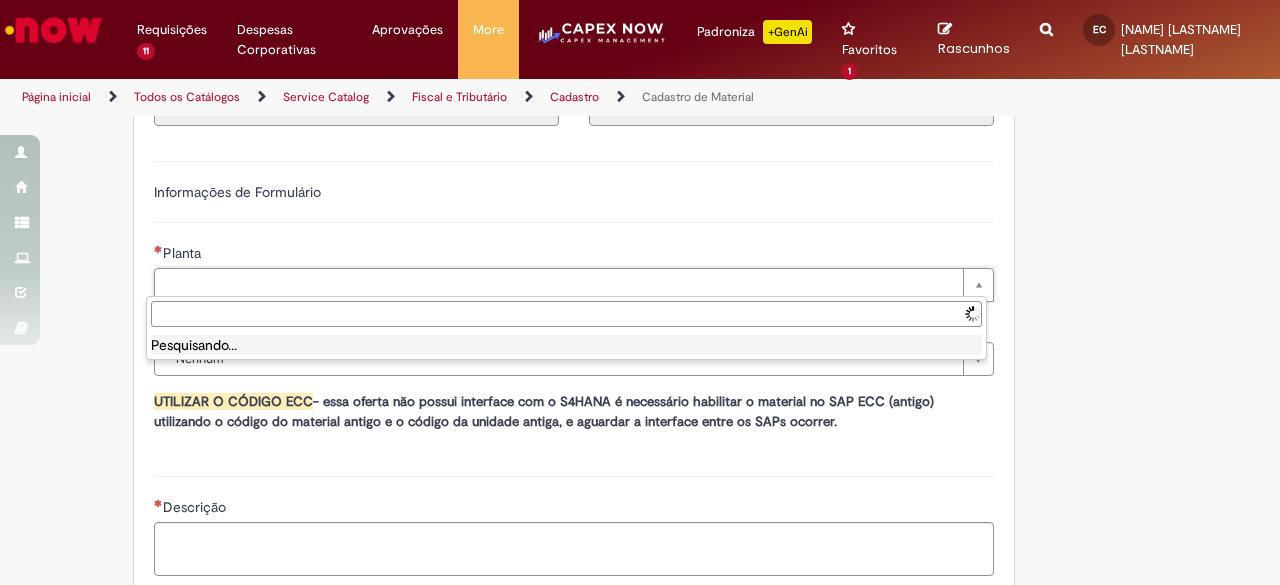 type on "**********" 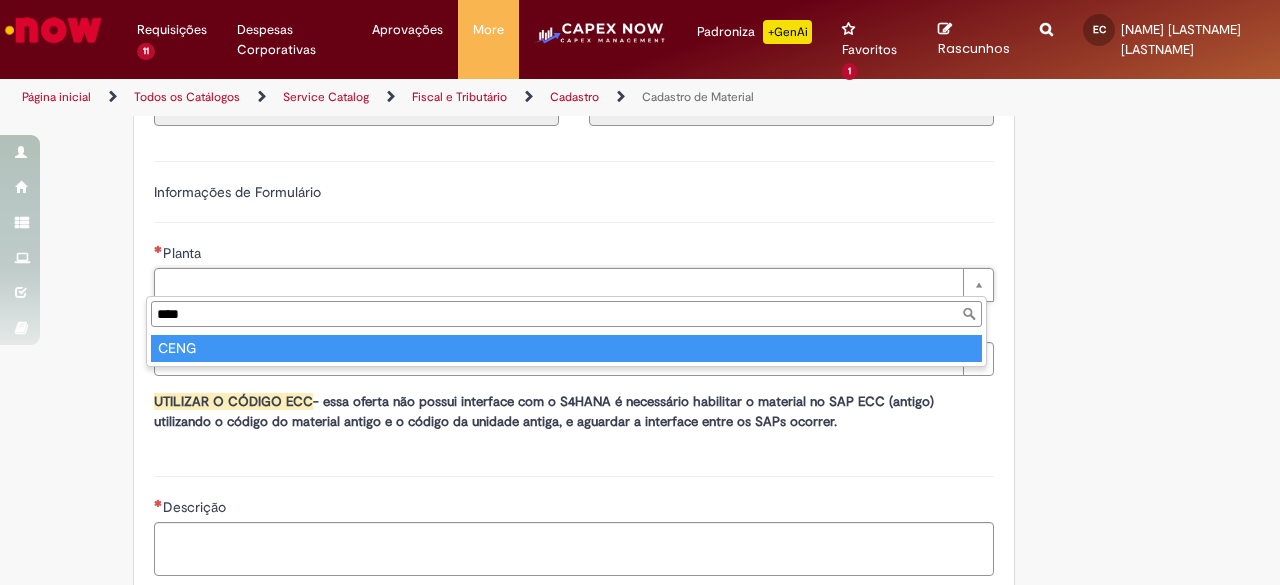 type on "****" 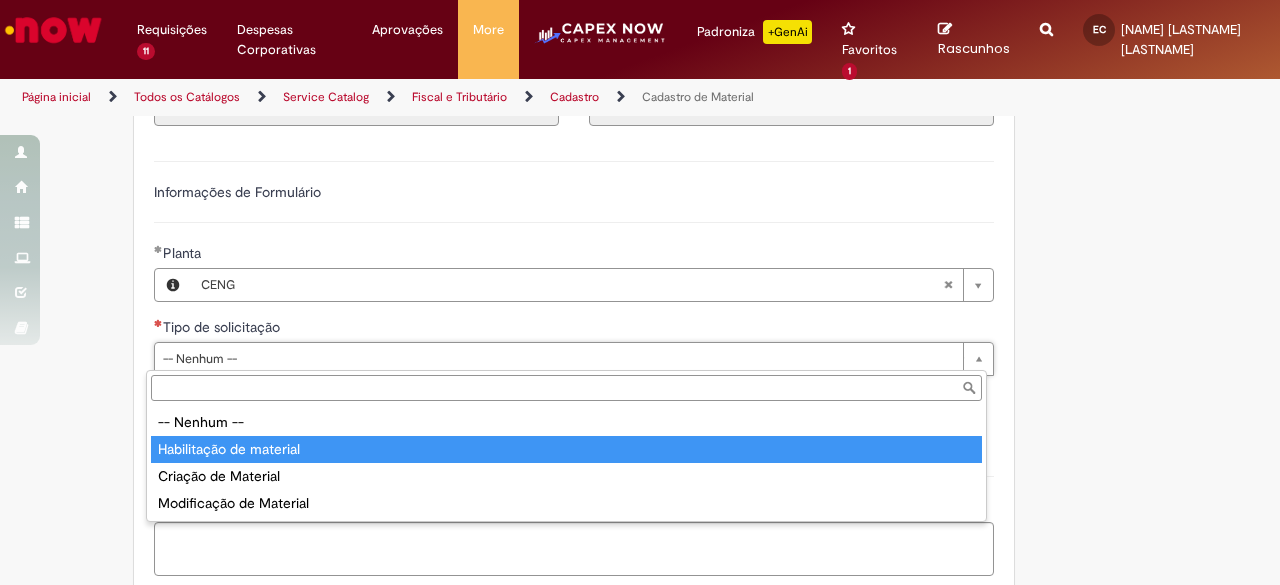 type on "**********" 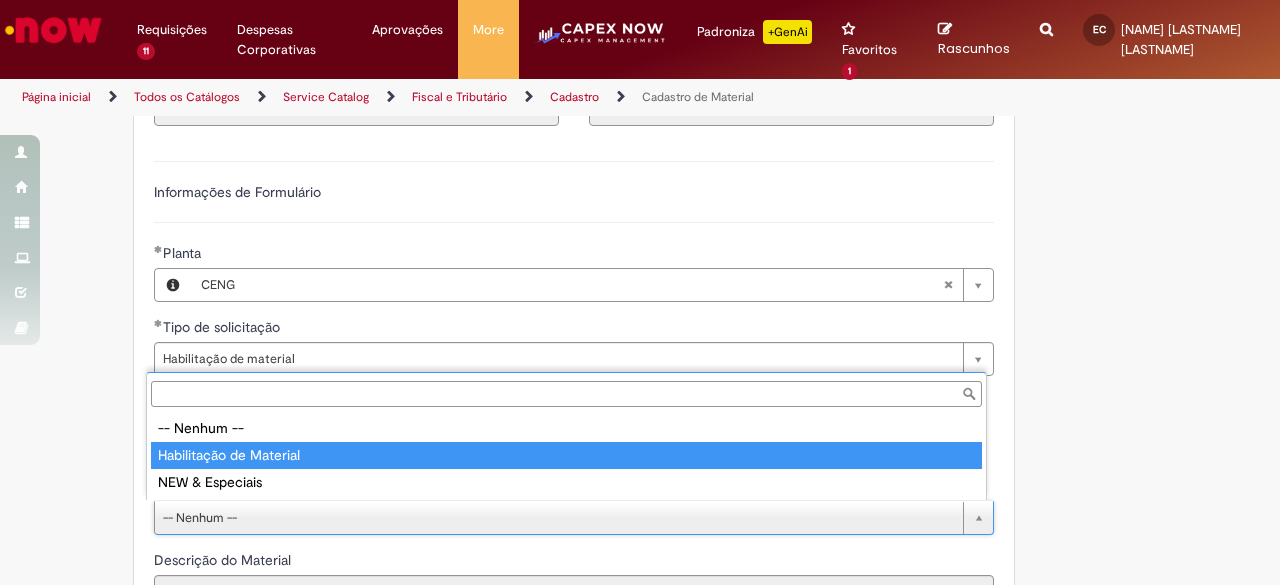 type on "**********" 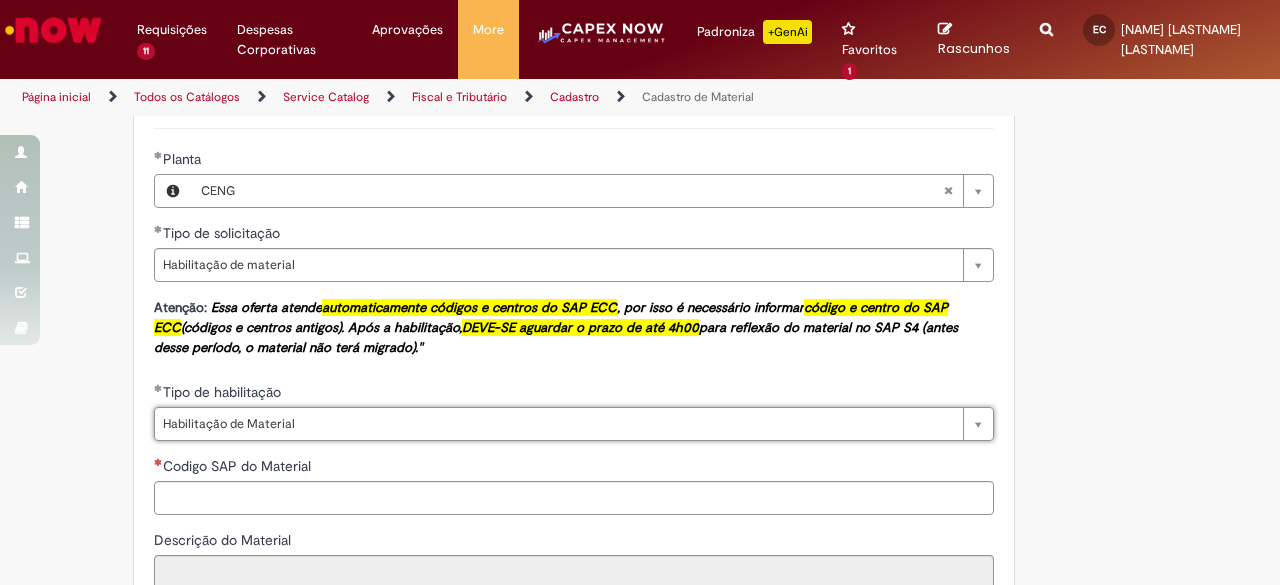 scroll, scrollTop: 1300, scrollLeft: 0, axis: vertical 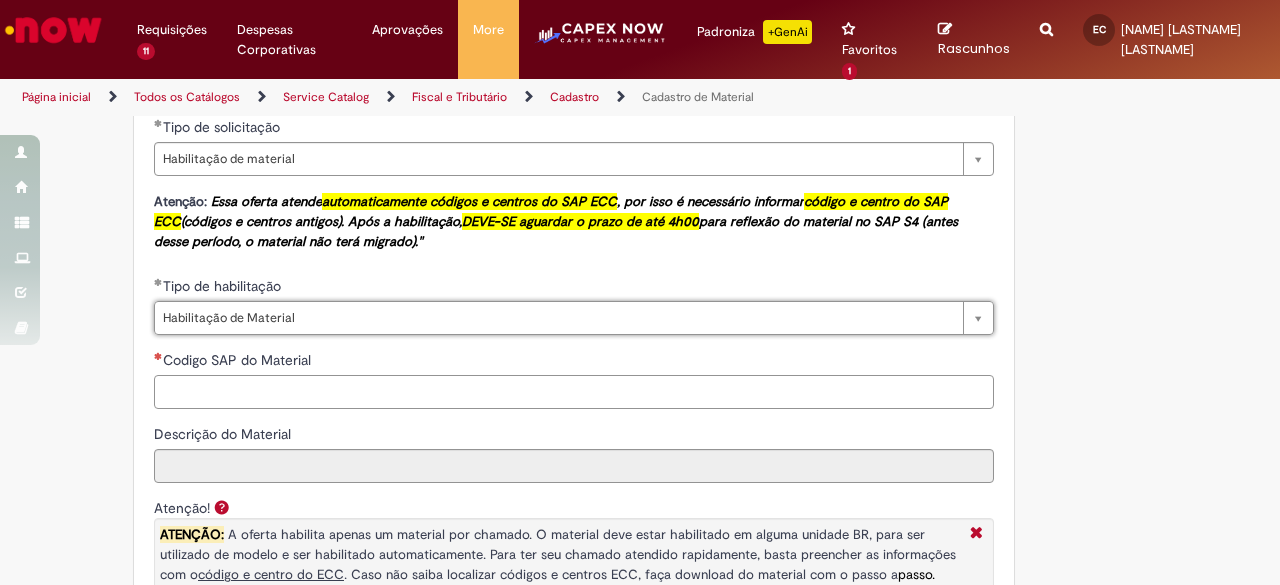 click on "Codigo SAP do Material" at bounding box center (574, 392) 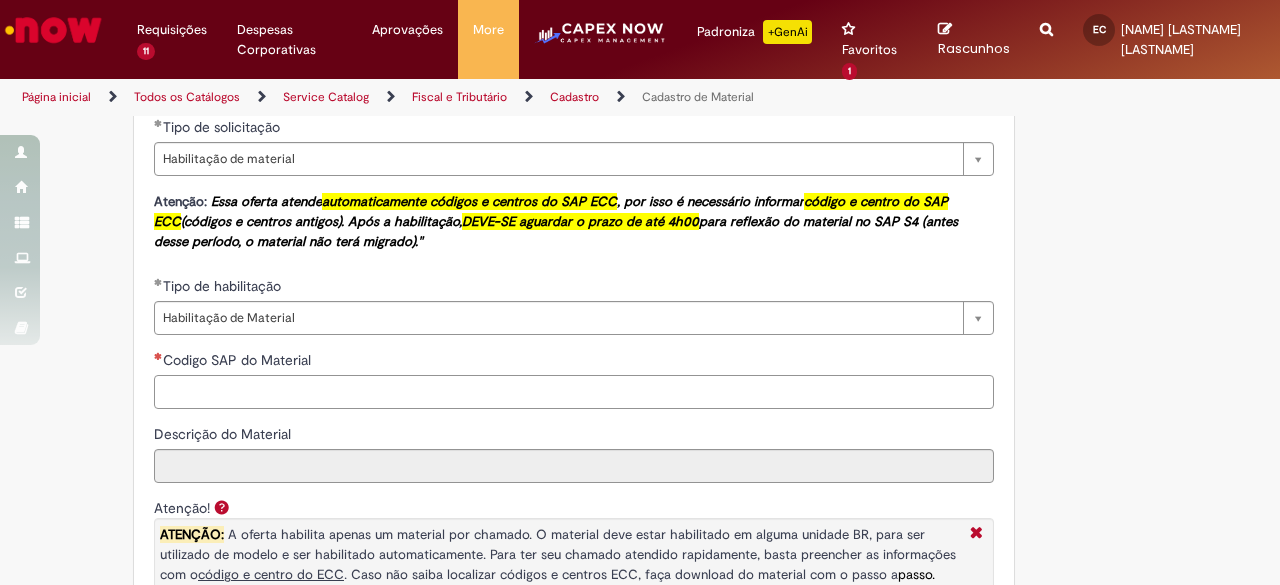 paste on "********" 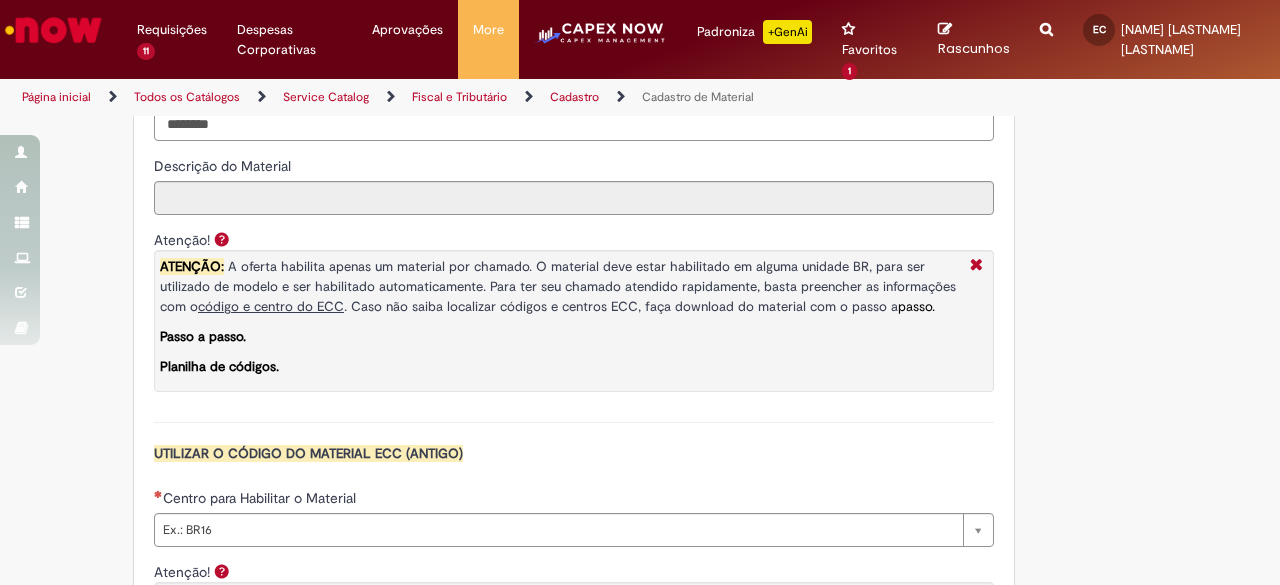 scroll, scrollTop: 1600, scrollLeft: 0, axis: vertical 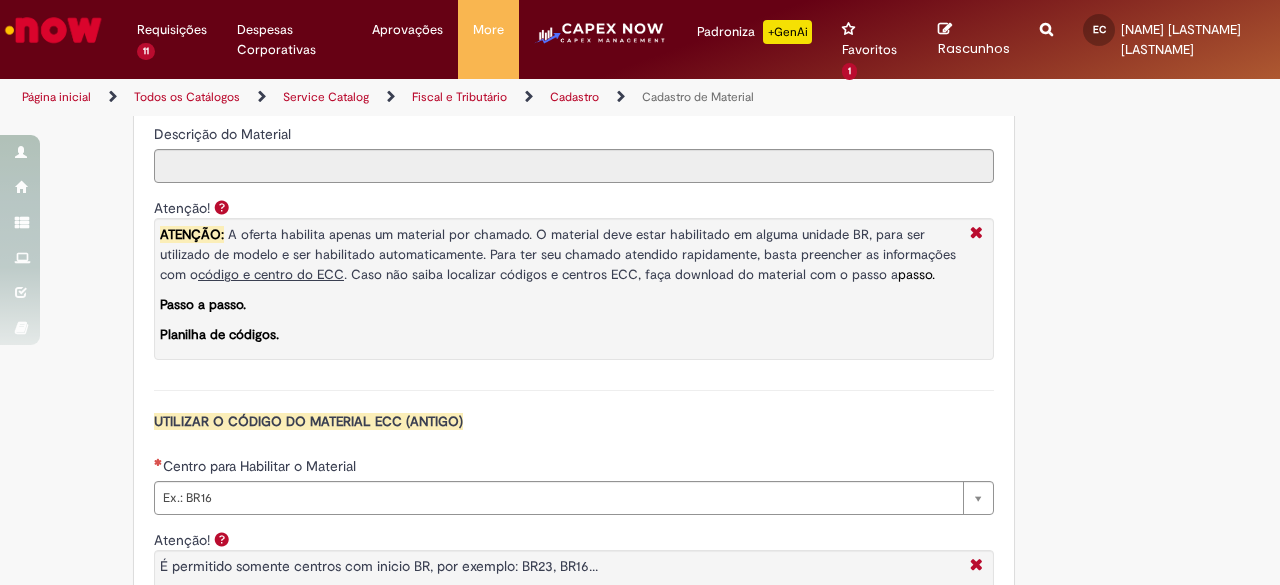 type on "********" 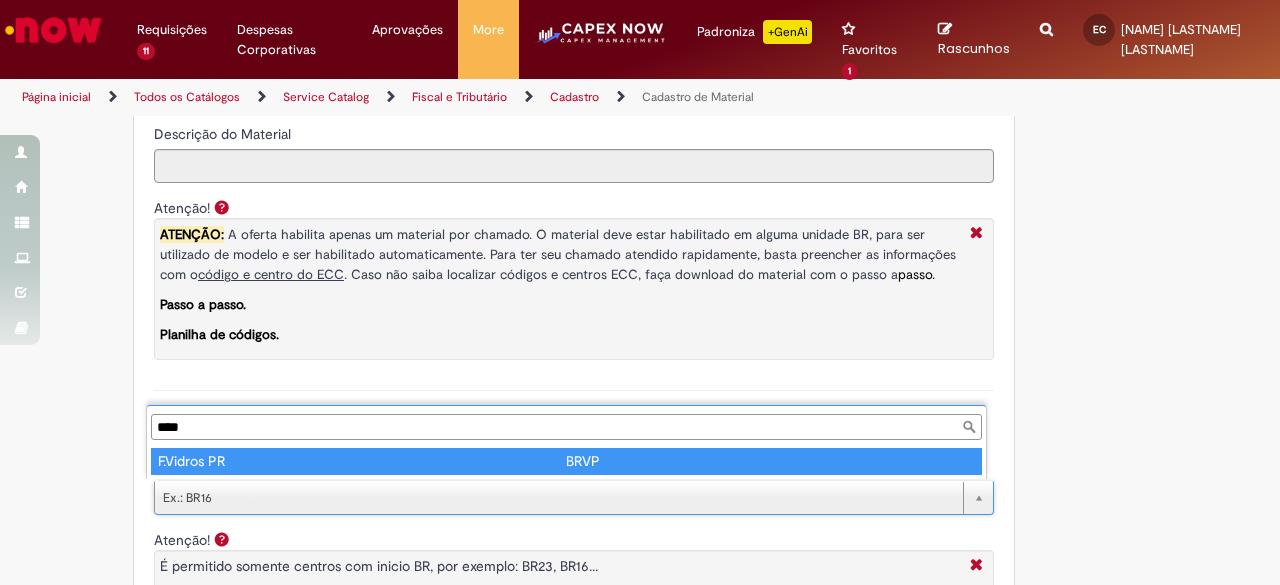 type on "****" 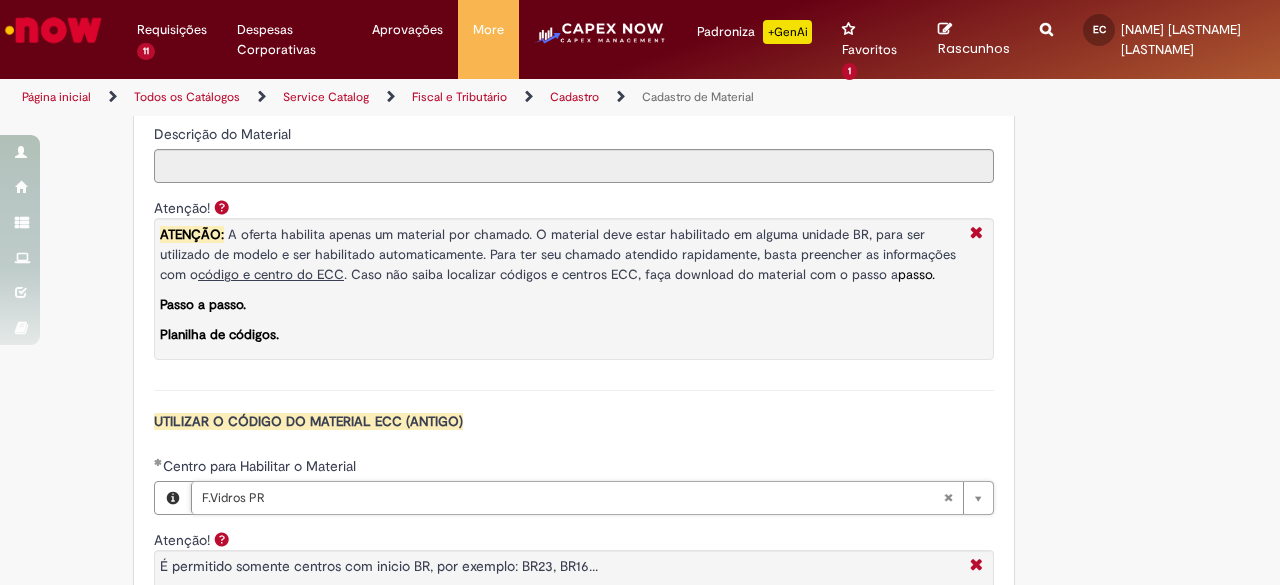 type on "****" 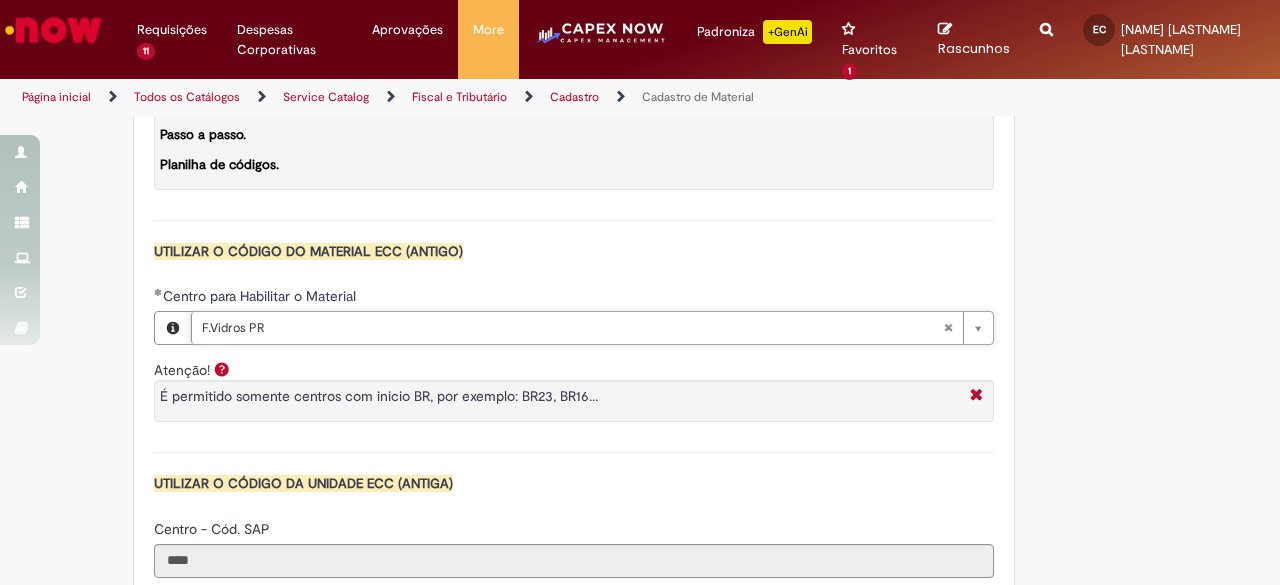 scroll, scrollTop: 1900, scrollLeft: 0, axis: vertical 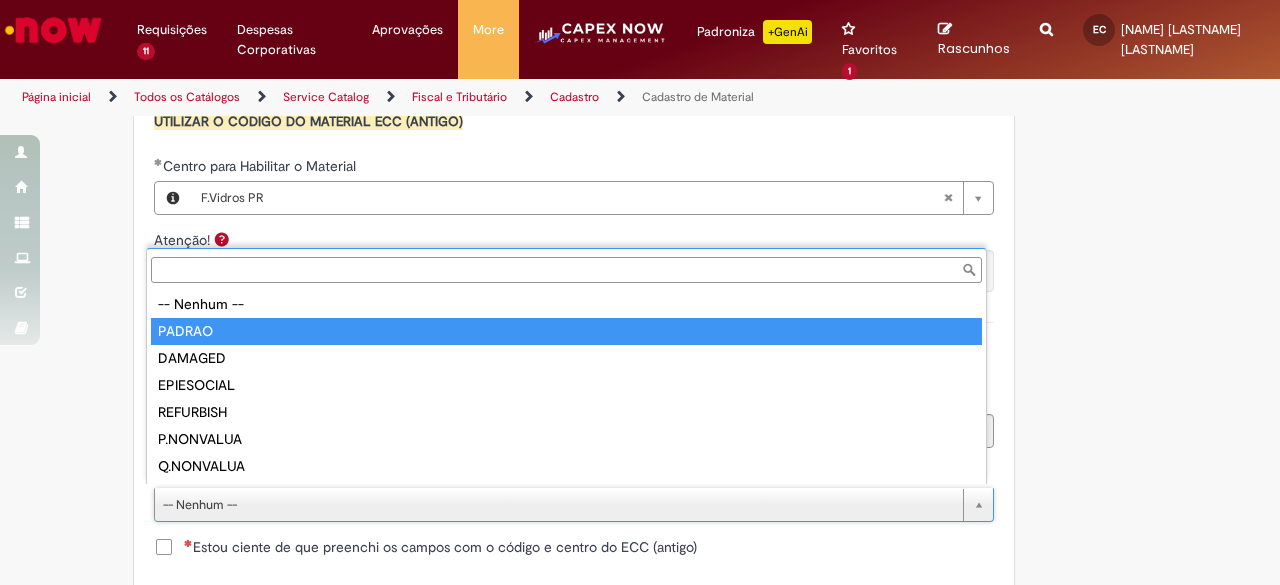 type on "******" 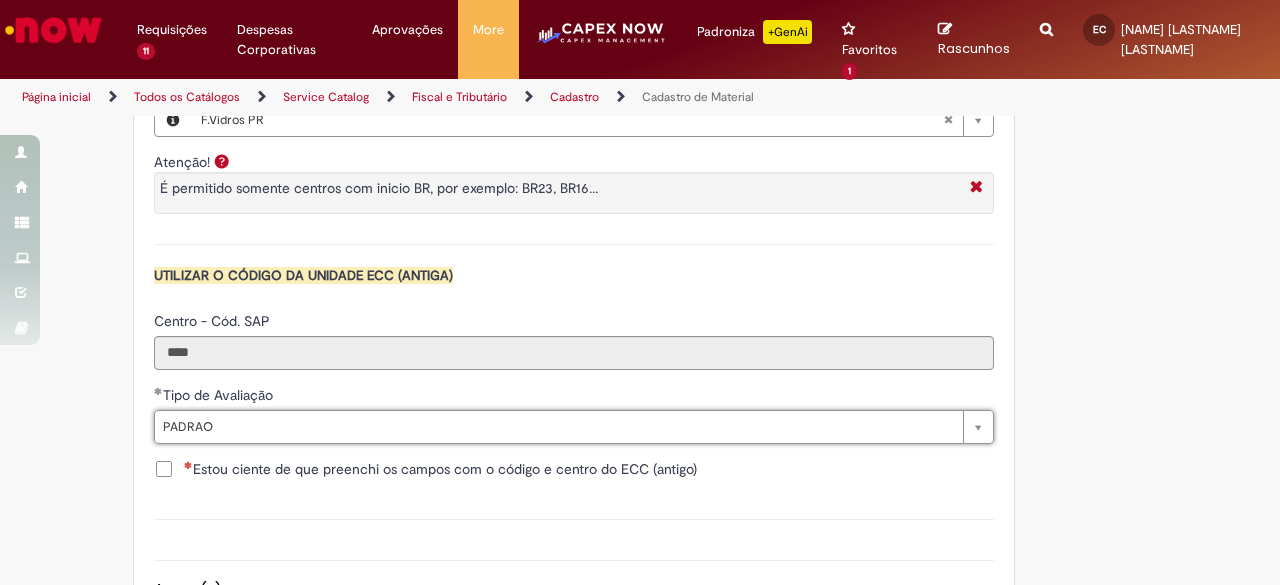 scroll, scrollTop: 2200, scrollLeft: 0, axis: vertical 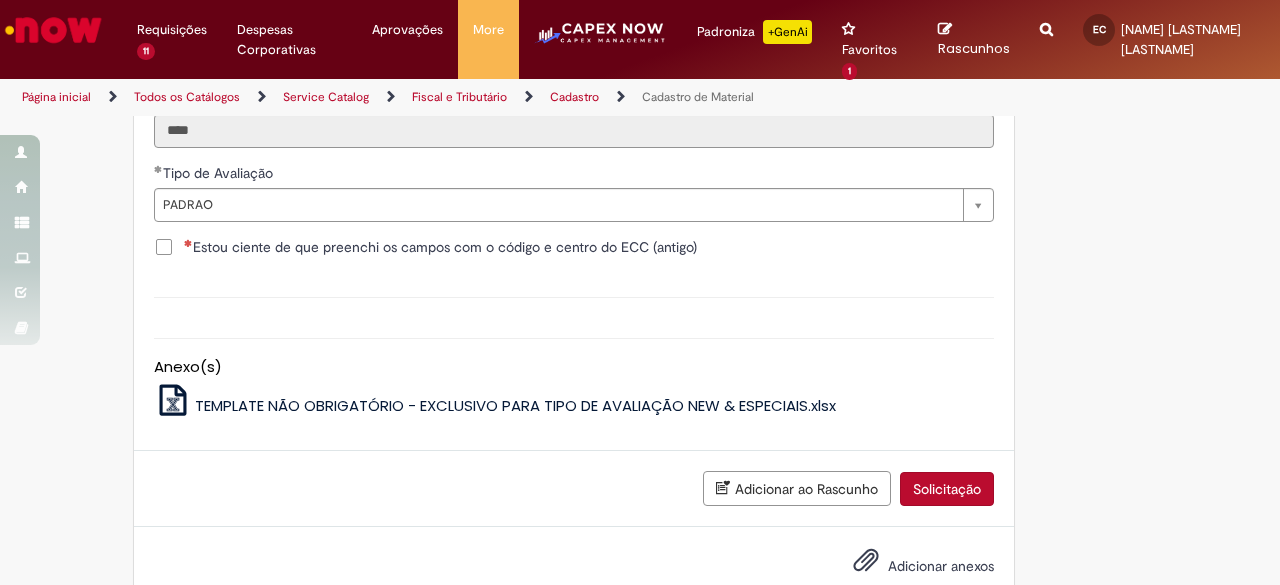 click on "Estou ciente de que preenchi os campos com o código e centro do ECC  (antigo)" at bounding box center [440, 247] 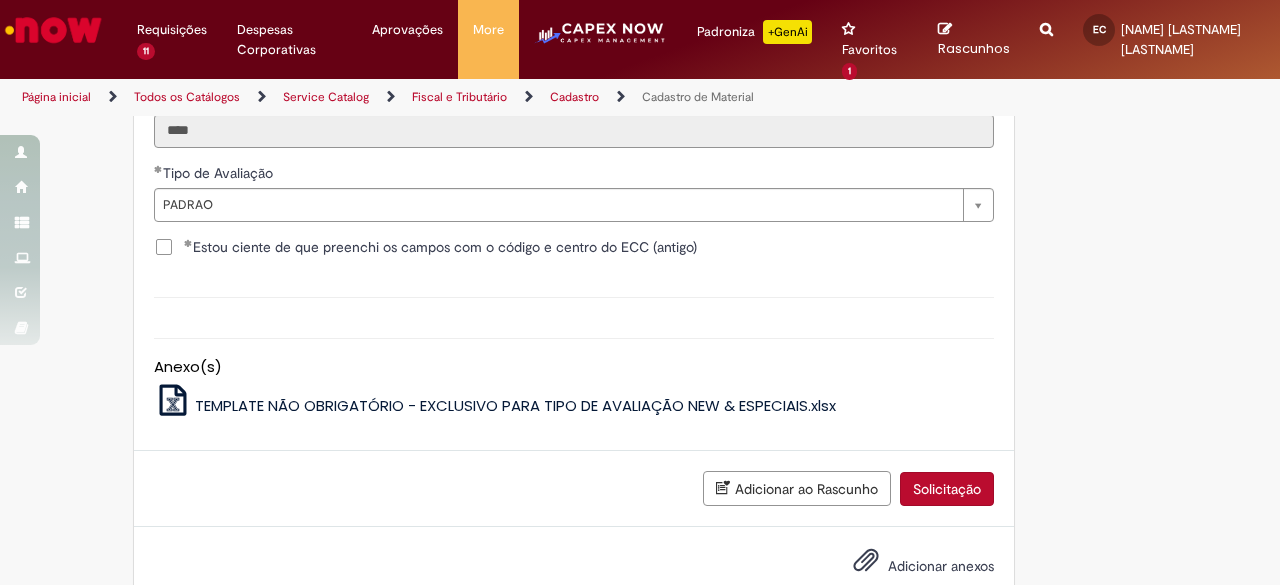 click on "Solicitação" at bounding box center [947, 489] 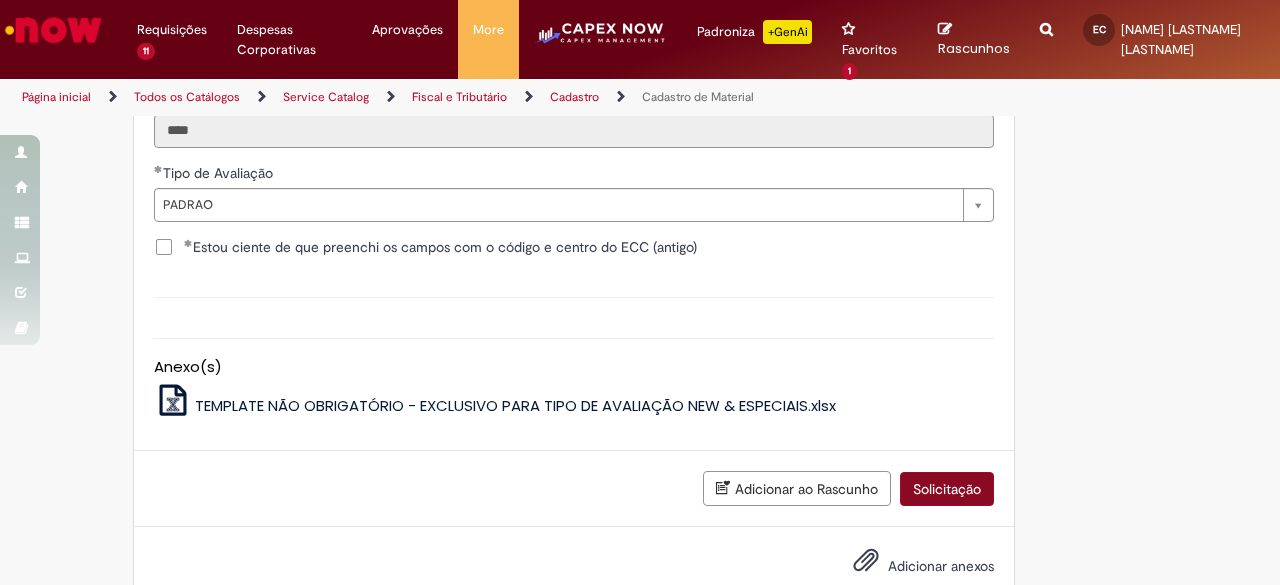 scroll, scrollTop: 2197, scrollLeft: 0, axis: vertical 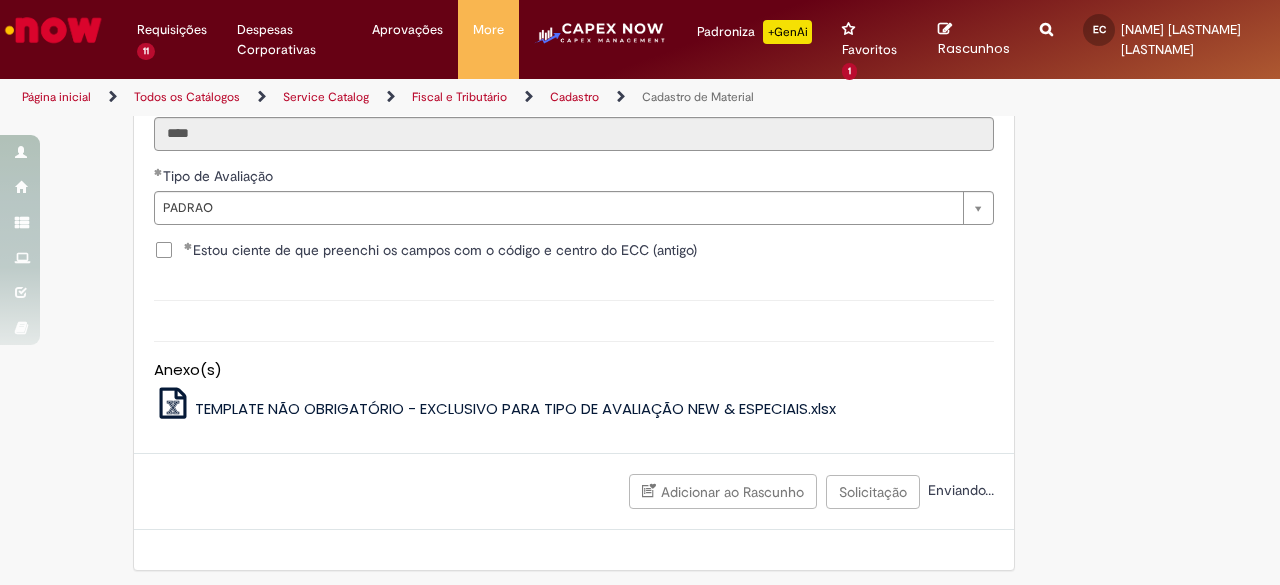 drag, startPoint x: 705, startPoint y: 543, endPoint x: 696, endPoint y: 467, distance: 76.53104 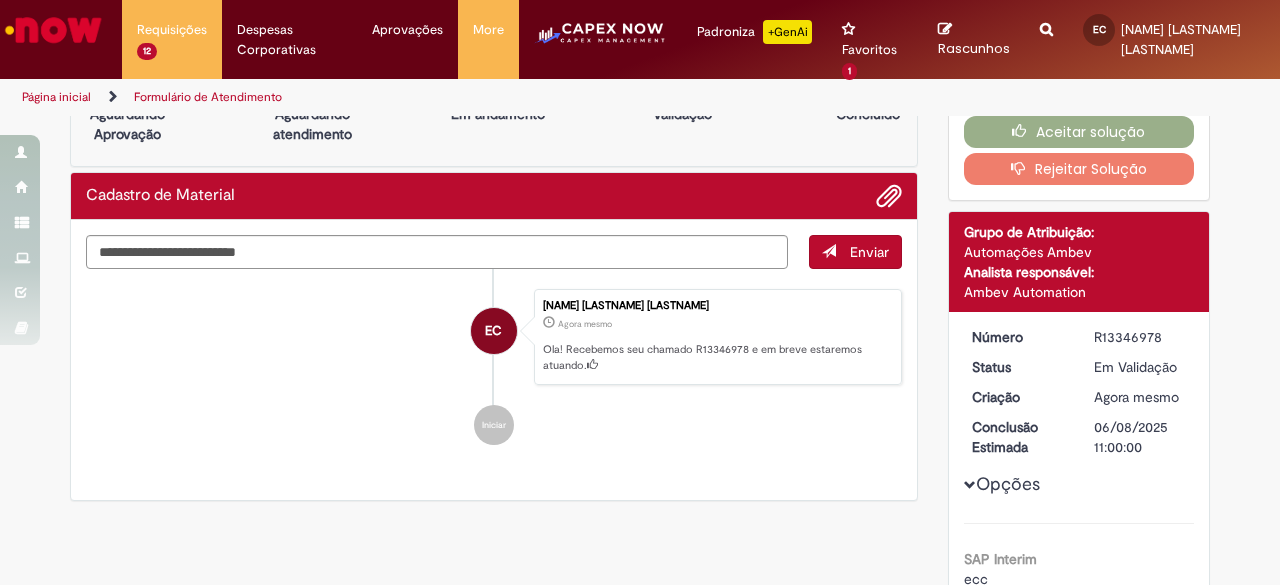 scroll, scrollTop: 200, scrollLeft: 0, axis: vertical 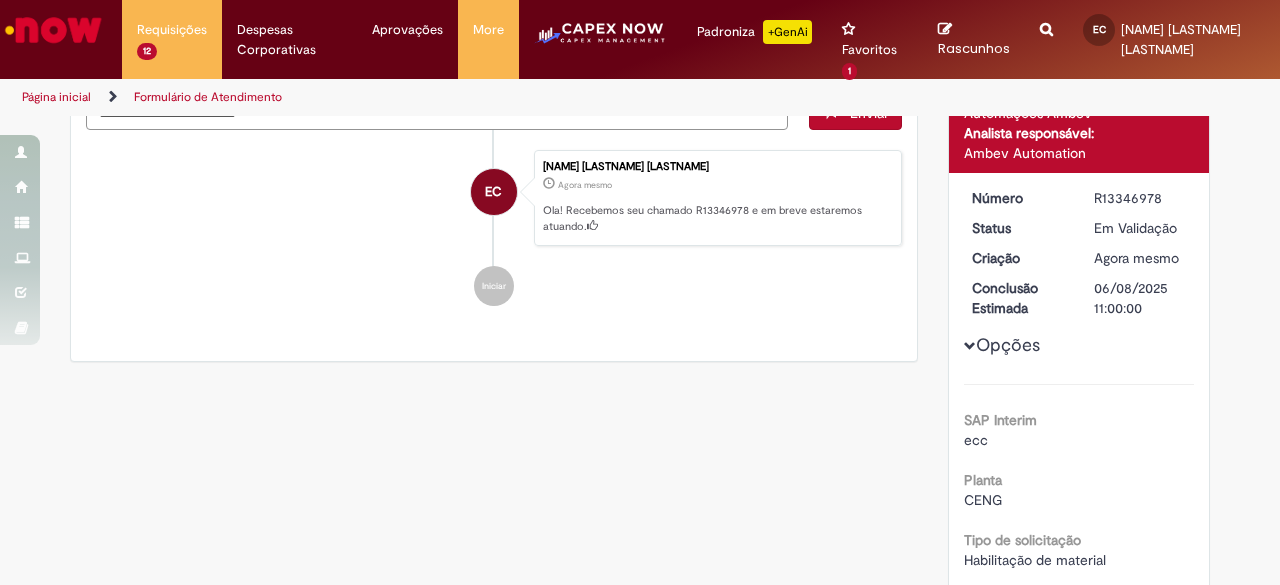 click on "Ola! Recebemos seu chamado R13346978 e em breve estaremos atuando." at bounding box center (717, 218) 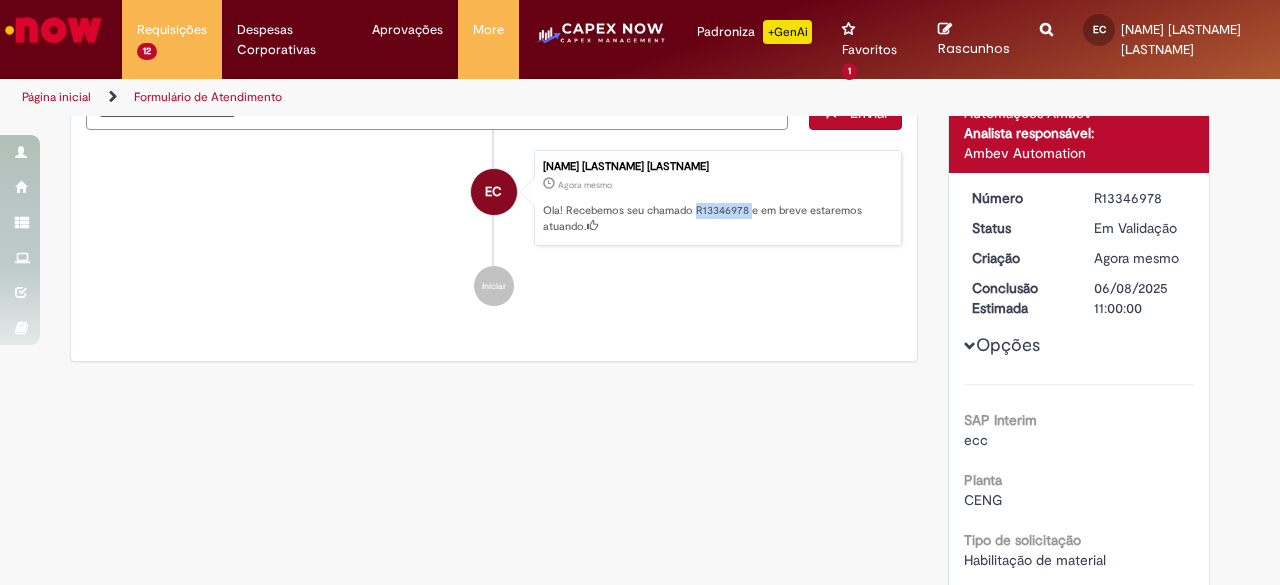 click on "Ola! Recebemos seu chamado R13346978 e em breve estaremos atuando." at bounding box center (717, 218) 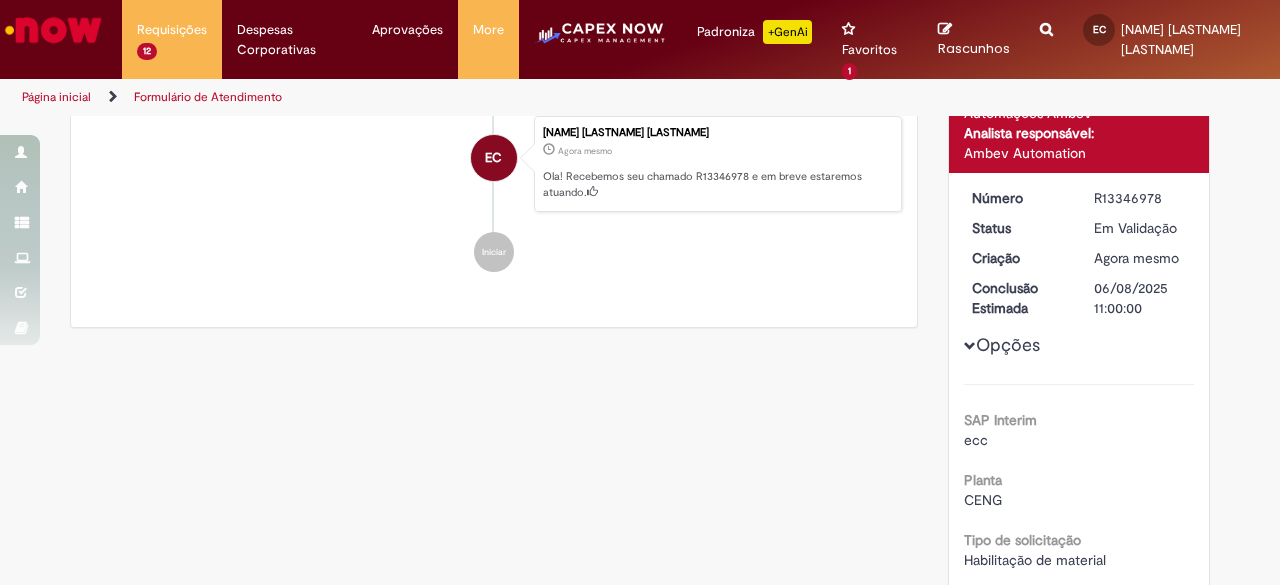 click on "**********" at bounding box center (1046, 39) 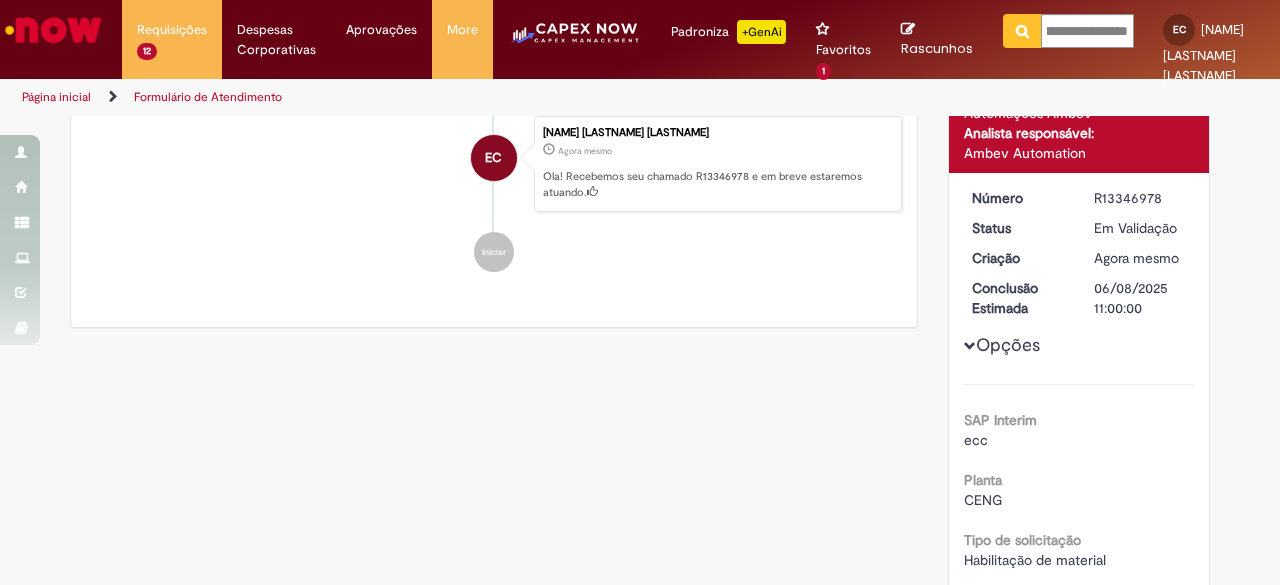 click at bounding box center [1022, 31] 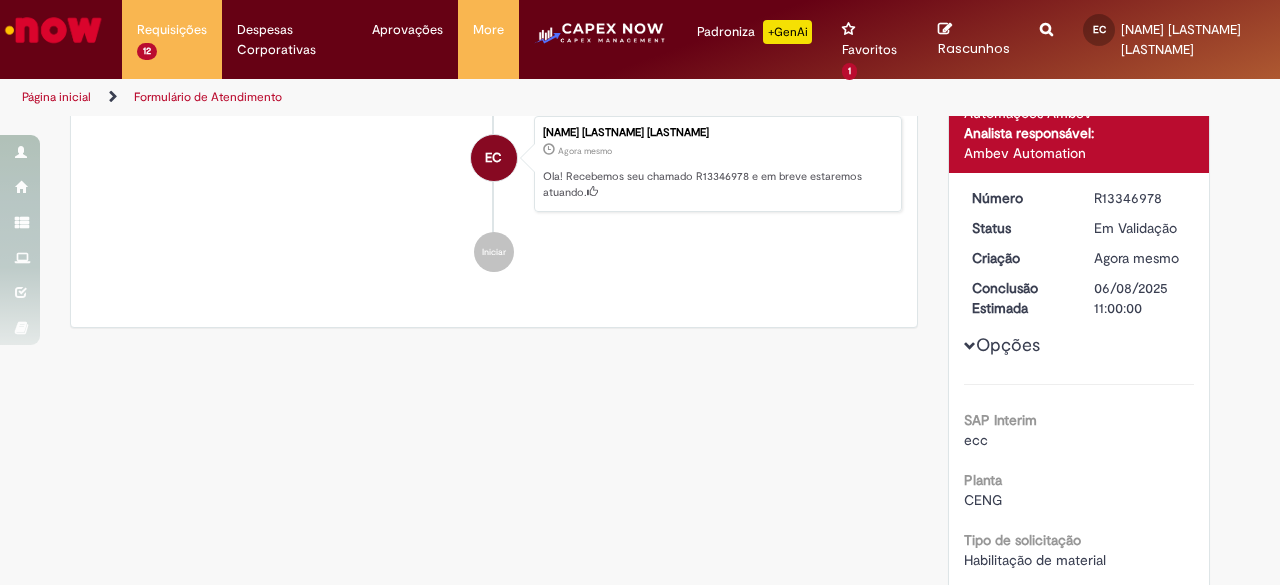 scroll, scrollTop: 0, scrollLeft: 0, axis: both 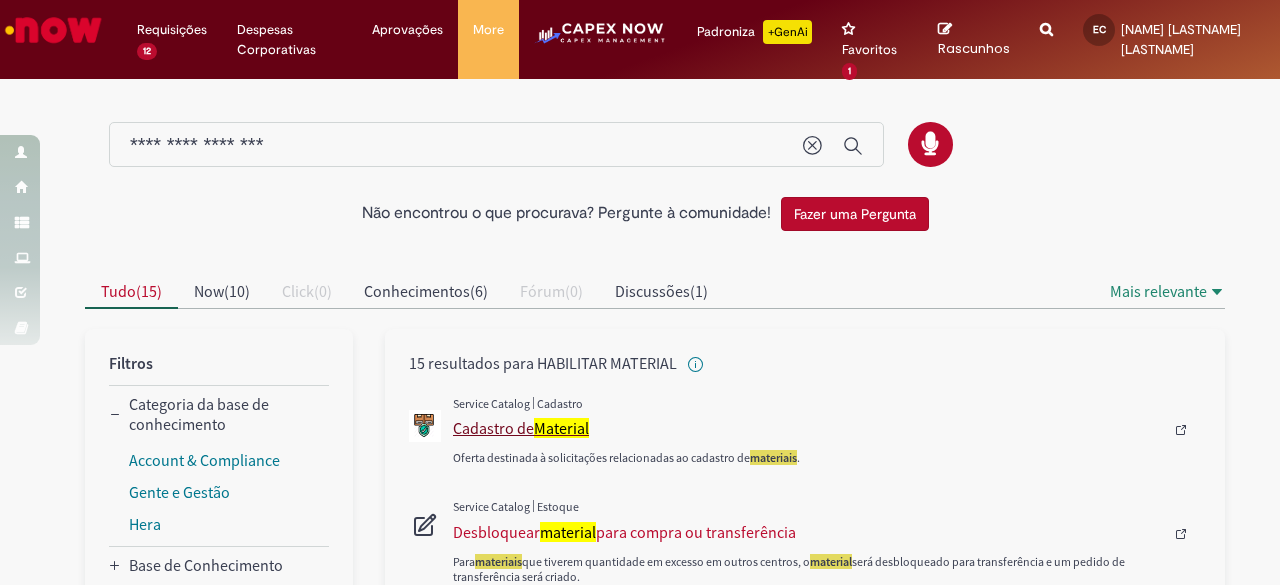 click on "Material" at bounding box center [561, 428] 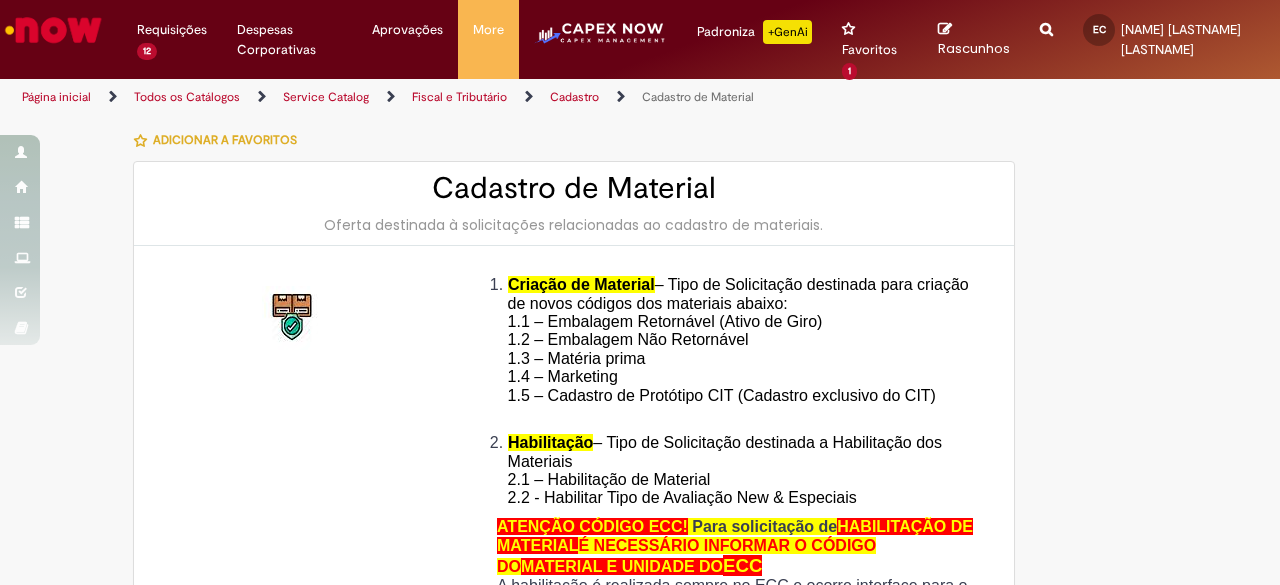 type on "**********" 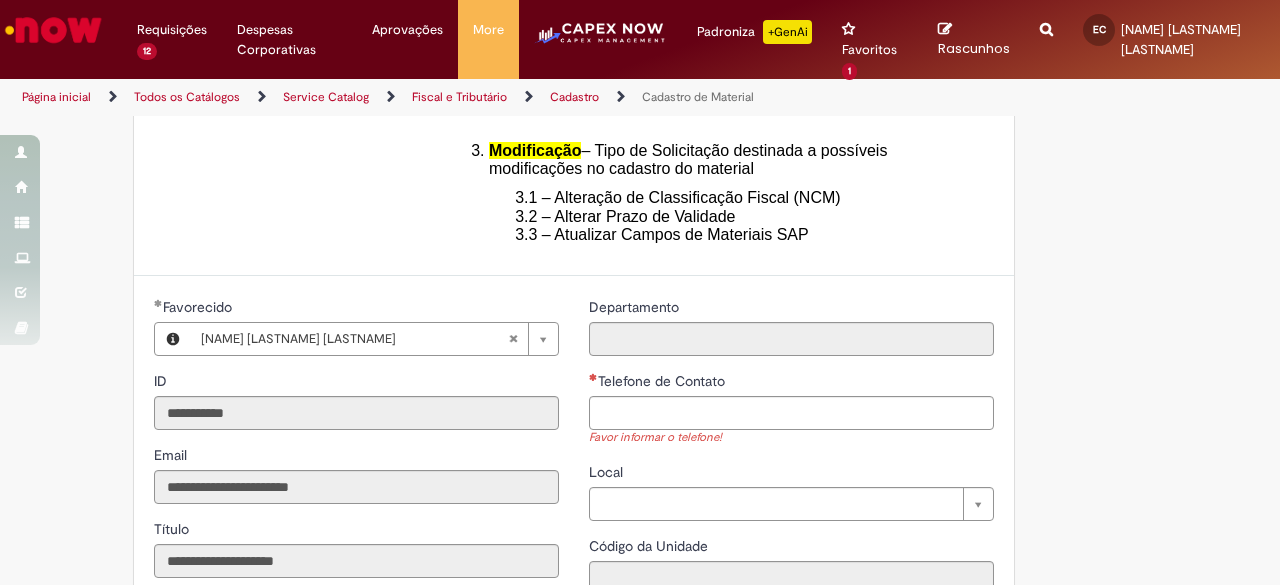 scroll, scrollTop: 800, scrollLeft: 0, axis: vertical 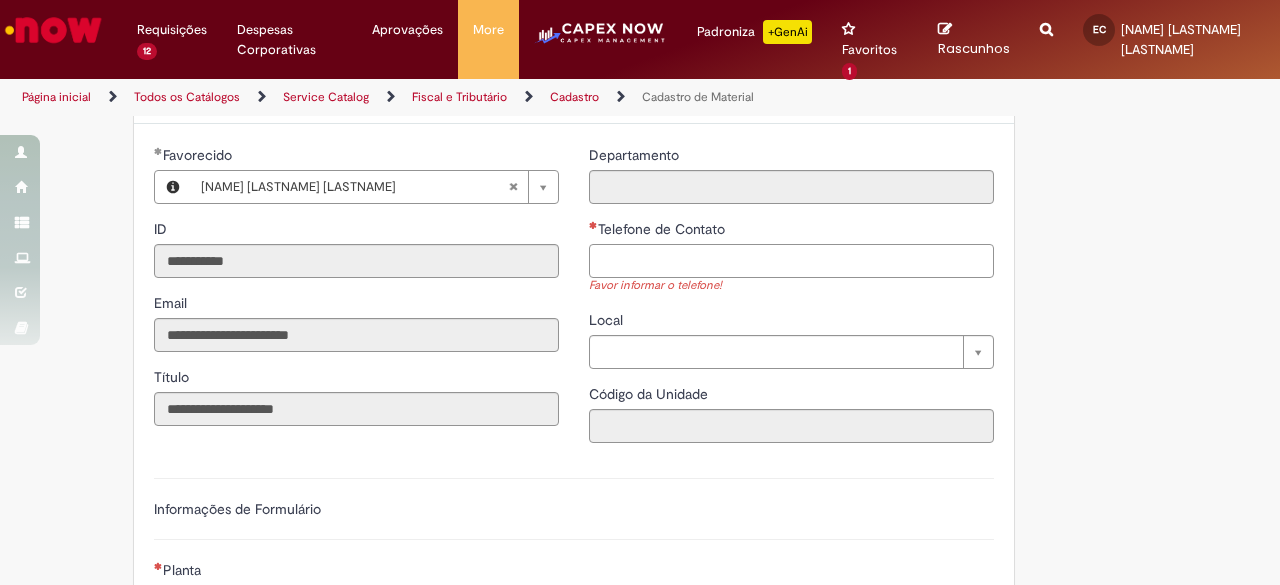 click on "Telefone de Contato" at bounding box center [791, 261] 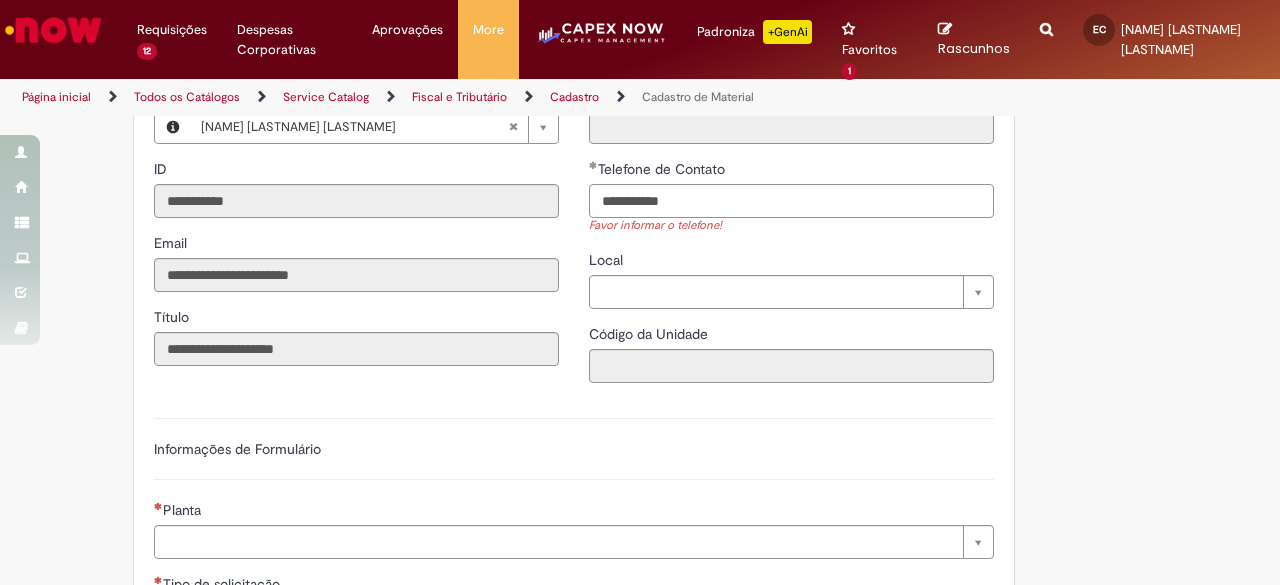 scroll, scrollTop: 1000, scrollLeft: 0, axis: vertical 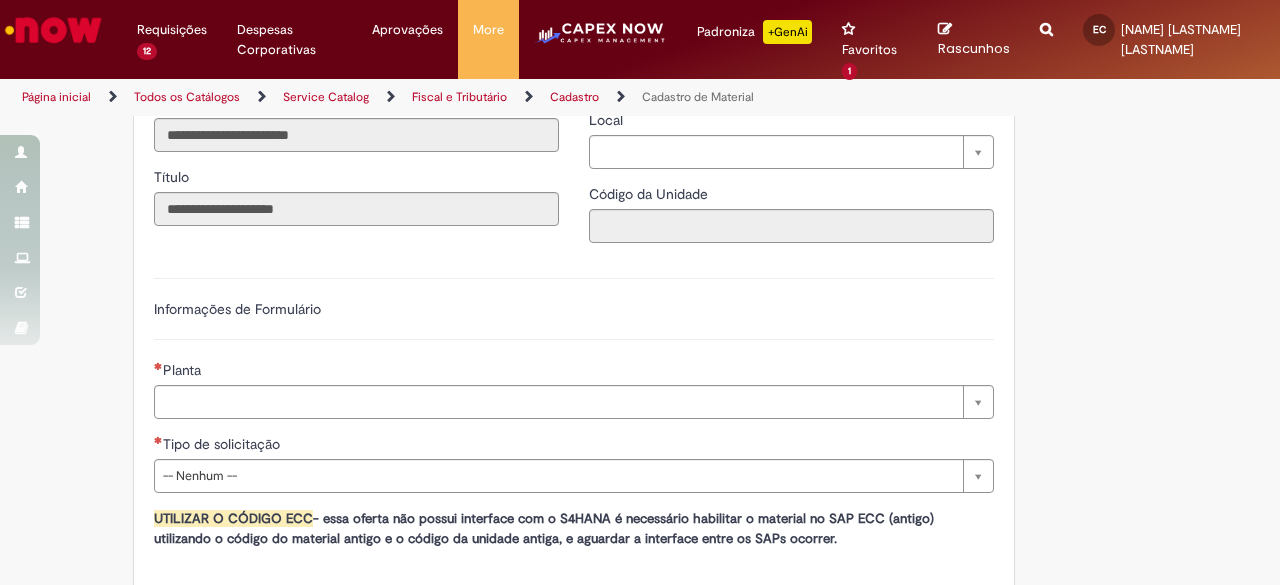 type on "**********" 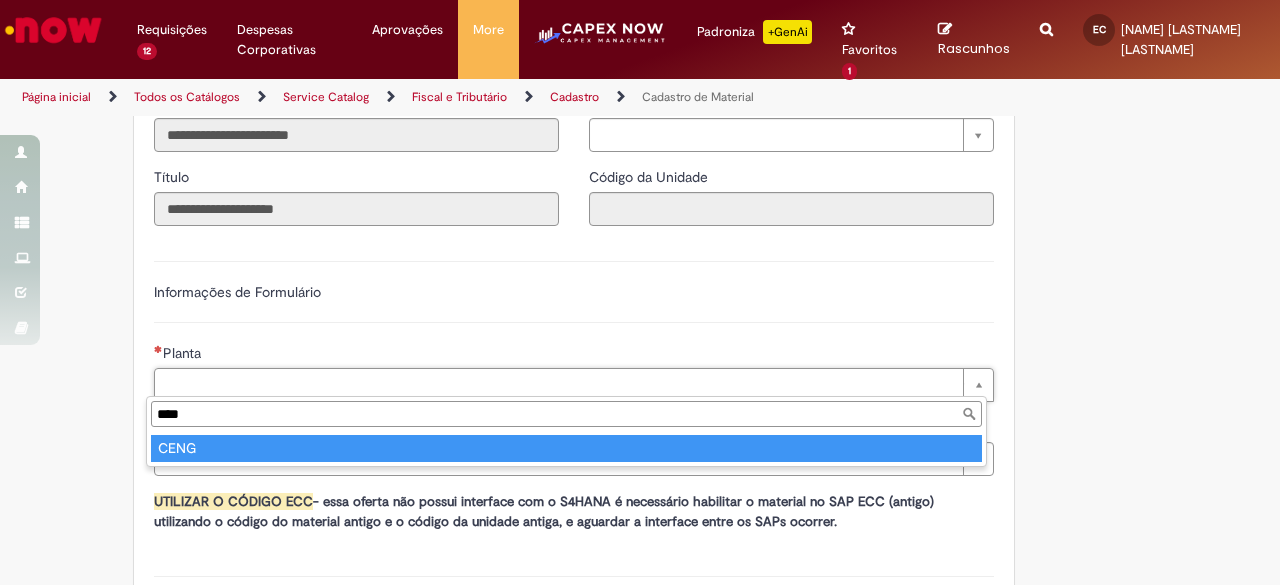 type on "****" 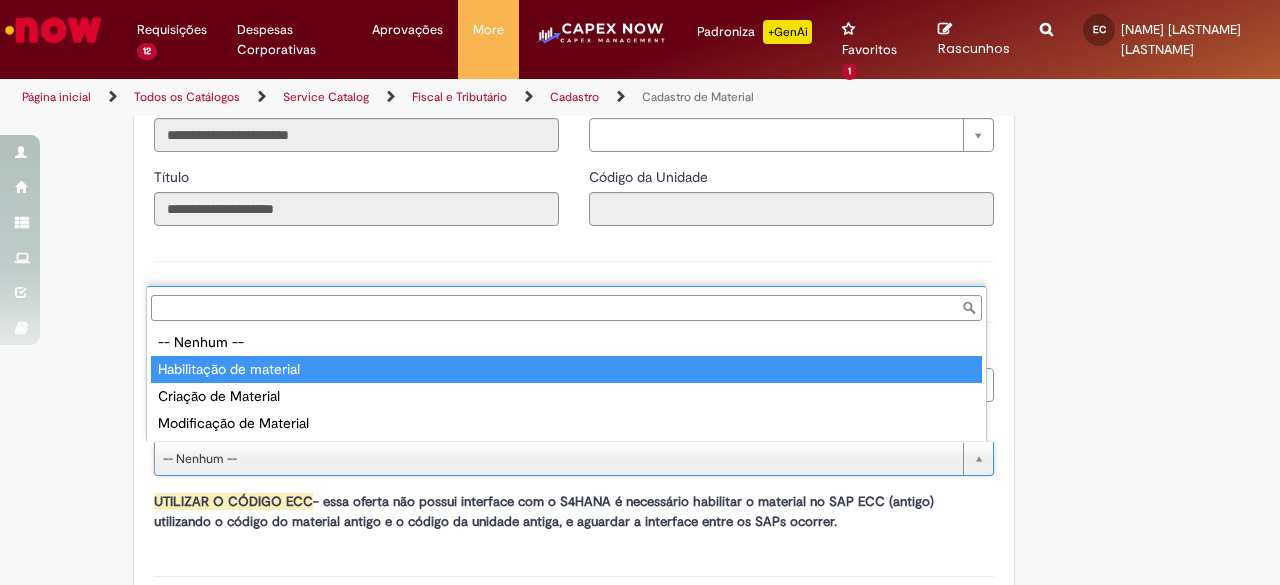 type on "**********" 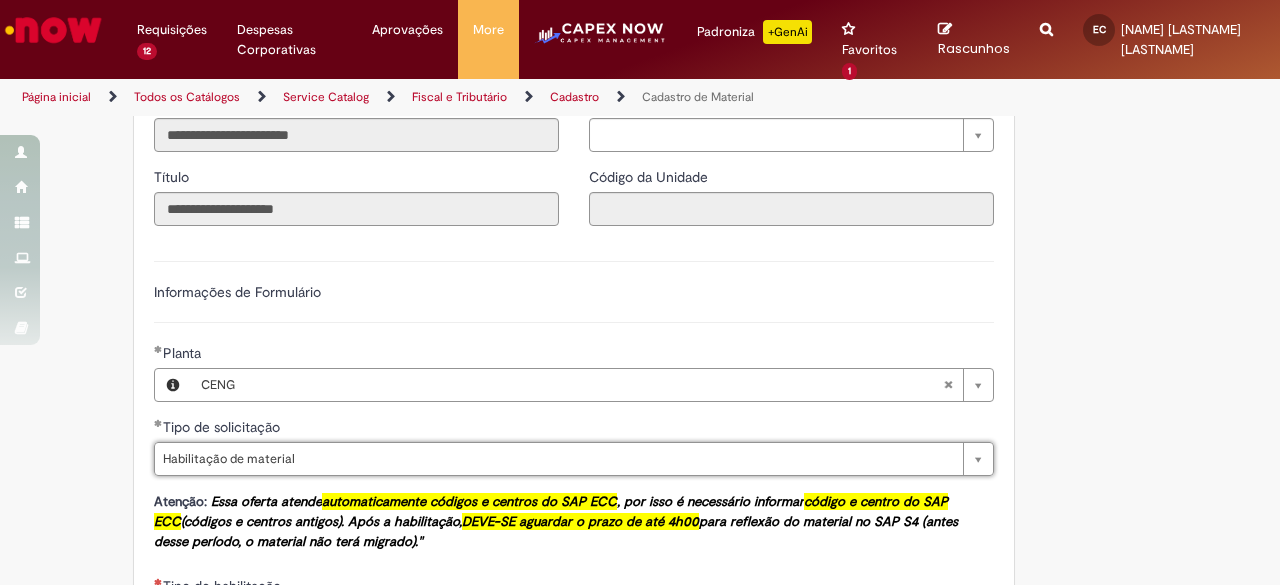 scroll, scrollTop: 1200, scrollLeft: 0, axis: vertical 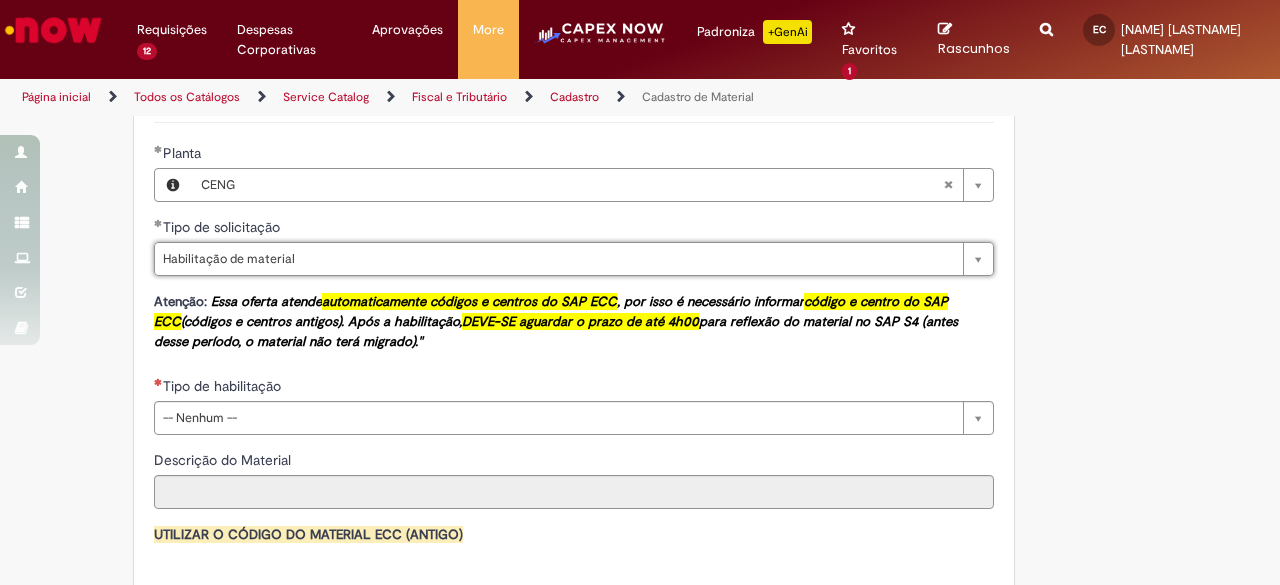 click on "**********" at bounding box center [574, 305] 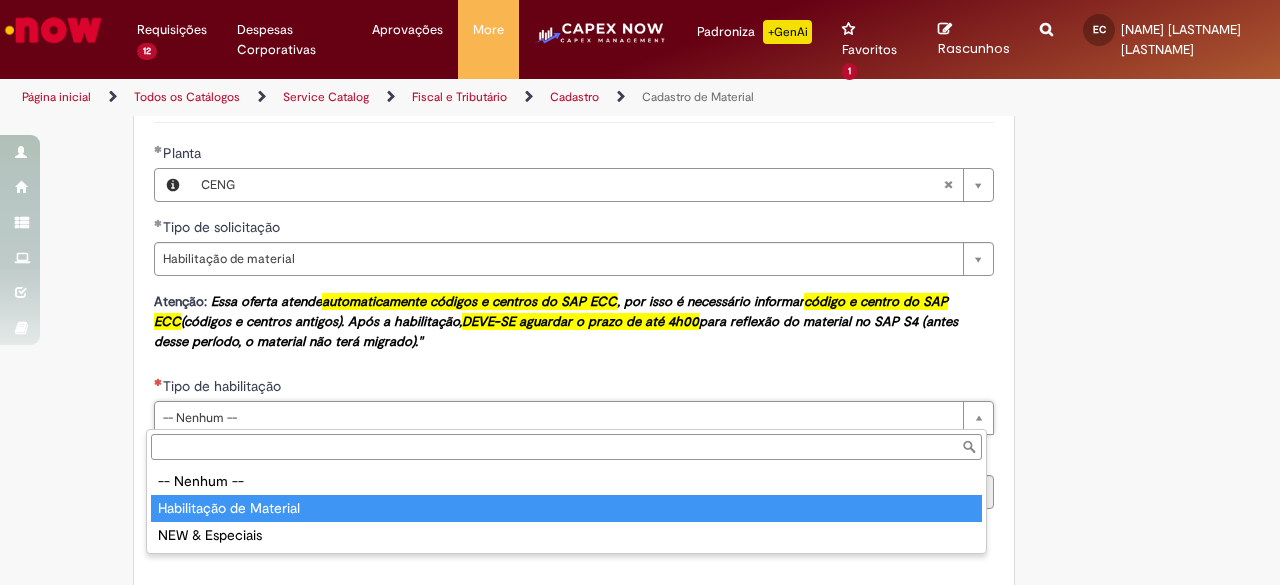 drag, startPoint x: 256, startPoint y: 504, endPoint x: 258, endPoint y: 477, distance: 27.073973 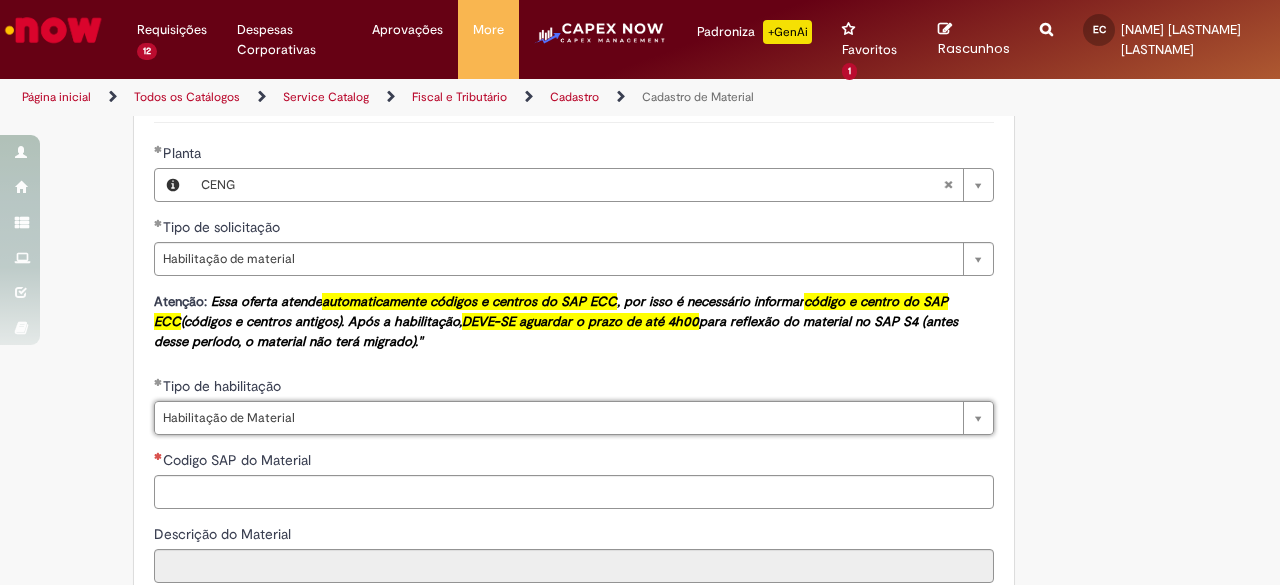 scroll, scrollTop: 1400, scrollLeft: 0, axis: vertical 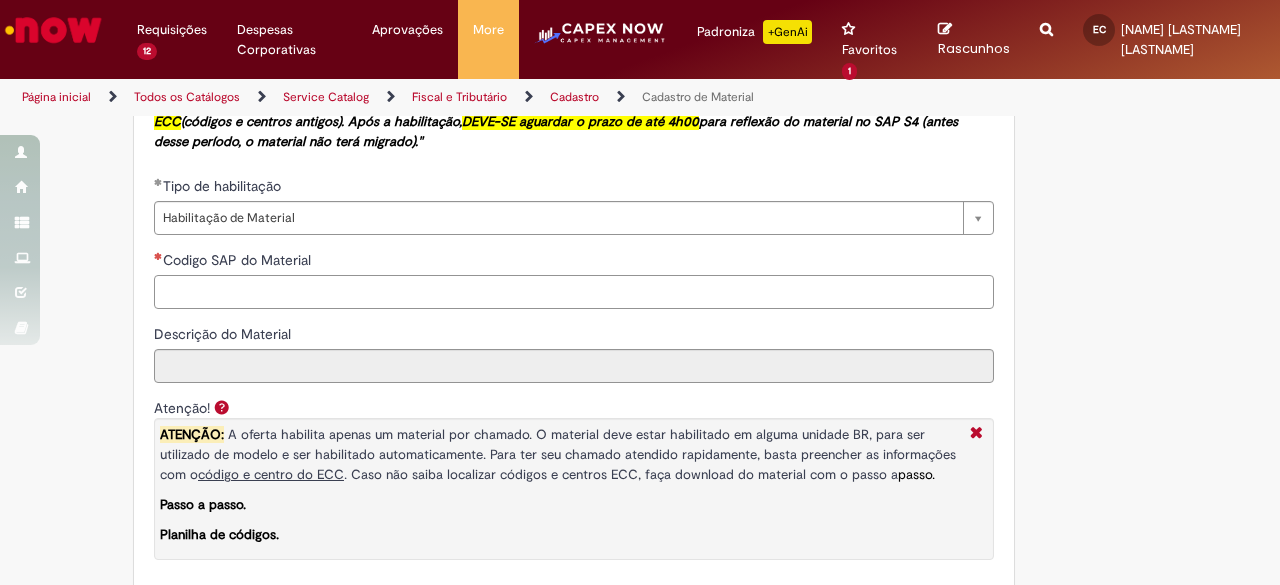 click on "Codigo SAP do Material" at bounding box center (574, 292) 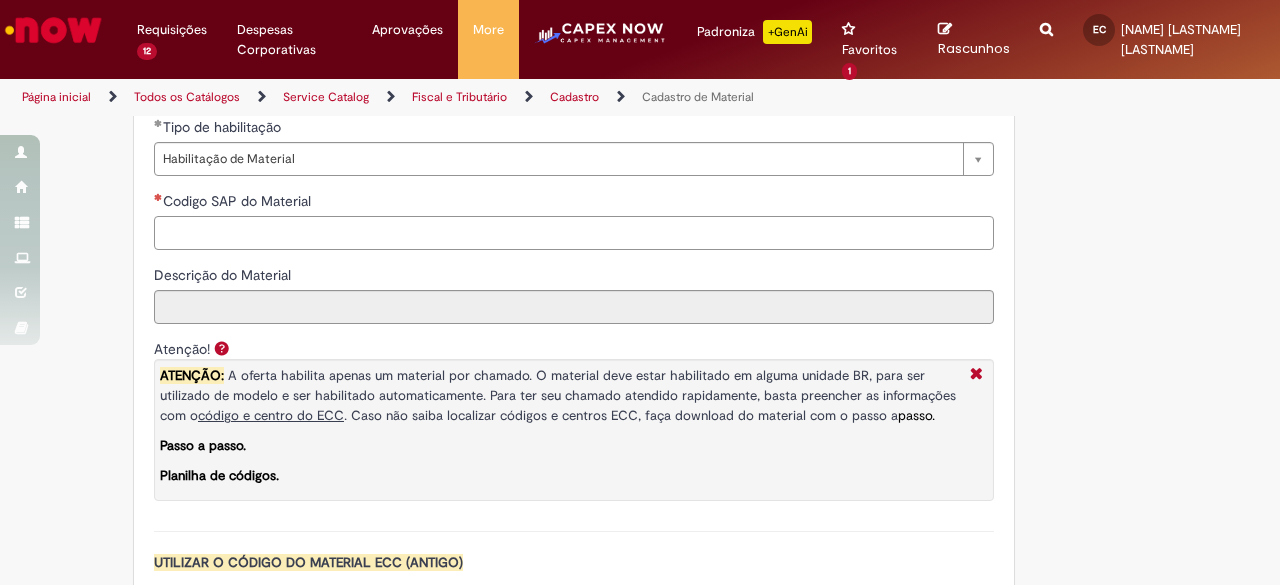 scroll, scrollTop: 1500, scrollLeft: 0, axis: vertical 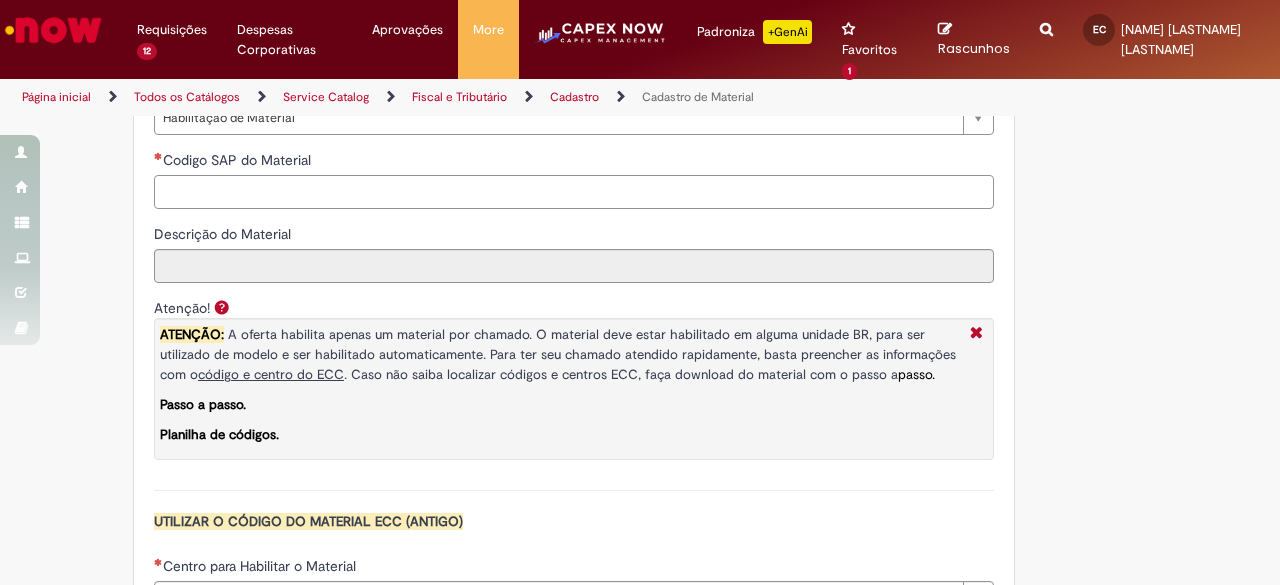 paste on "********" 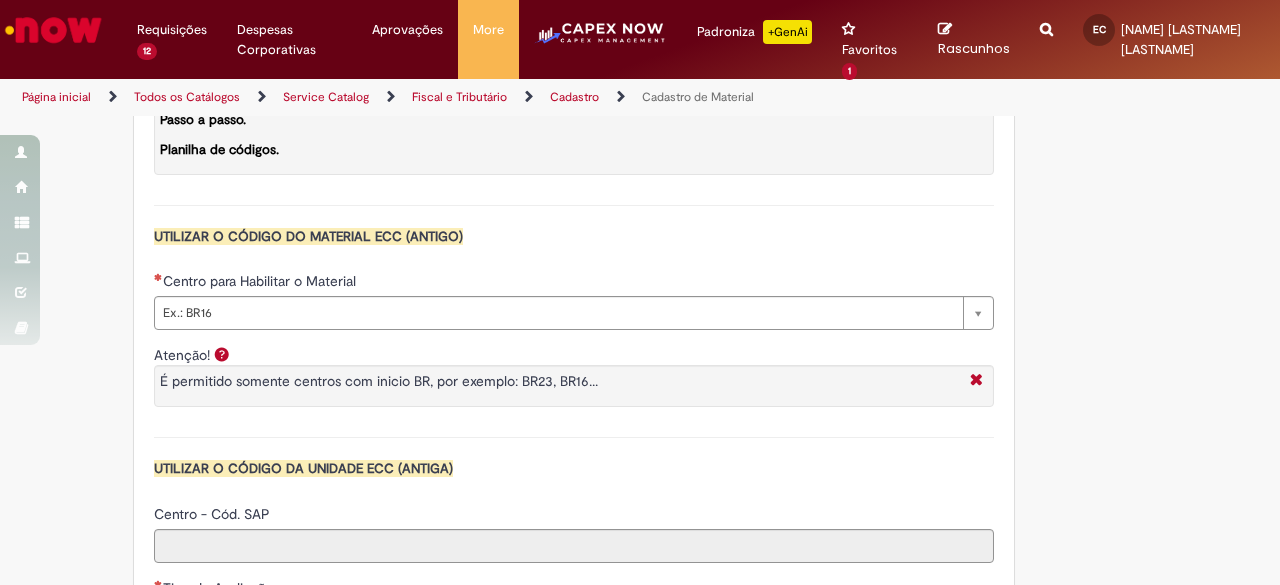 scroll, scrollTop: 1900, scrollLeft: 0, axis: vertical 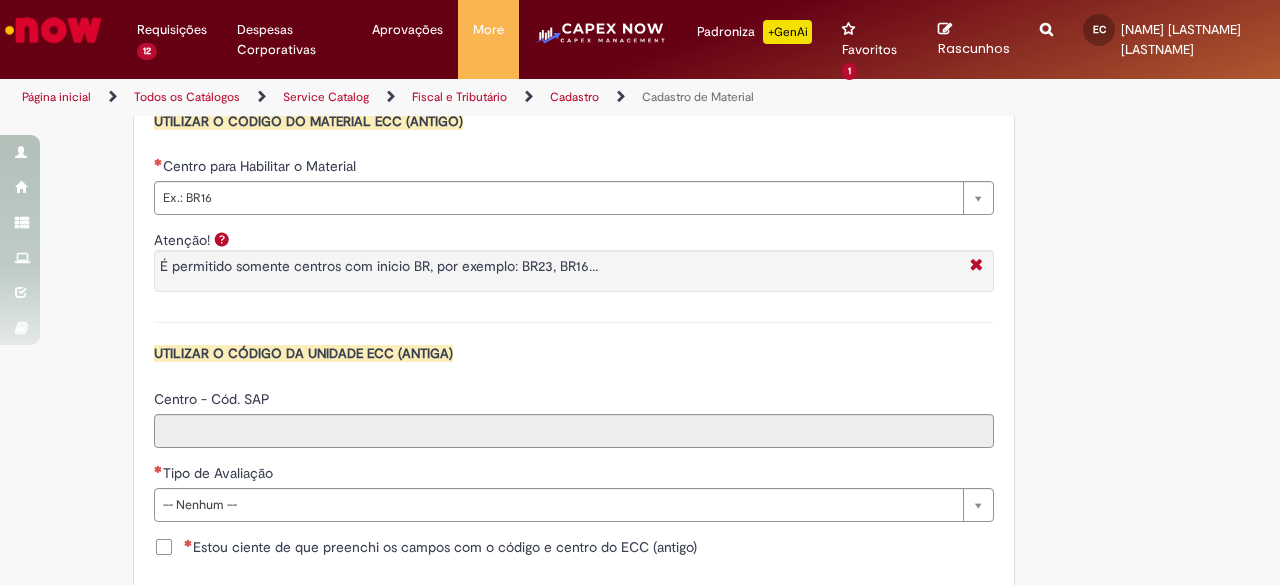 type on "********" 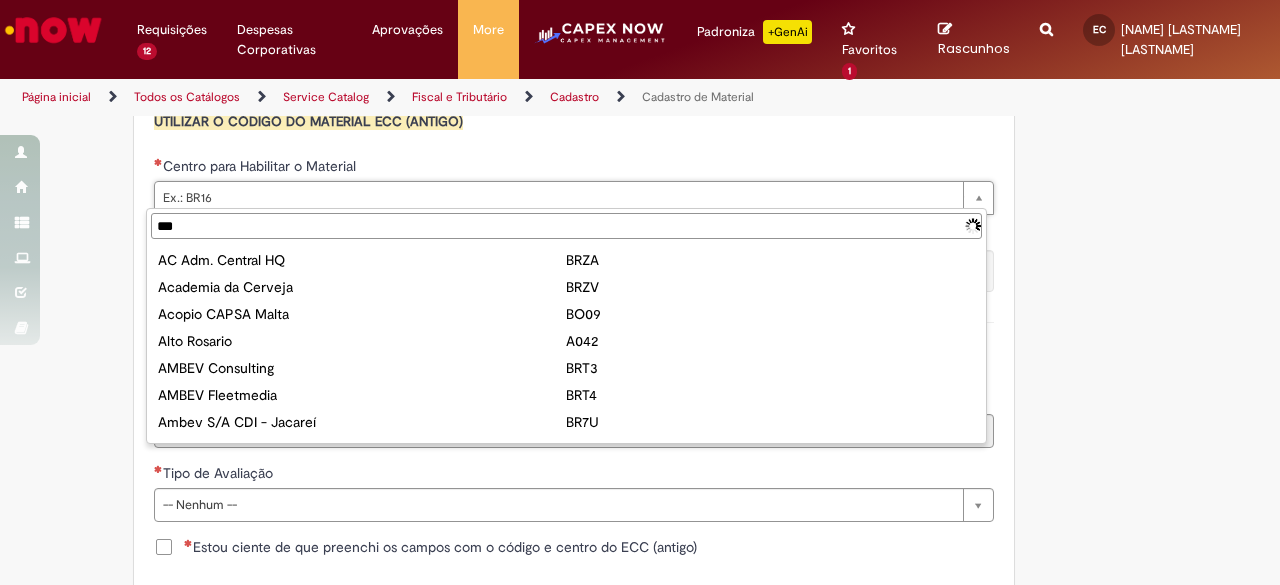 type on "****" 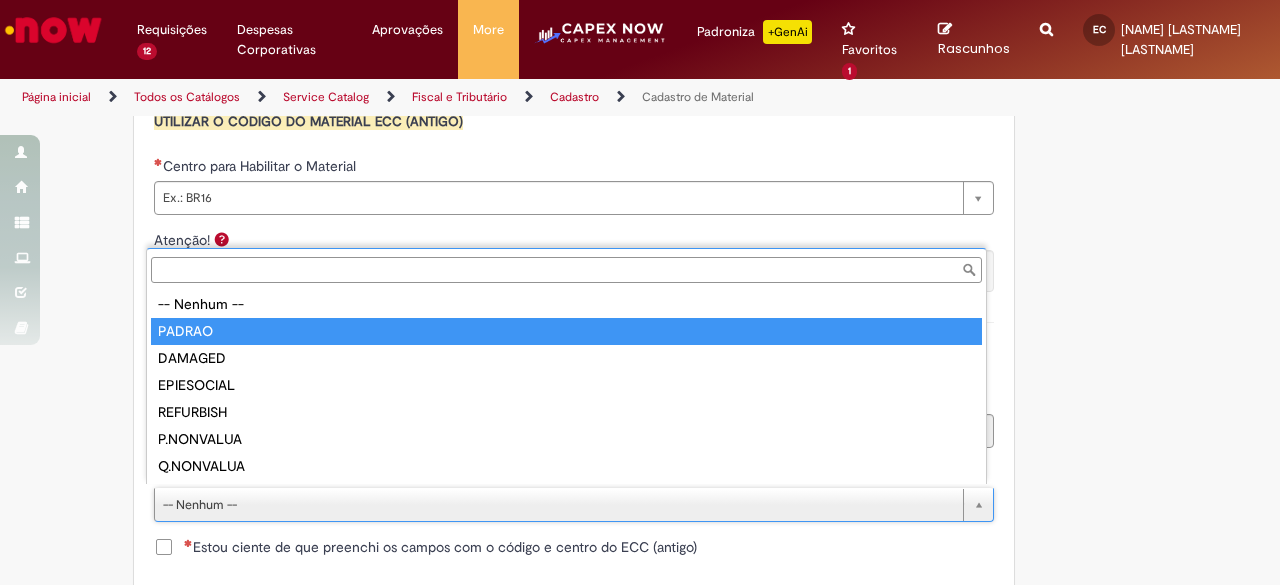 drag, startPoint x: 225, startPoint y: 333, endPoint x: 230, endPoint y: 354, distance: 21.587032 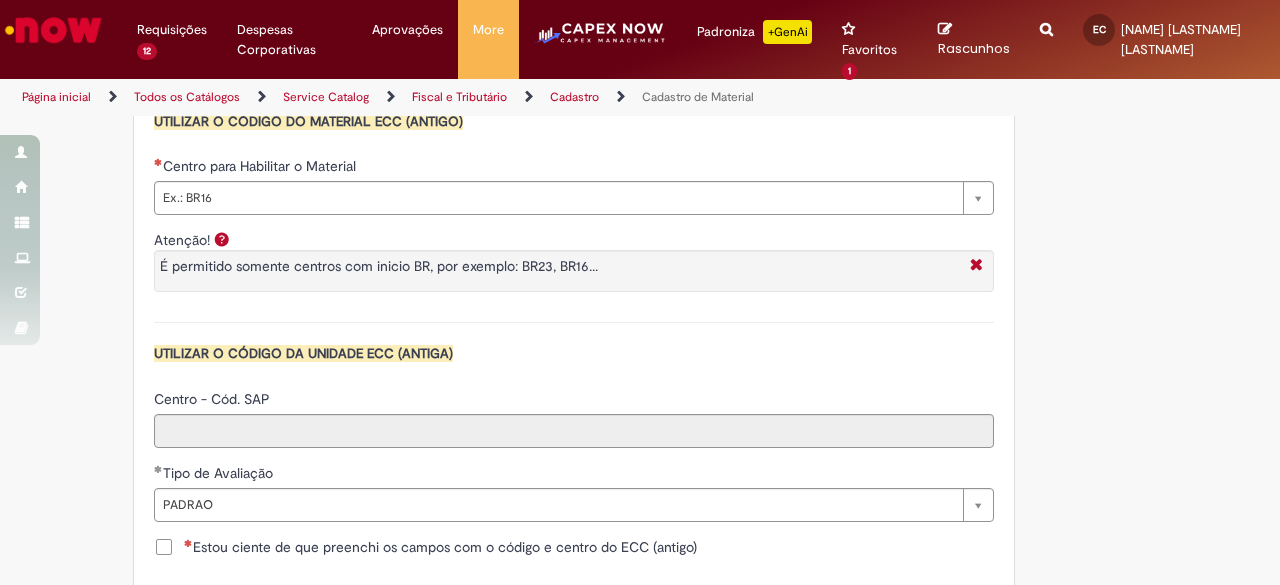 click on "Estou ciente de que preenchi os campos com o código e centro do ECC  (antigo)" at bounding box center (425, 547) 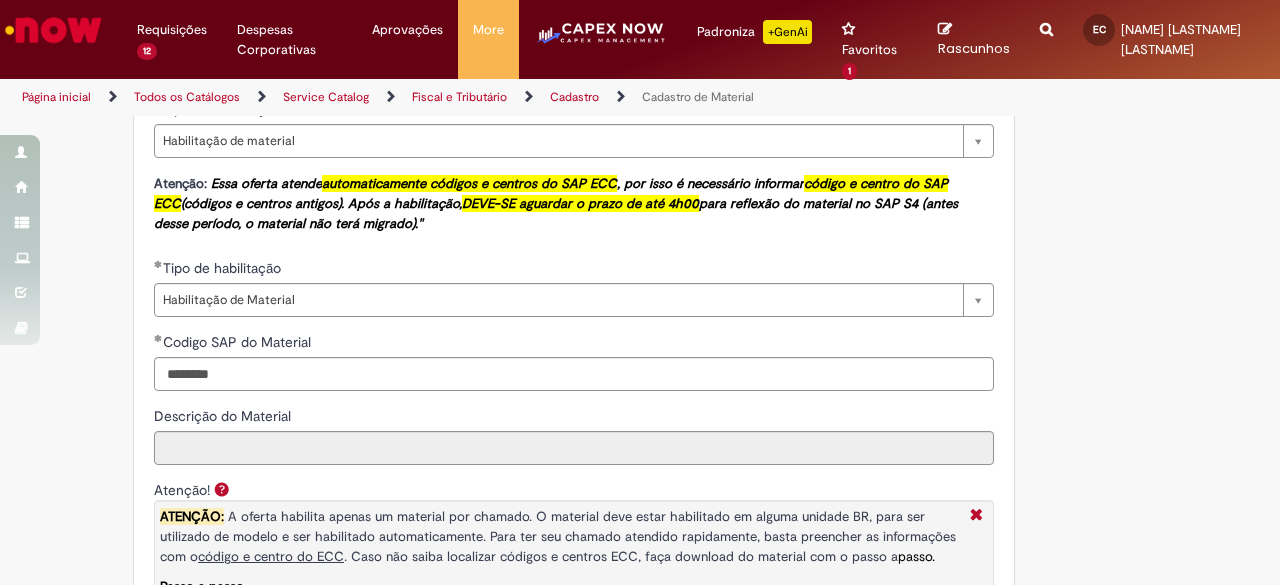 scroll, scrollTop: 1300, scrollLeft: 0, axis: vertical 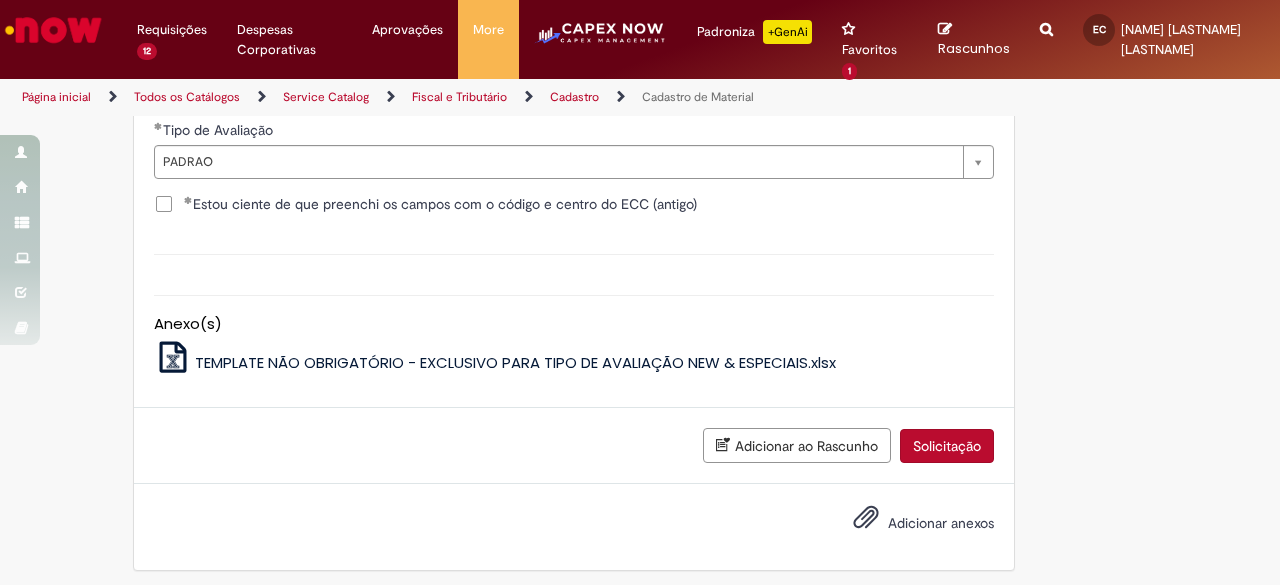 click on "Solicitação" at bounding box center (947, 446) 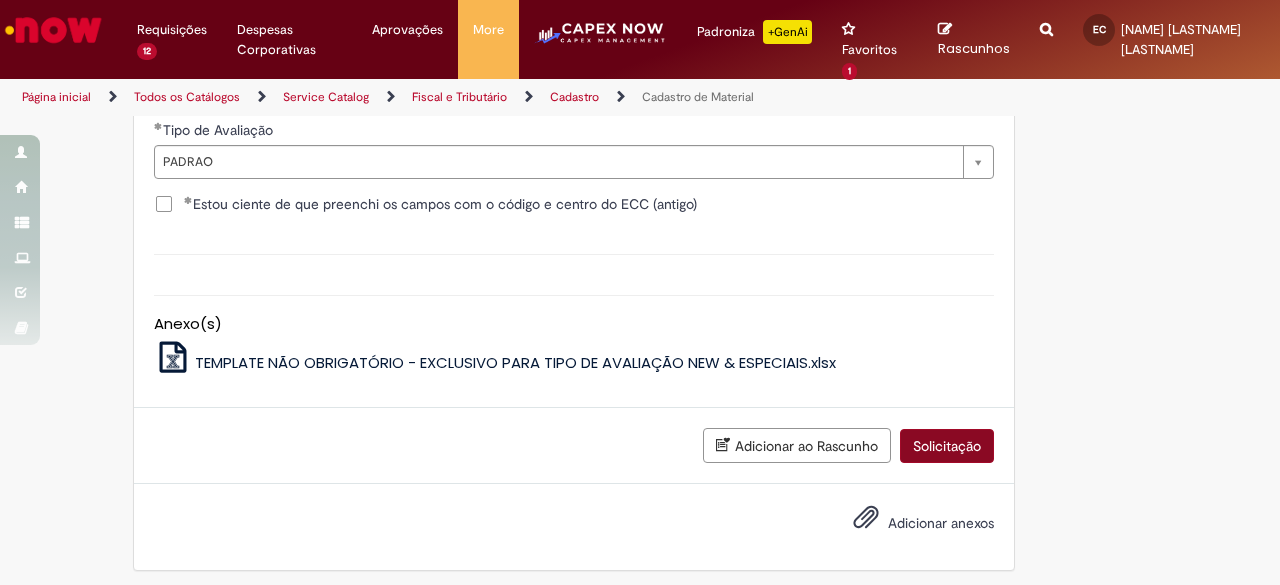 scroll, scrollTop: 1727, scrollLeft: 0, axis: vertical 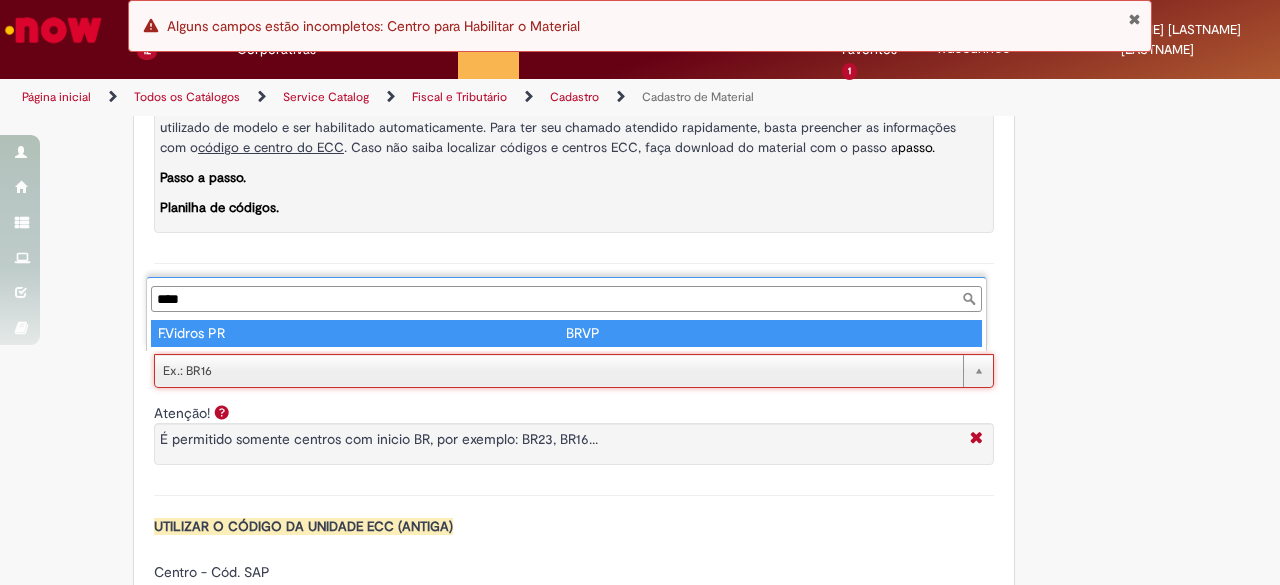 type on "****" 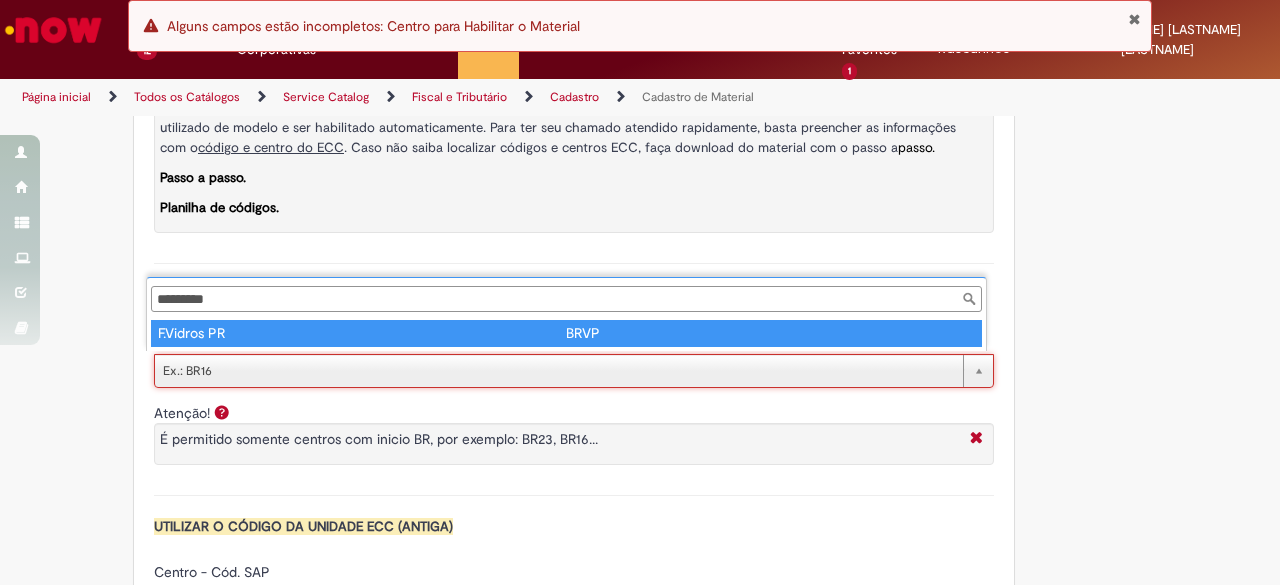 type on "****" 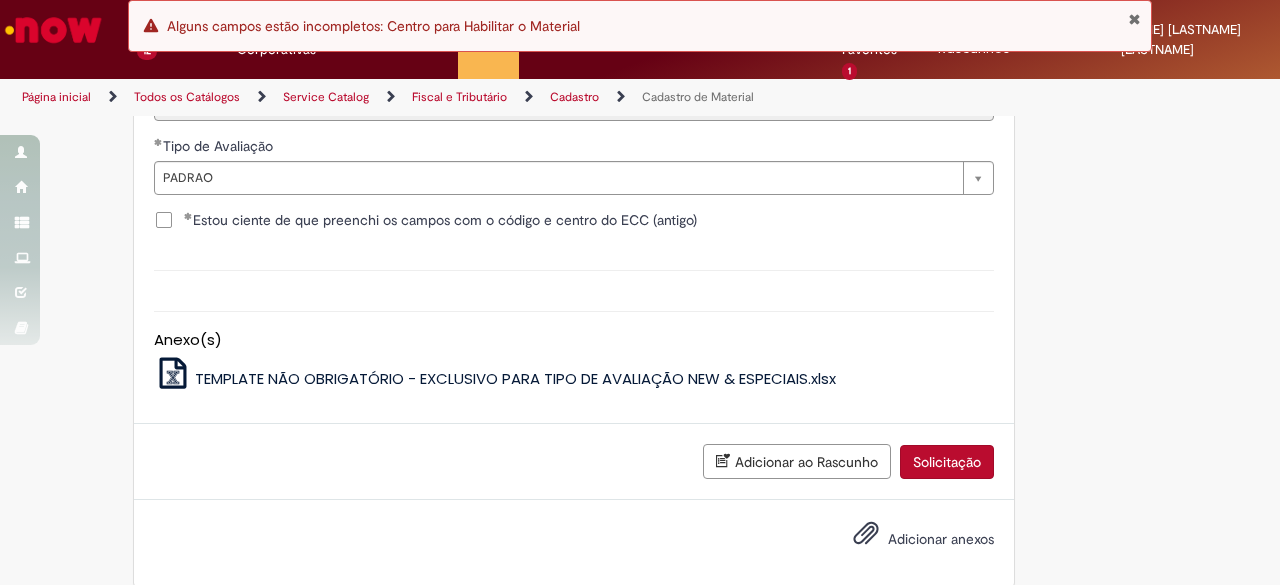 click on "Solicitação" at bounding box center [947, 462] 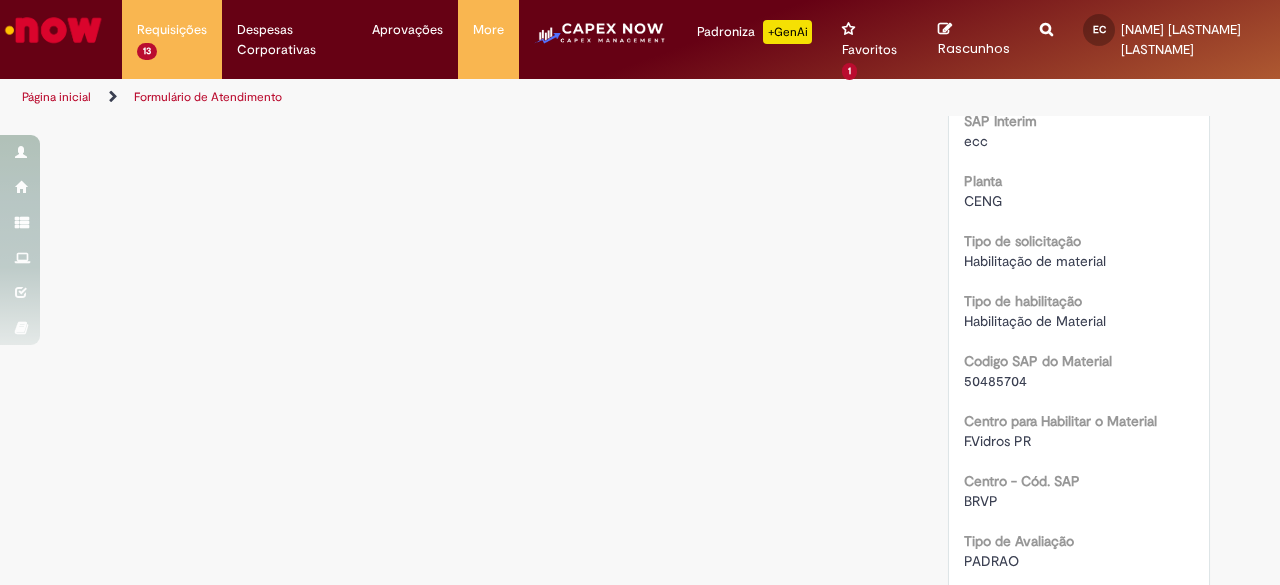 scroll, scrollTop: 0, scrollLeft: 0, axis: both 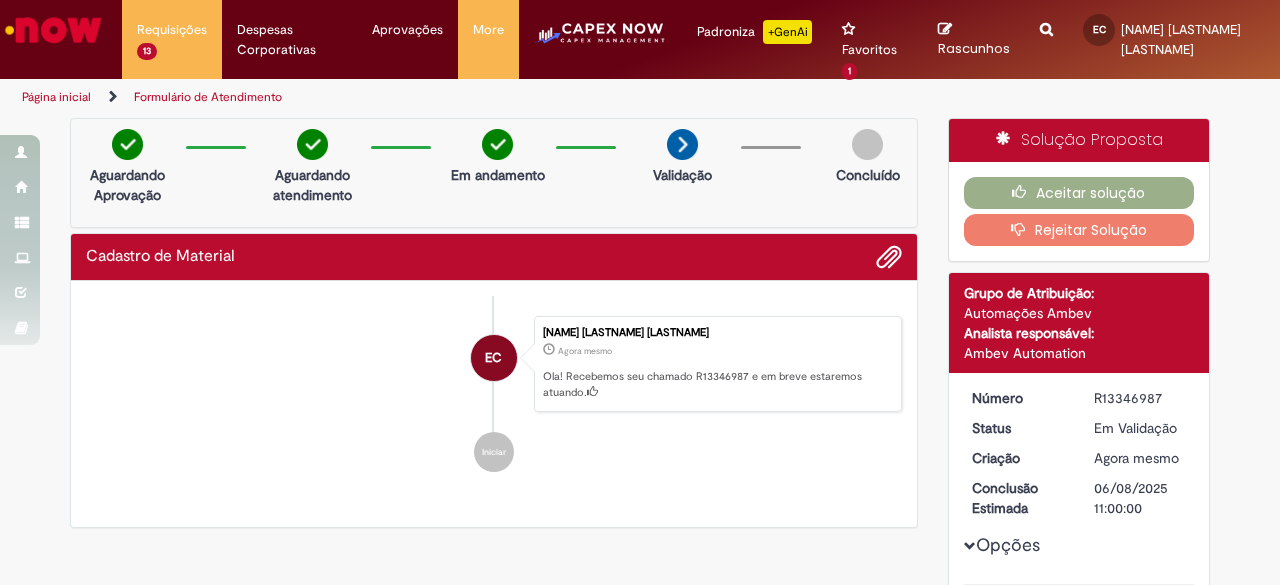 click on "**********" at bounding box center (1046, 39) 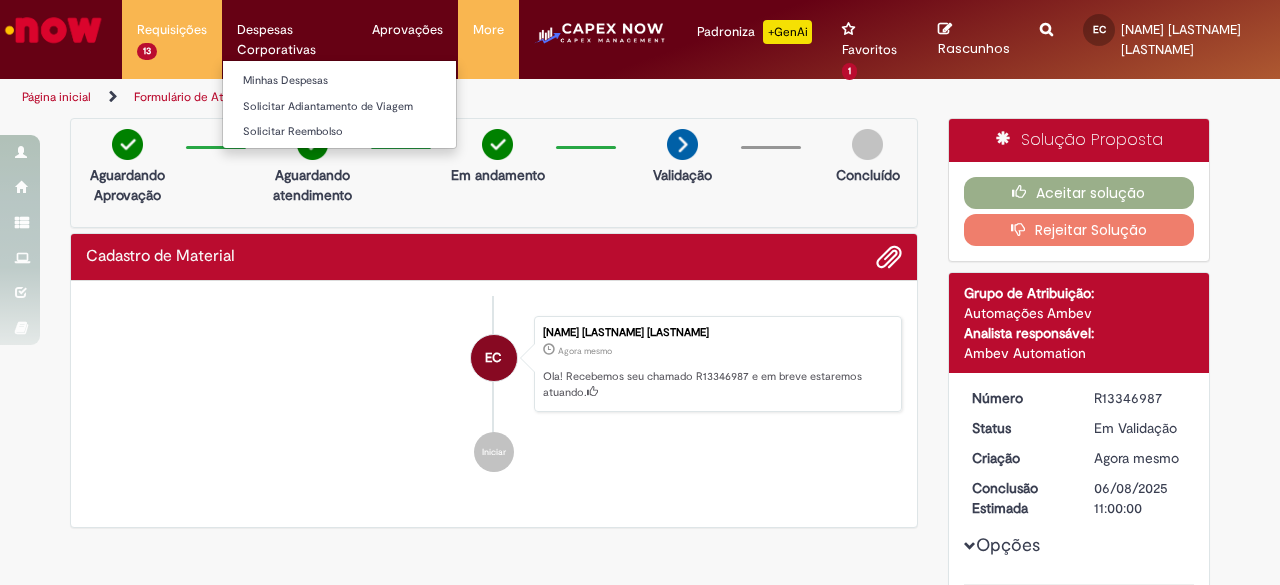 click on "Despesas Corporativas
Minhas Despesas
Solicitar Adiantamento de Viagem
Solicitar Reembolso" at bounding box center [172, 30] 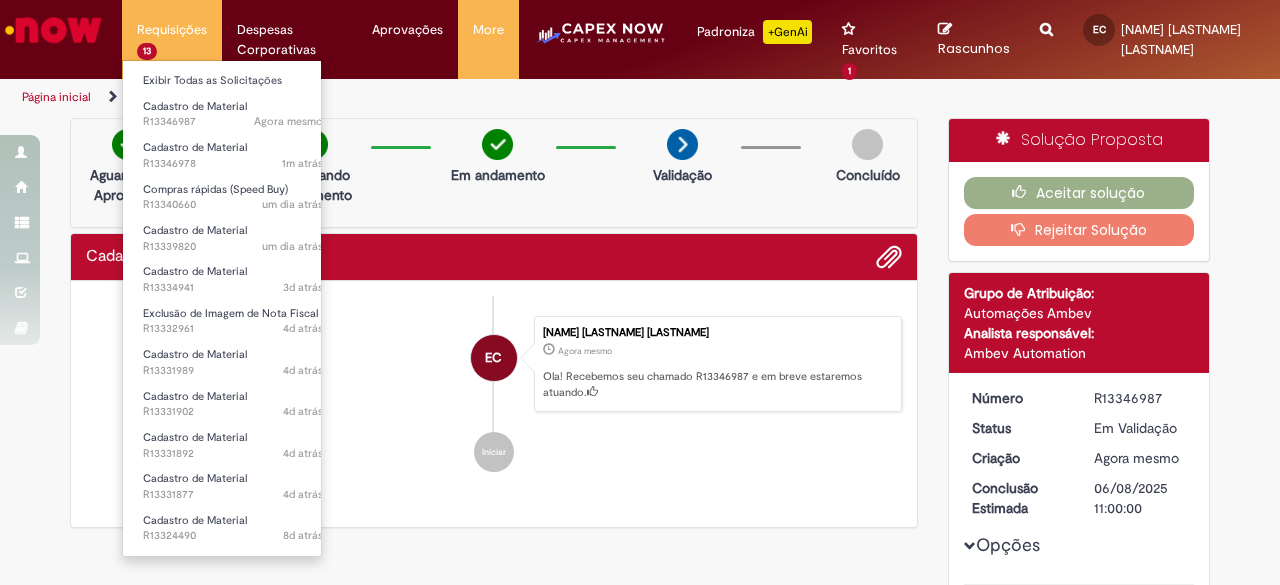 click on "Requisições   13
Exibir Todas as Solicitações
Cadastro de Material
Agora mesmo Agora mesmo  R13346987
Cadastro de Material
1m atrás 1m atrás  R13346978
Compras rápidas (Speed Buy)
um dia atrás um dia atrás  R13340660
Cadastro de Material
um dia atrás um dia atrás  R13339820
Cadastro de Material
3d atrás 3 dias atrás  R13334941
Exclusão de Imagem de Nota Fiscal
4d atrás 4 dias atrás  R13332961
Cadastro de Material
4d atrás 4 dias atrás  R13331989
Cadastro de Material
4d atrás 4 dias atrás  R13331902
Cadastro de Material
4d atrás 4 dias atrás  R13331892
Cadastro de Material
4d atrás 4 dias atrás  R13331877
Cadastro de Material
8d atrás 8 dias atrás  R13324490" at bounding box center [172, 30] 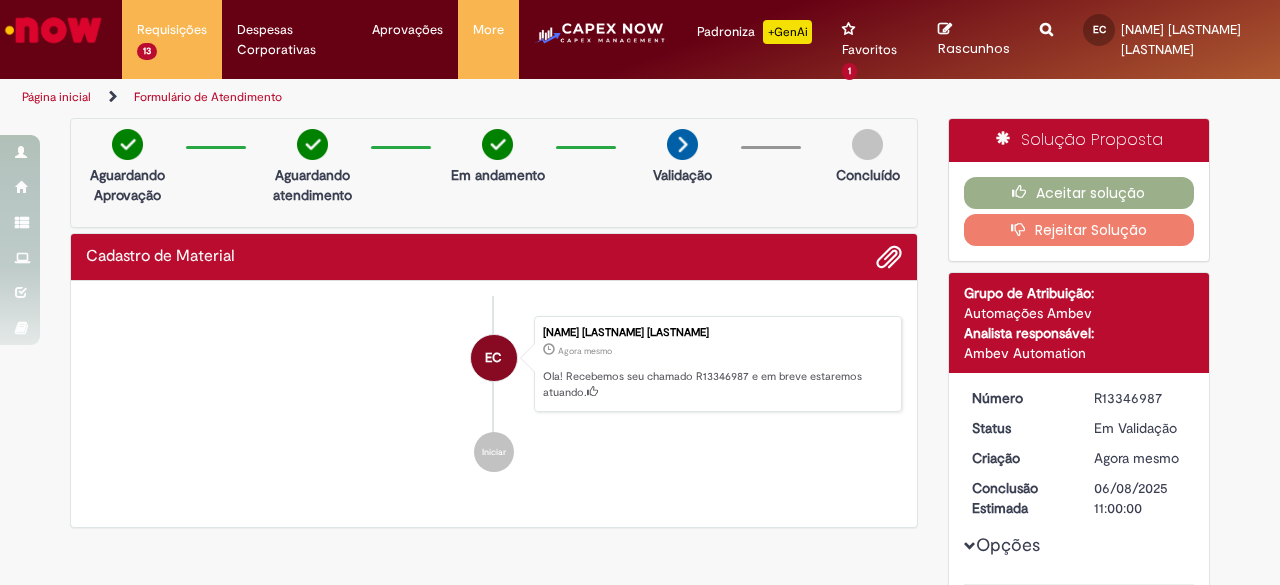 click at bounding box center [1046, 18] 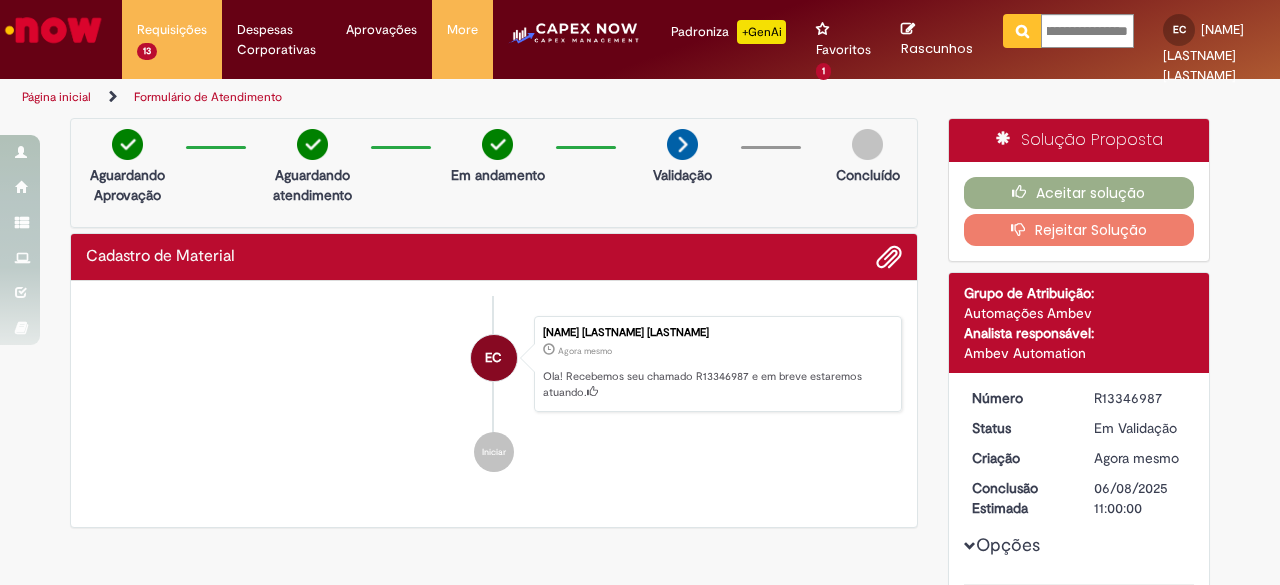 click at bounding box center (1022, 31) 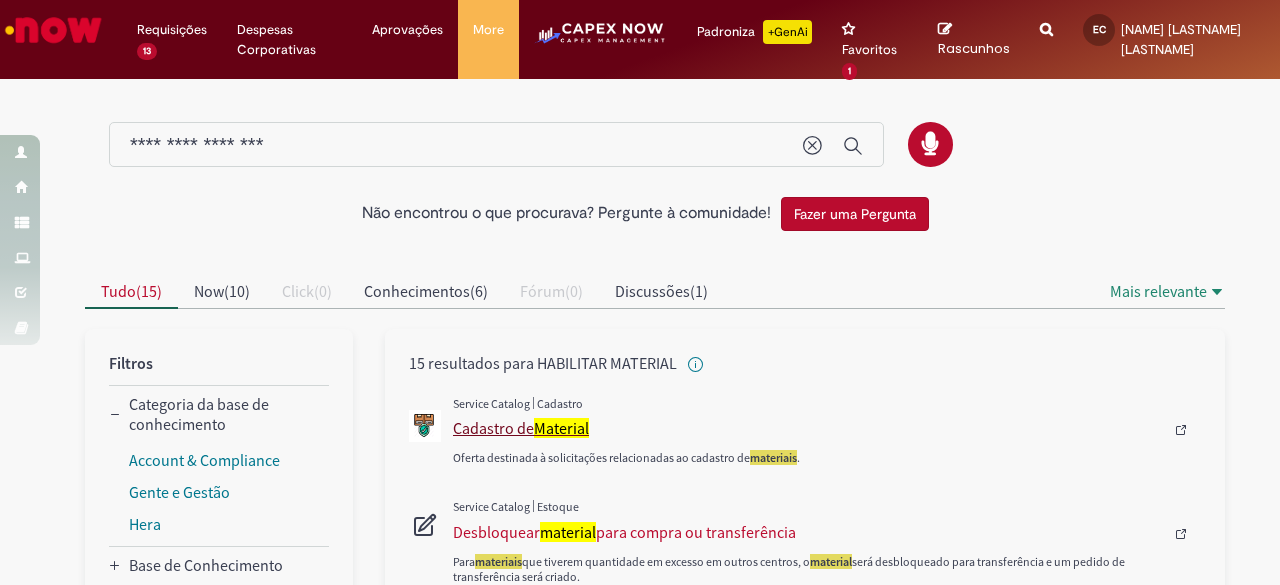 click on "Cadastro de  Material" at bounding box center (808, 428) 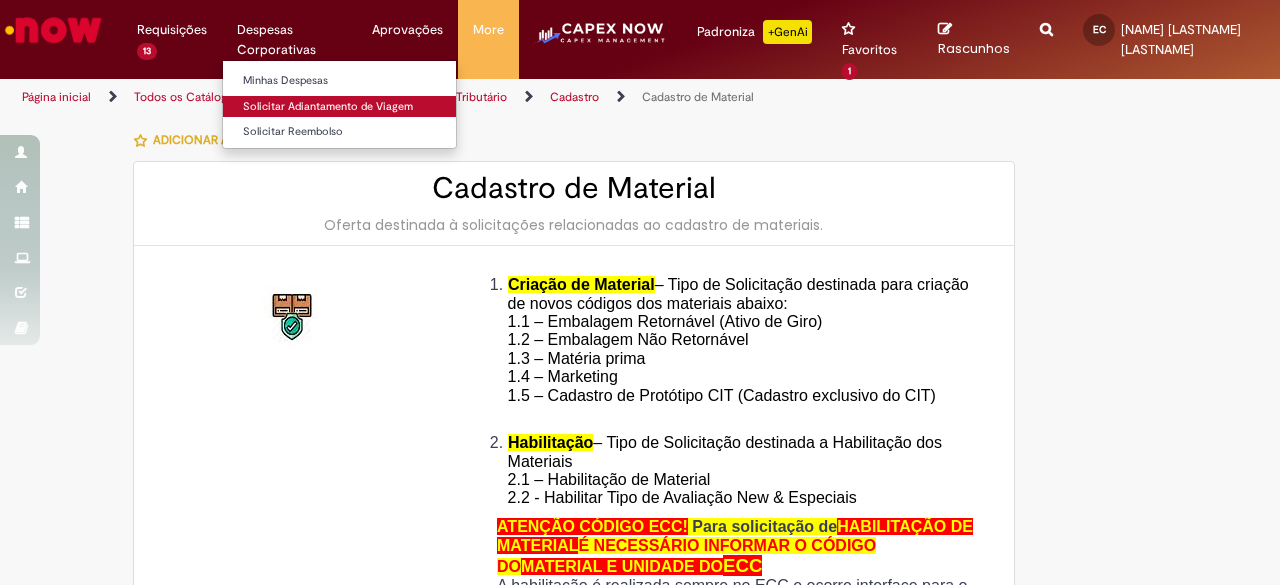 type on "**********" 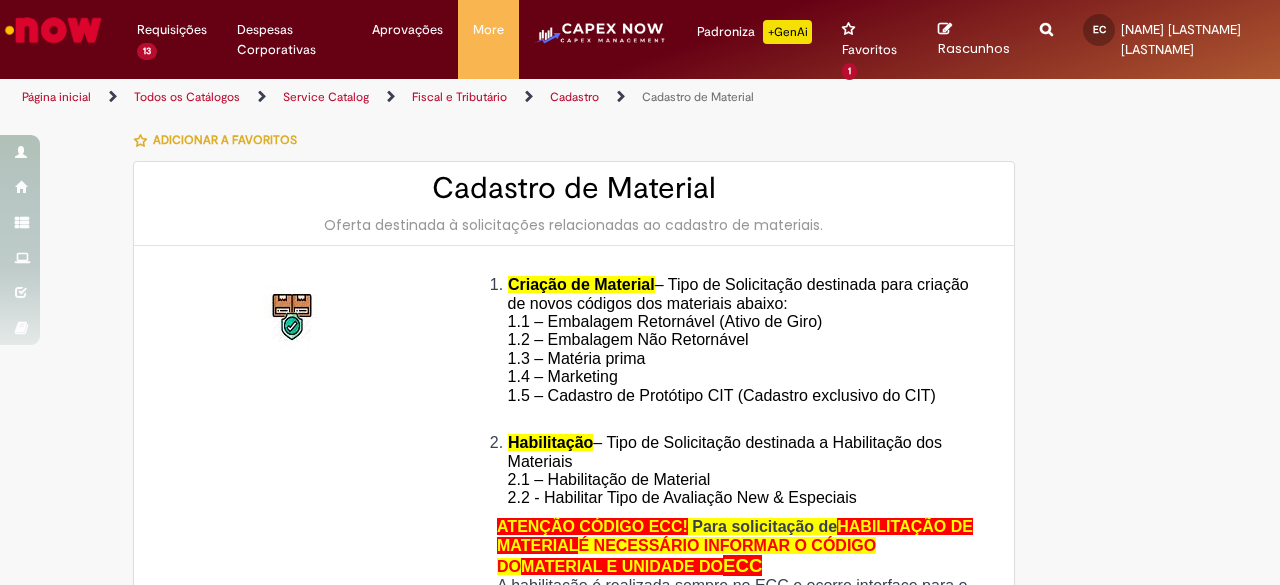 type on "**********" 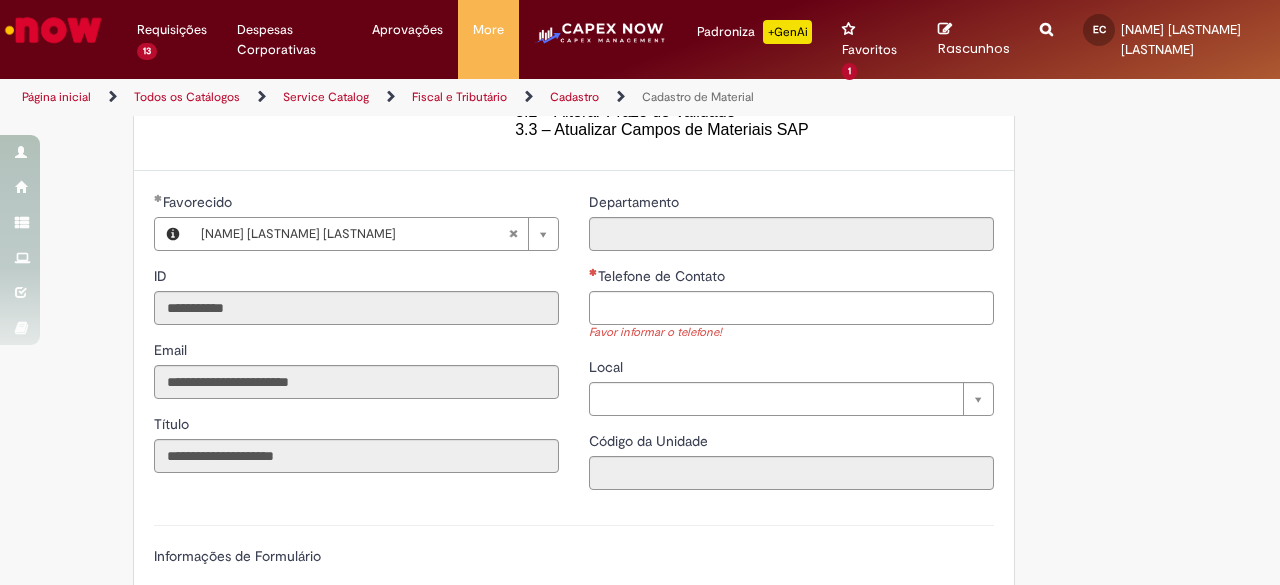 scroll, scrollTop: 900, scrollLeft: 0, axis: vertical 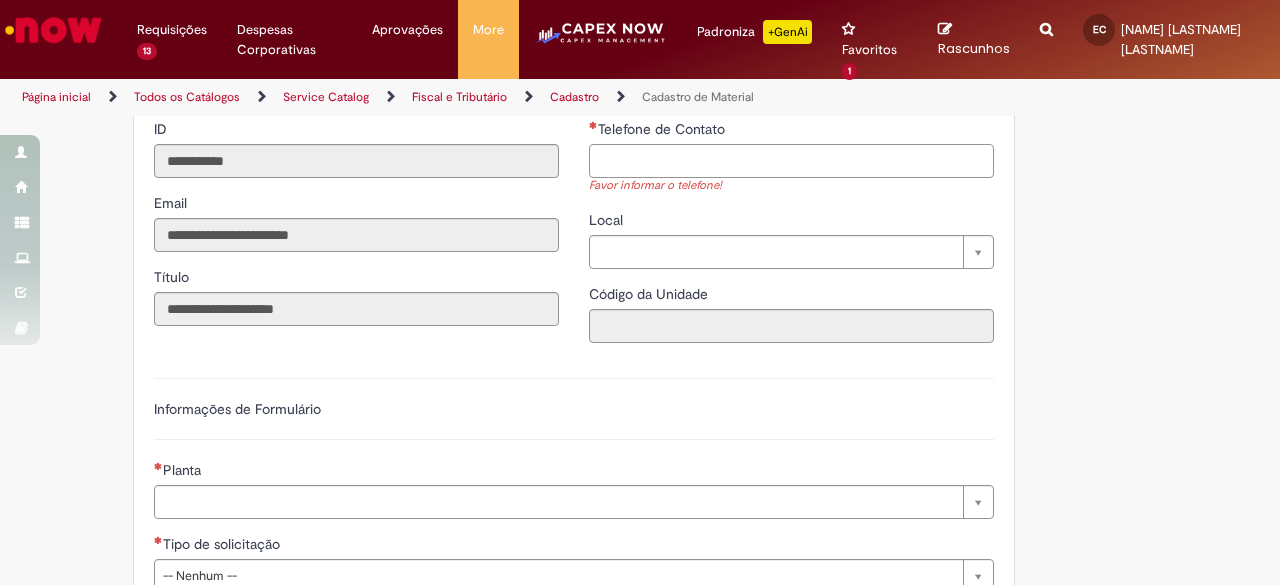 click on "Telefone de Contato" at bounding box center (791, 161) 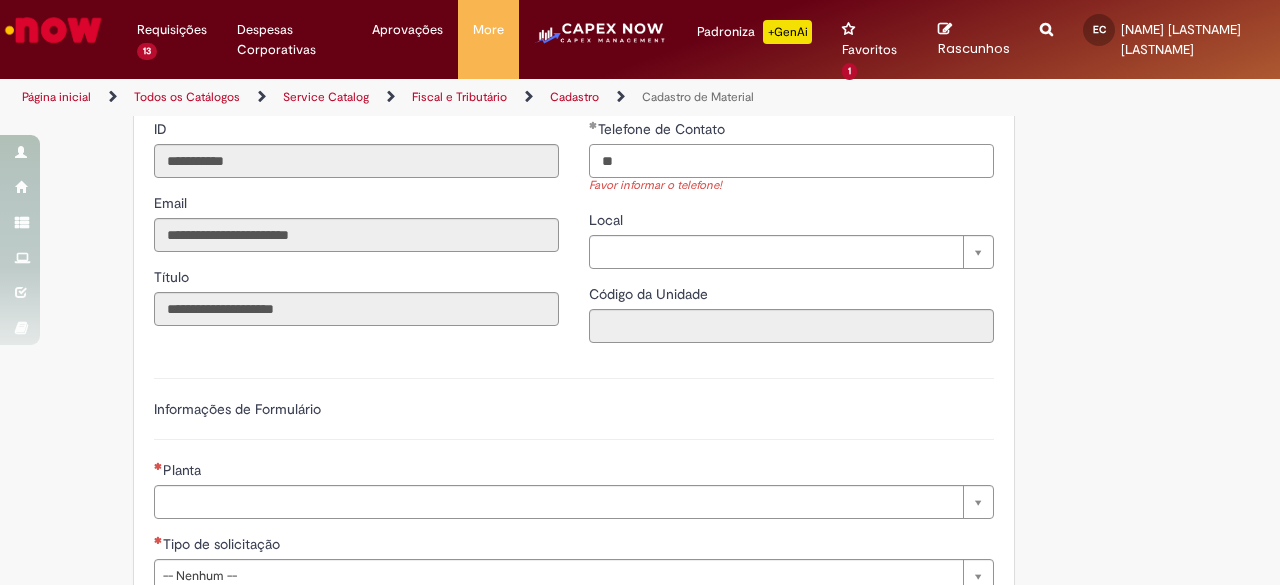 type on "*" 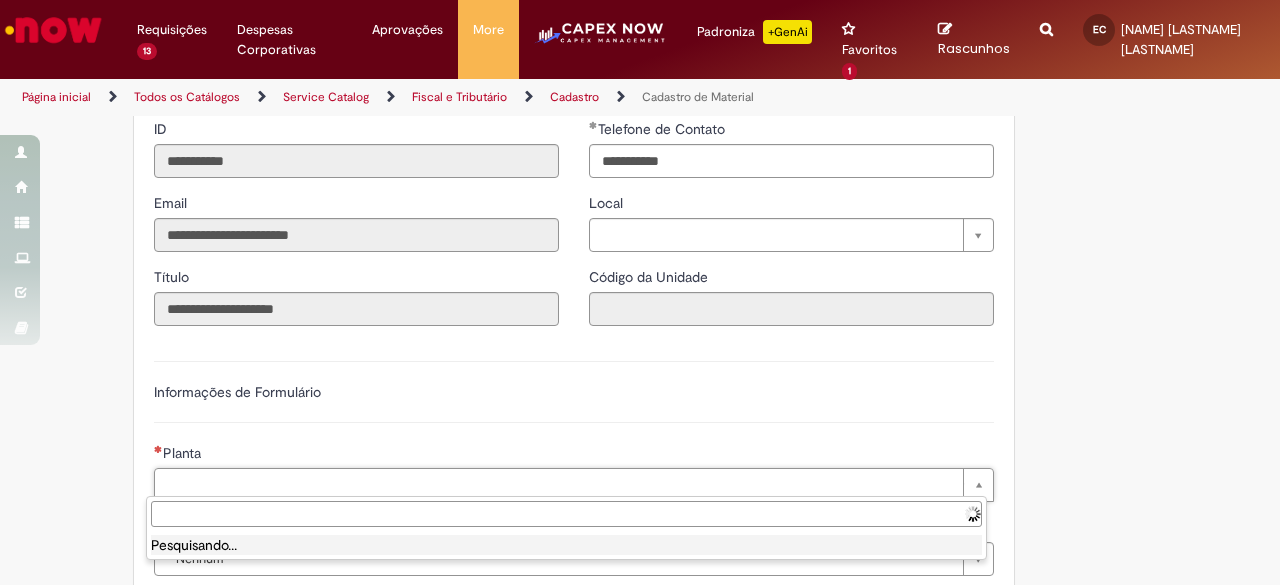 type on "**********" 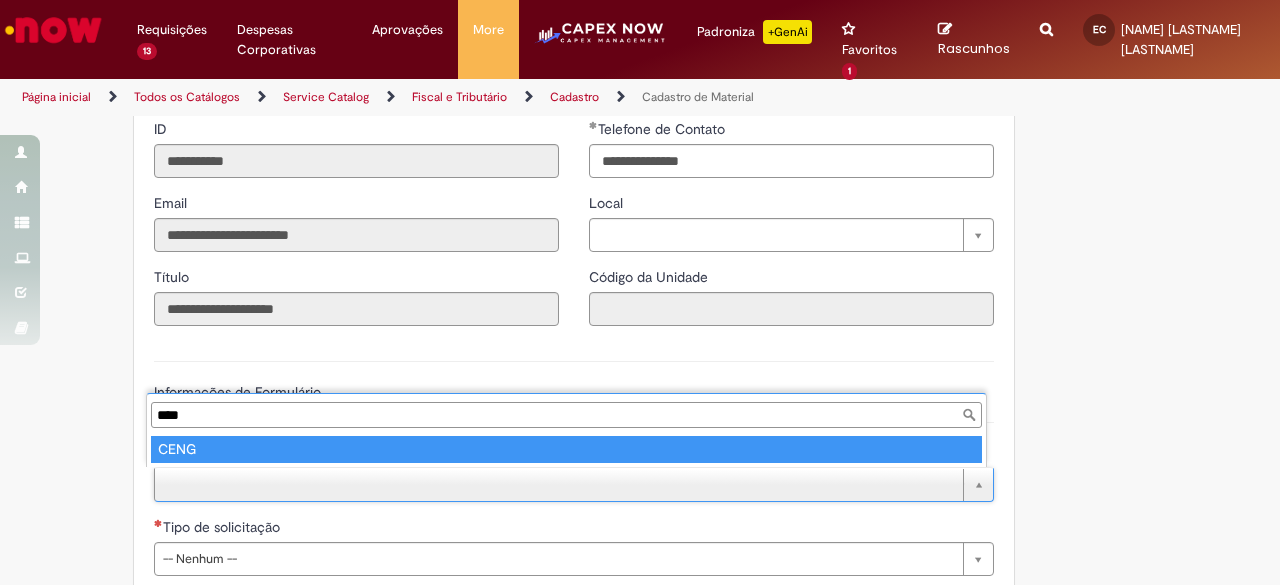 type on "****" 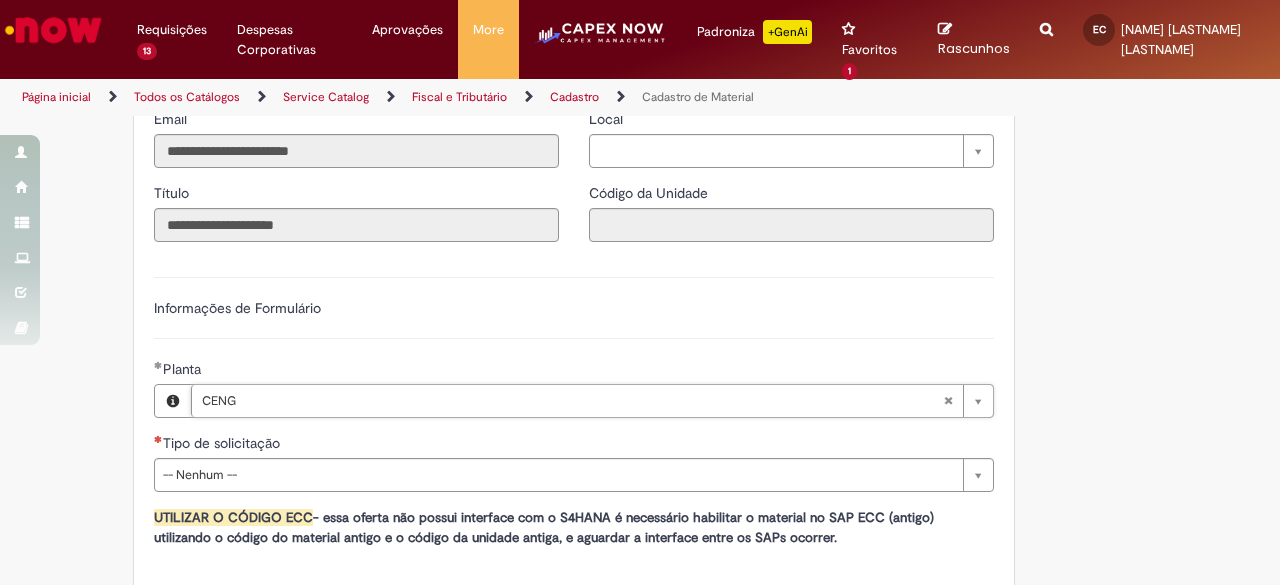 scroll, scrollTop: 1100, scrollLeft: 0, axis: vertical 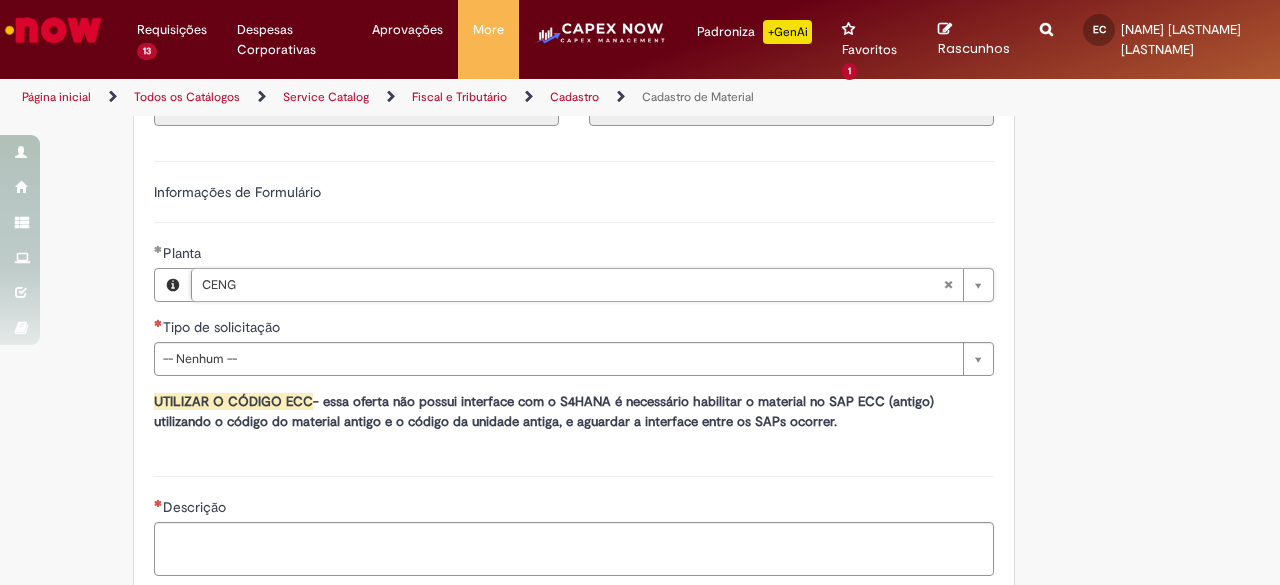 click on "Tipo de solicitação" at bounding box center (574, 329) 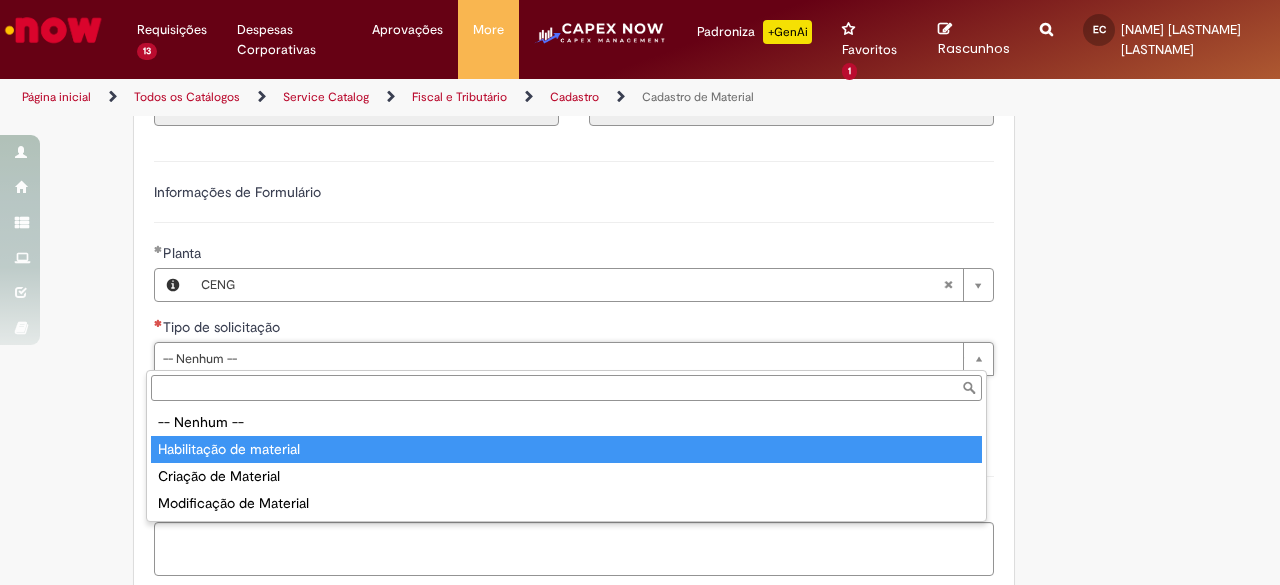 type on "**********" 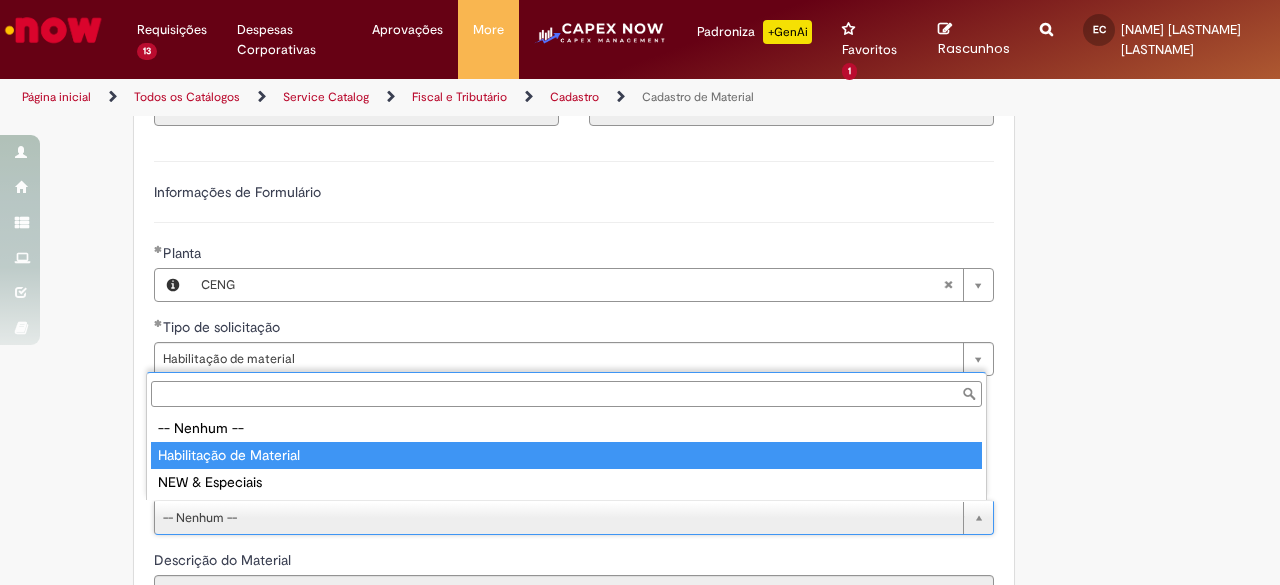 type on "**********" 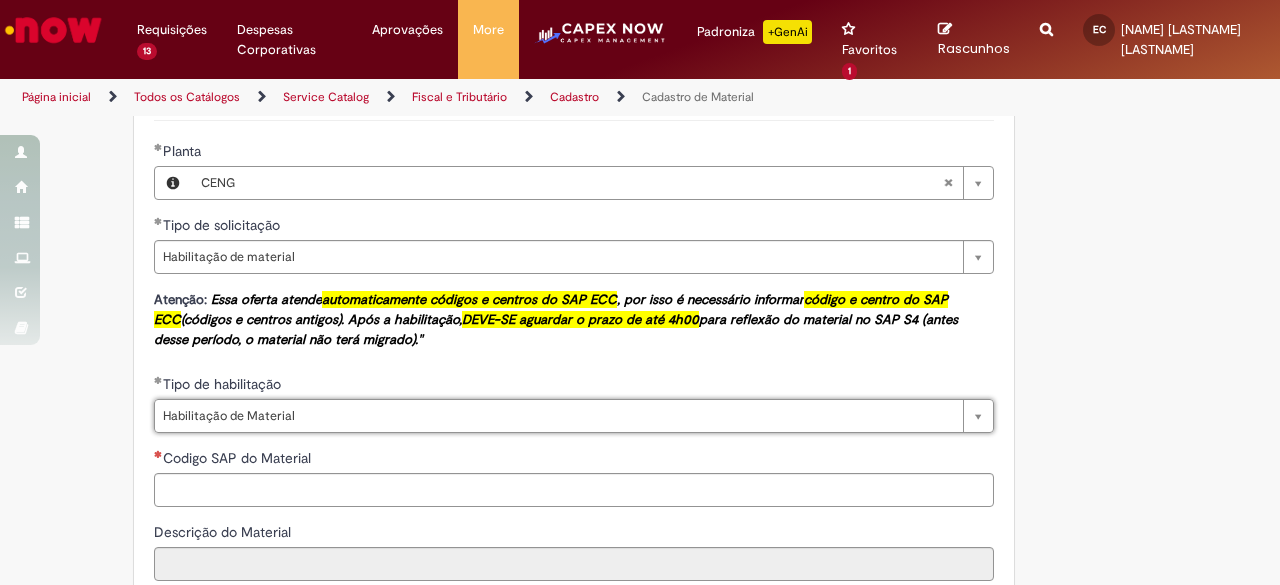 scroll, scrollTop: 1300, scrollLeft: 0, axis: vertical 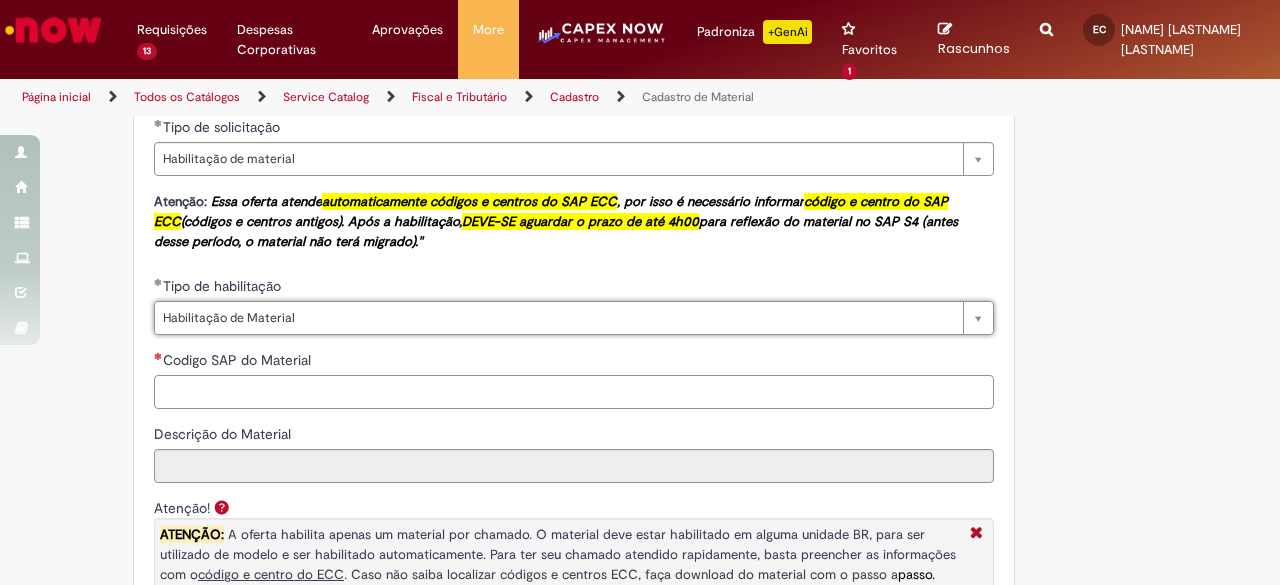 click on "Codigo SAP do Material" at bounding box center [574, 392] 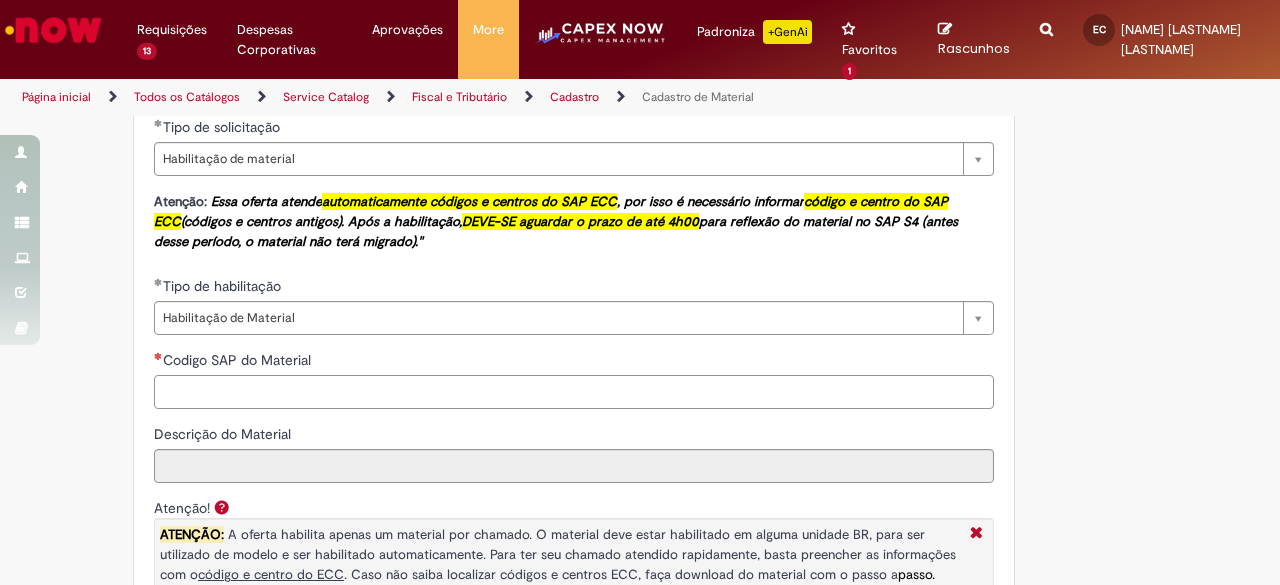 paste on "********" 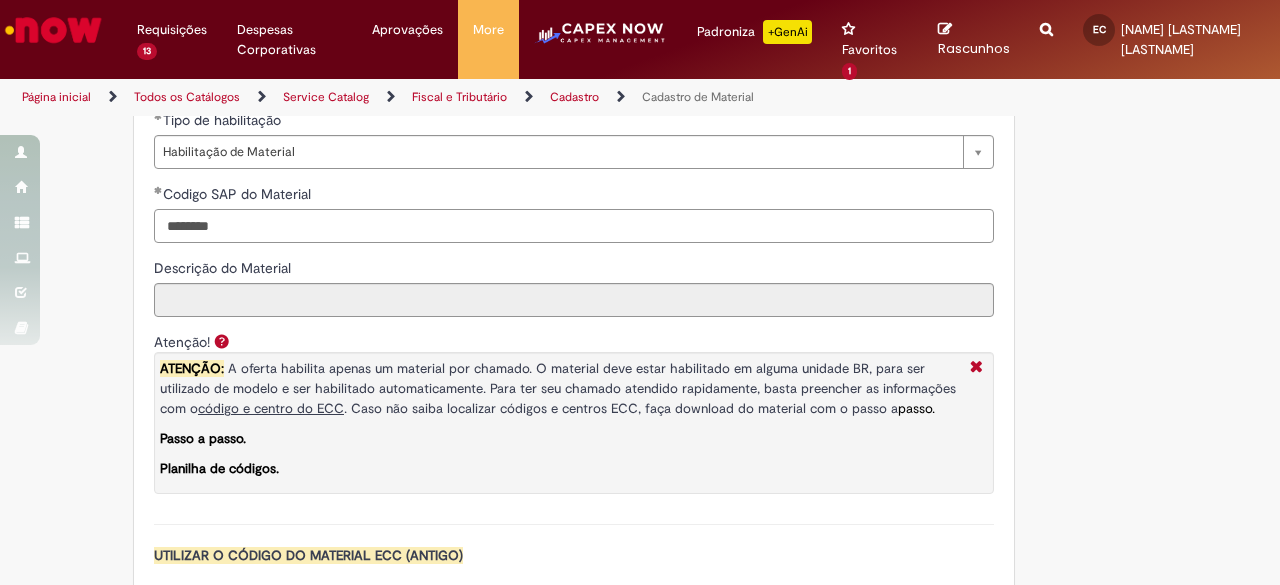 scroll, scrollTop: 1600, scrollLeft: 0, axis: vertical 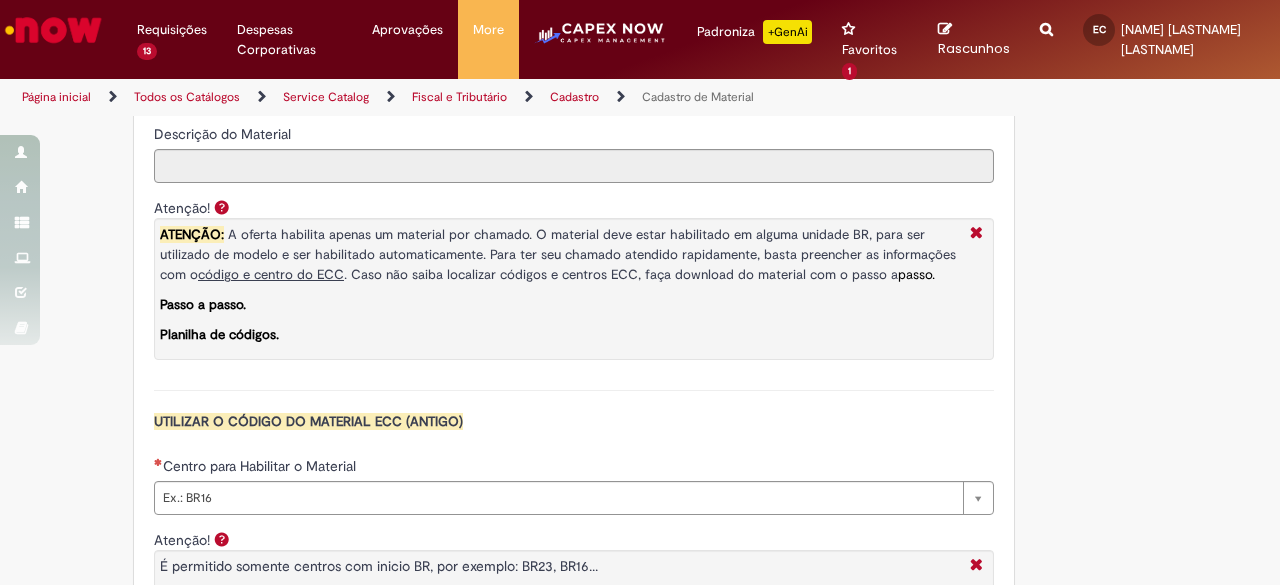 type on "********" 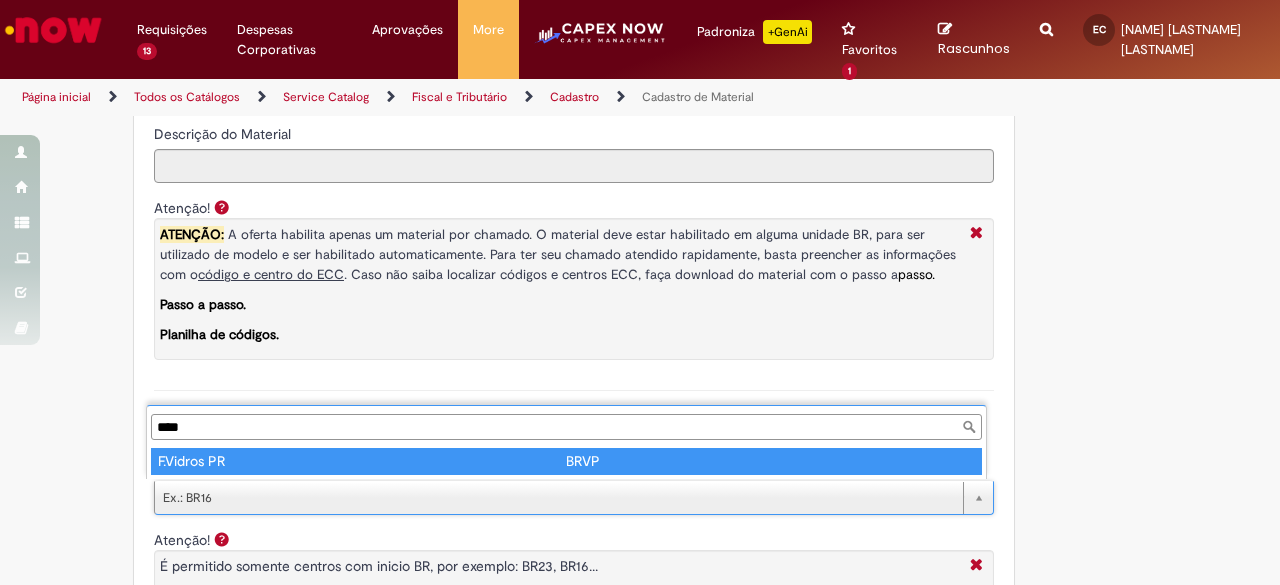 type on "****" 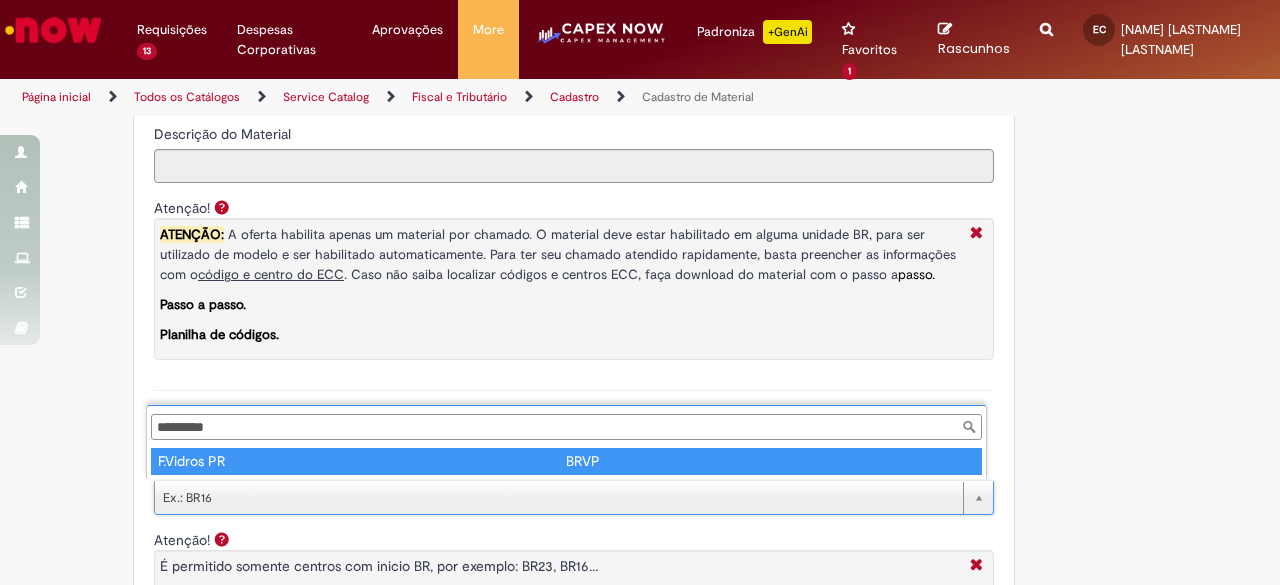 type on "****" 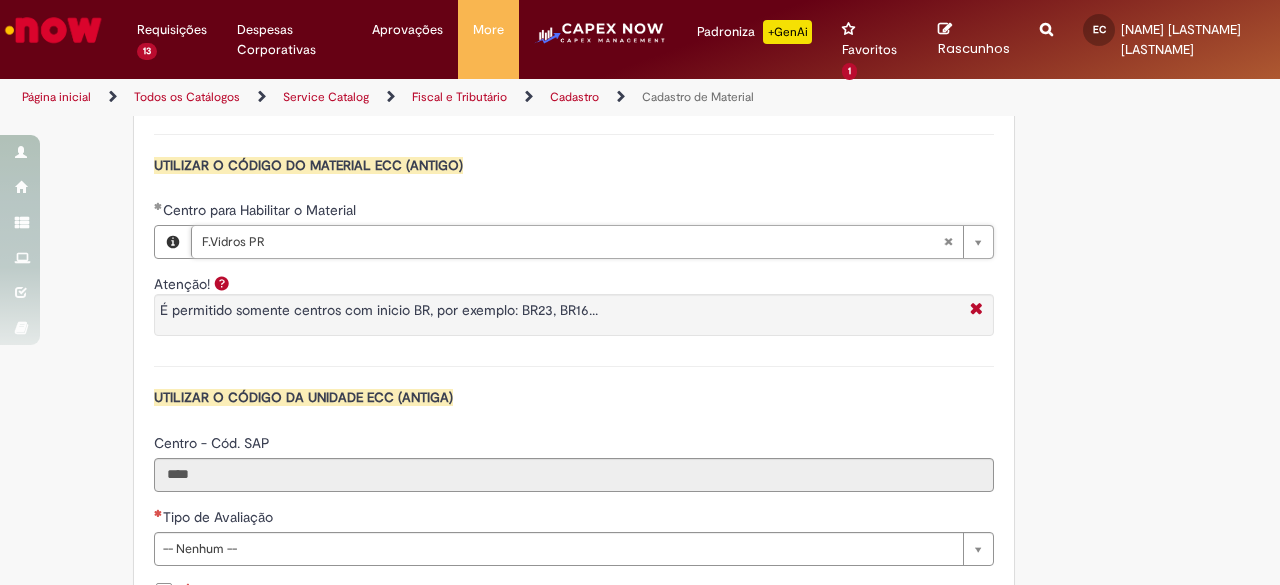 scroll, scrollTop: 1900, scrollLeft: 0, axis: vertical 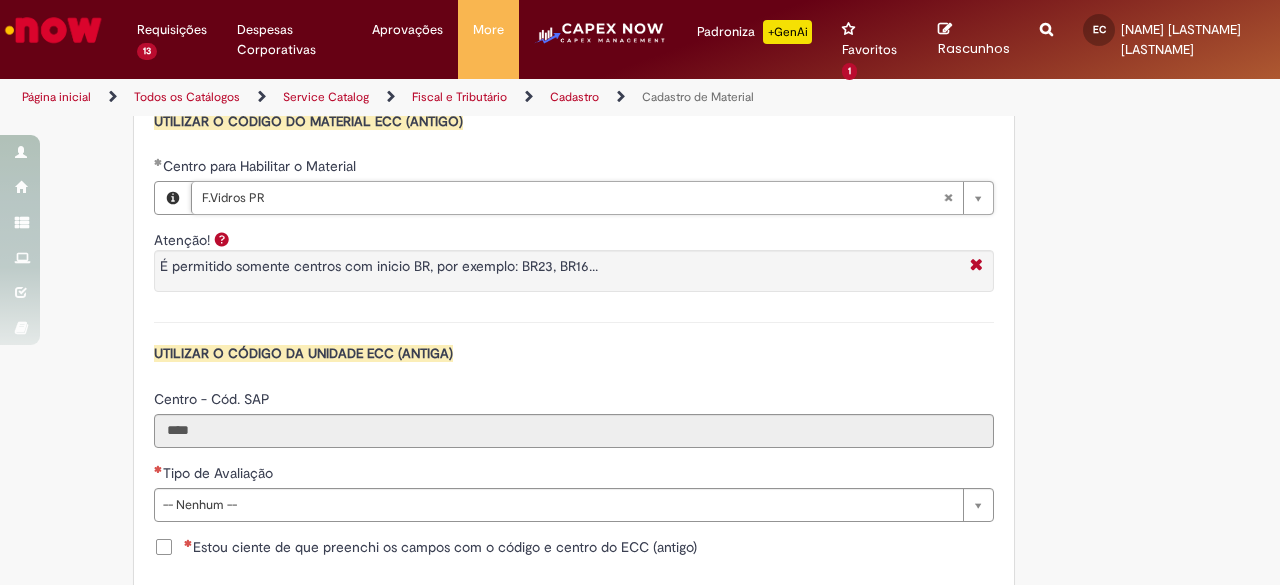 click on "Estou ciente de que preenchi os campos com o código e centro do ECC  (antigo)" at bounding box center [440, 547] 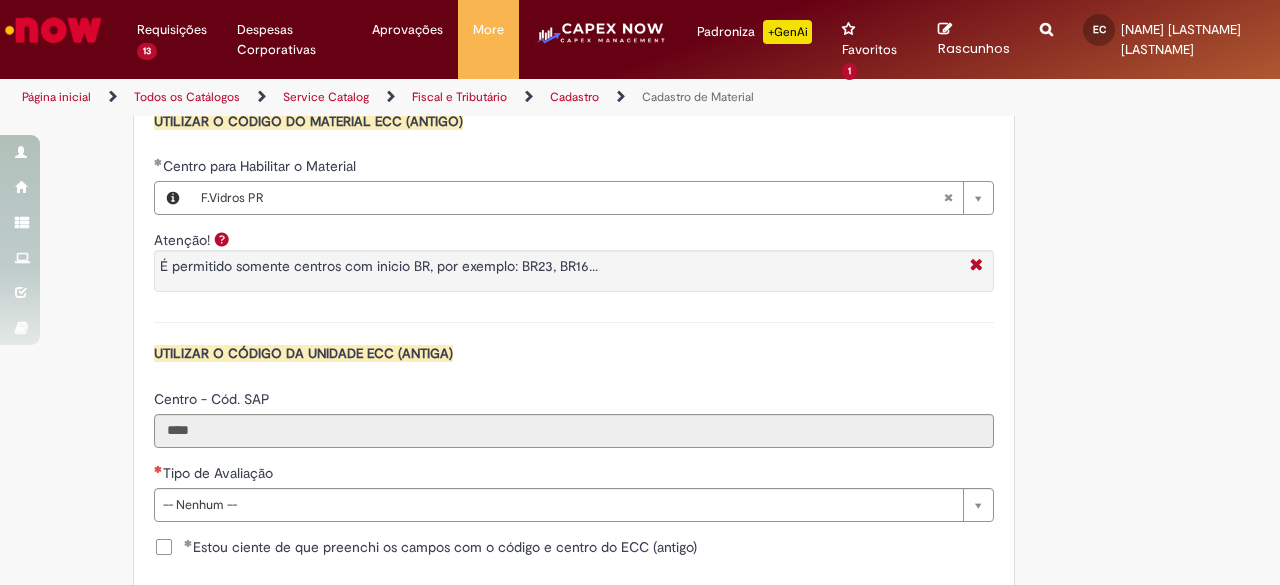 scroll, scrollTop: 2100, scrollLeft: 0, axis: vertical 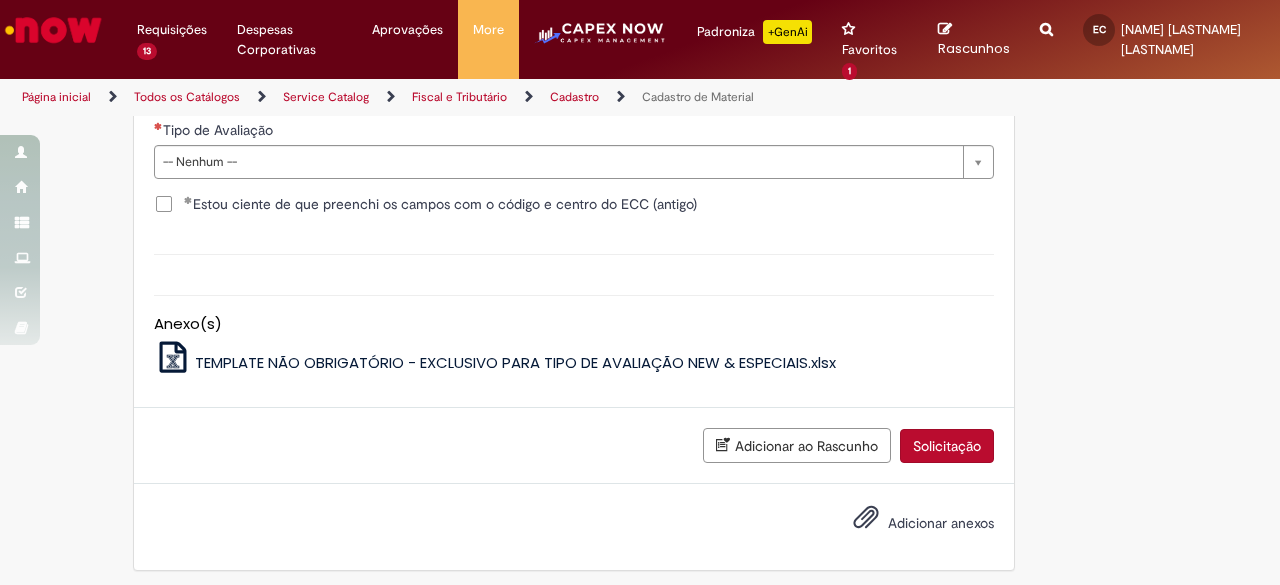 click on "Solicitação" at bounding box center [947, 446] 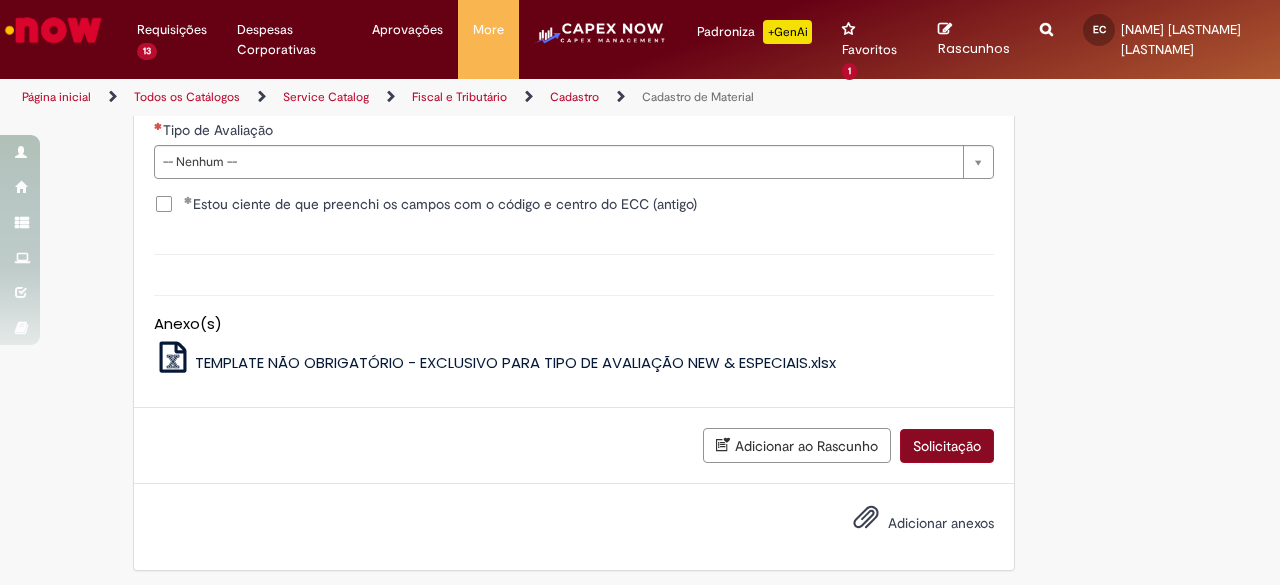 scroll, scrollTop: 2197, scrollLeft: 0, axis: vertical 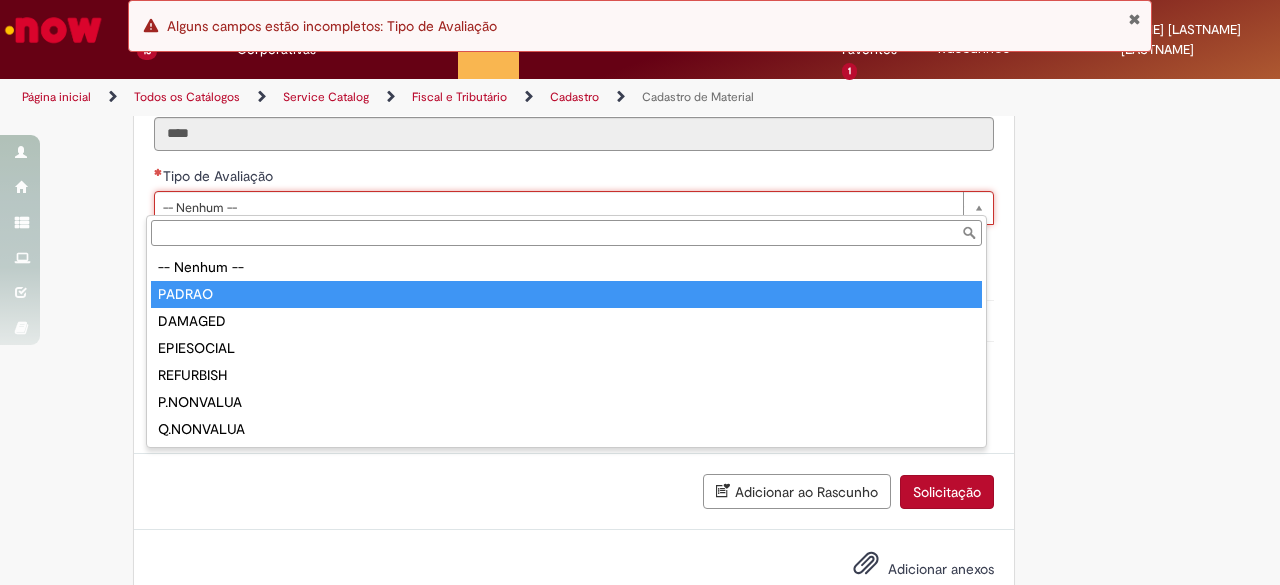 drag, startPoint x: 400, startPoint y: 289, endPoint x: 680, endPoint y: 365, distance: 290.131 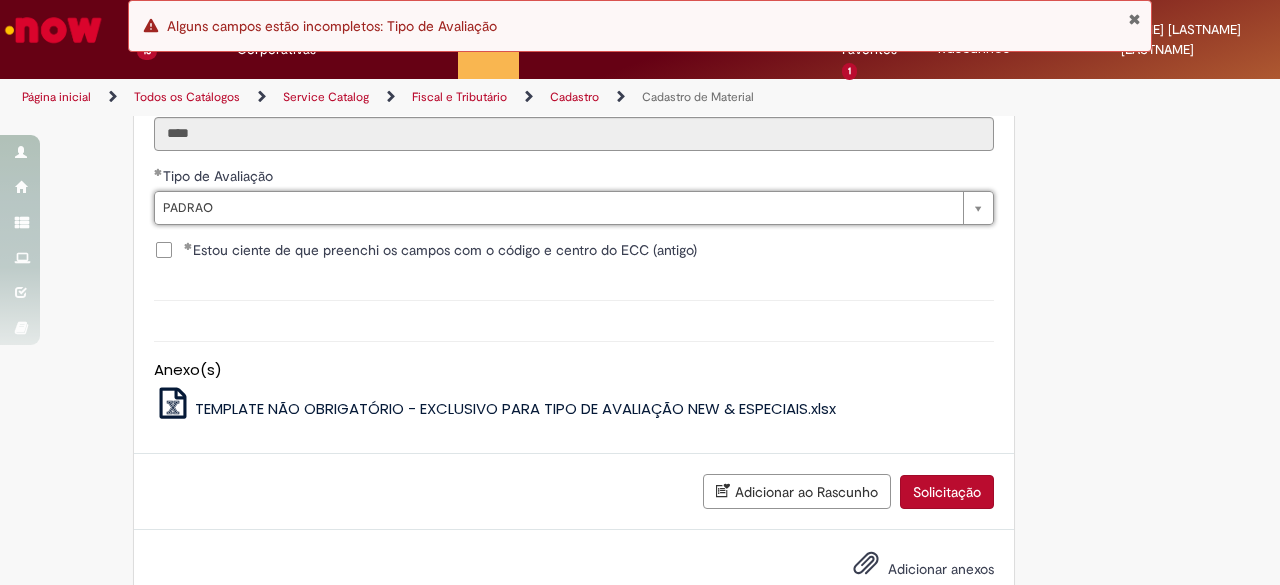 click on "Solicitação" at bounding box center (947, 492) 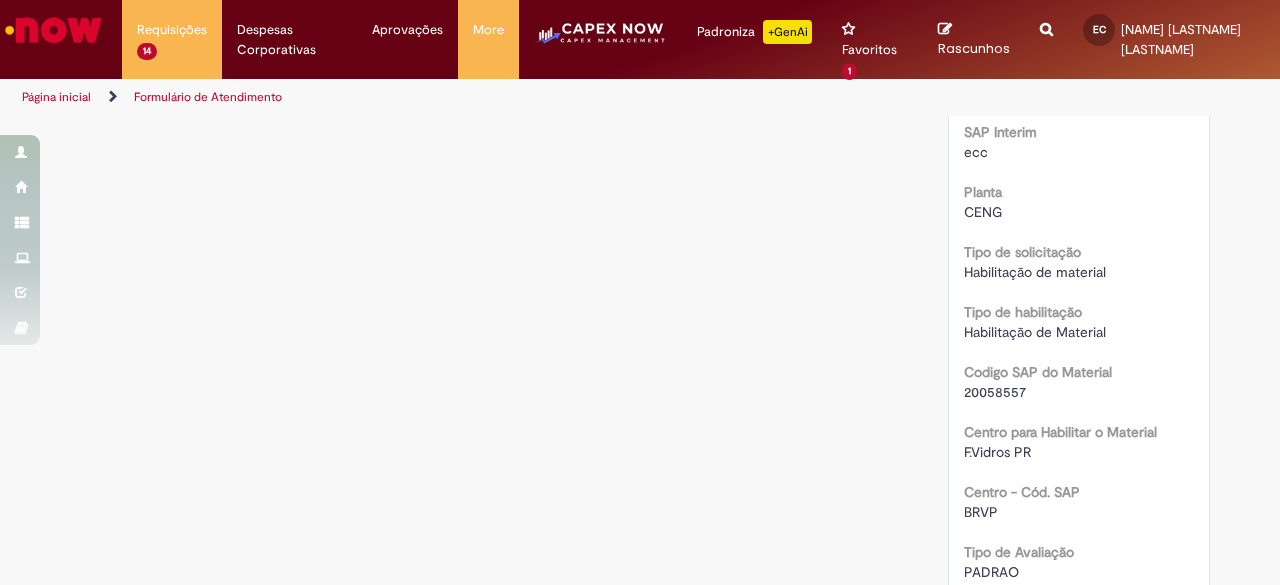 scroll, scrollTop: 487, scrollLeft: 0, axis: vertical 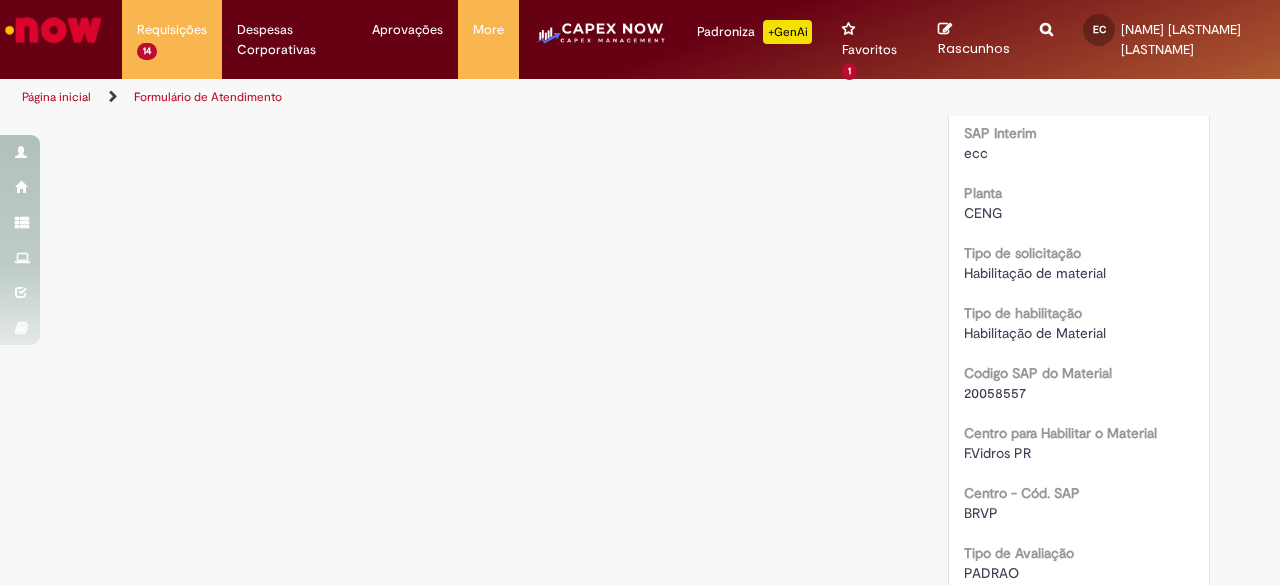 click at bounding box center (1046, 18) 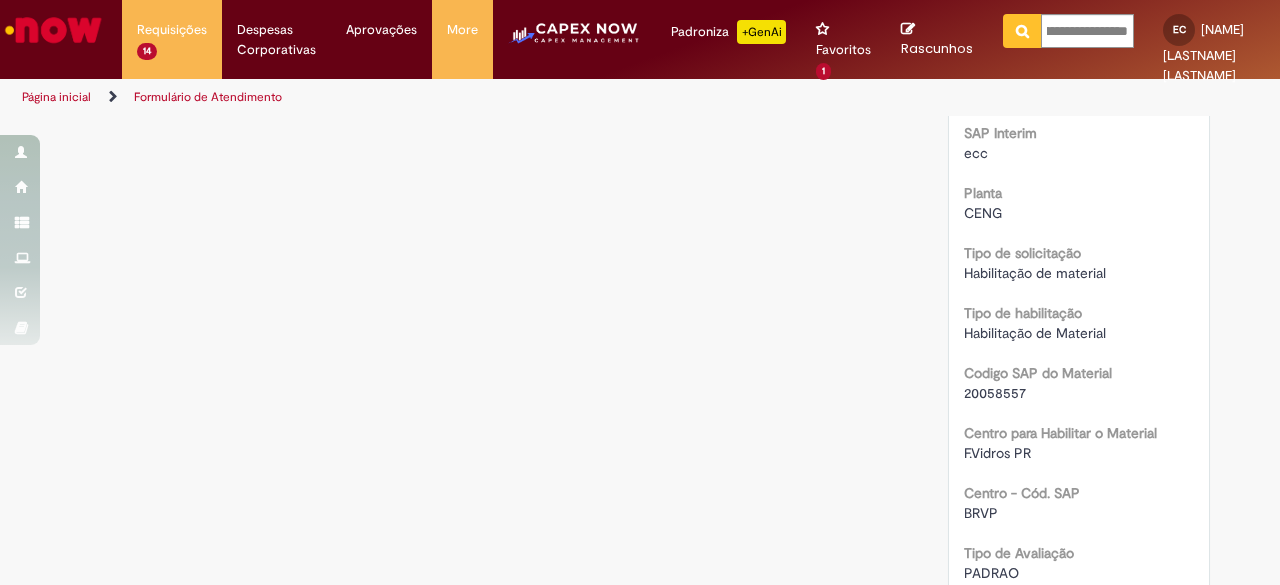 click at bounding box center (1022, 31) 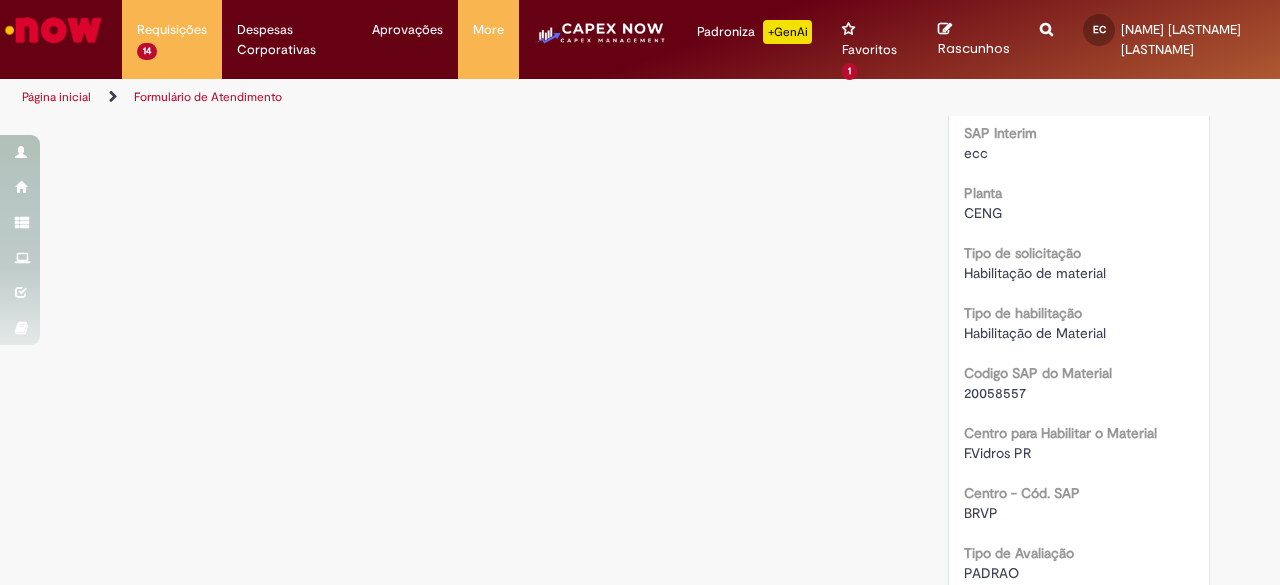 scroll, scrollTop: 0, scrollLeft: 0, axis: both 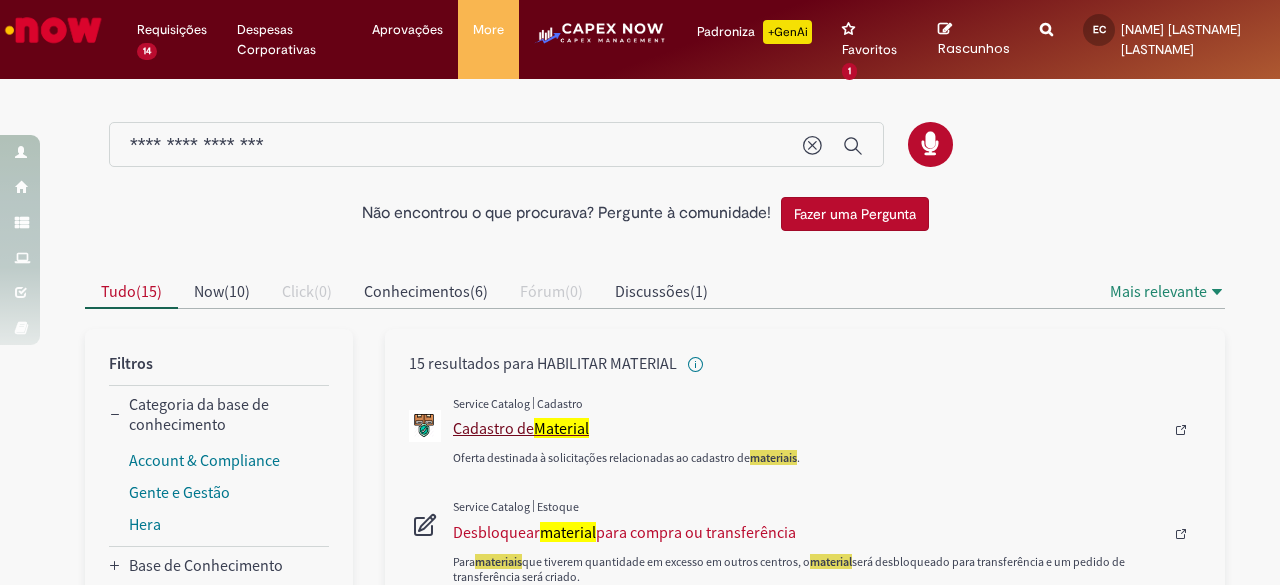 click on "Cadastro de  Material" at bounding box center (808, 428) 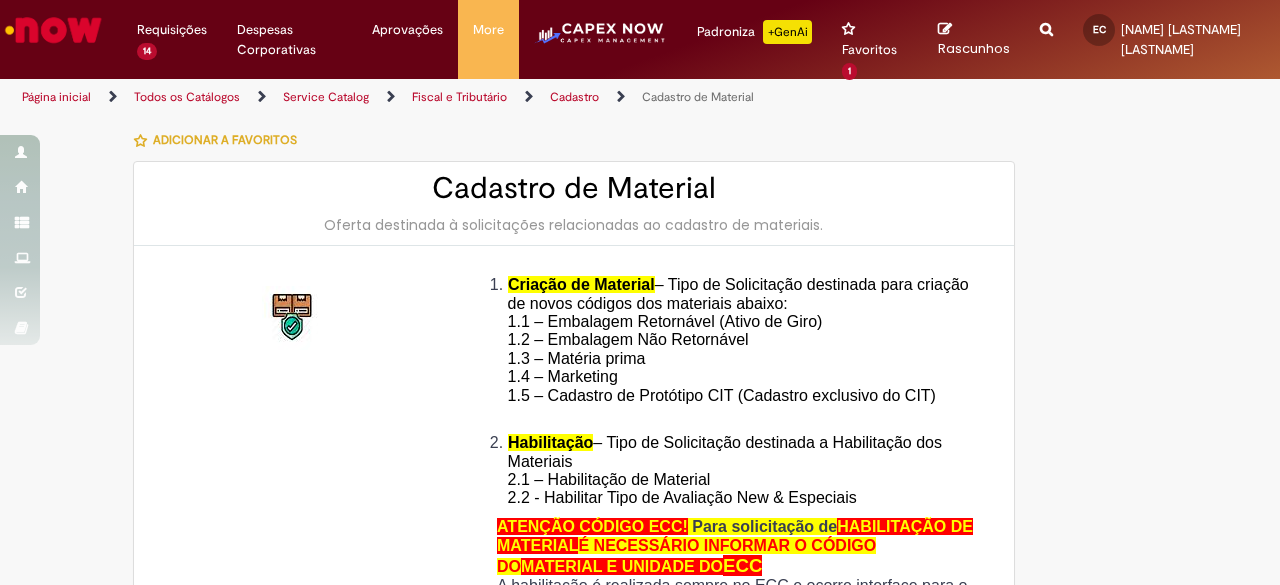 type on "**********" 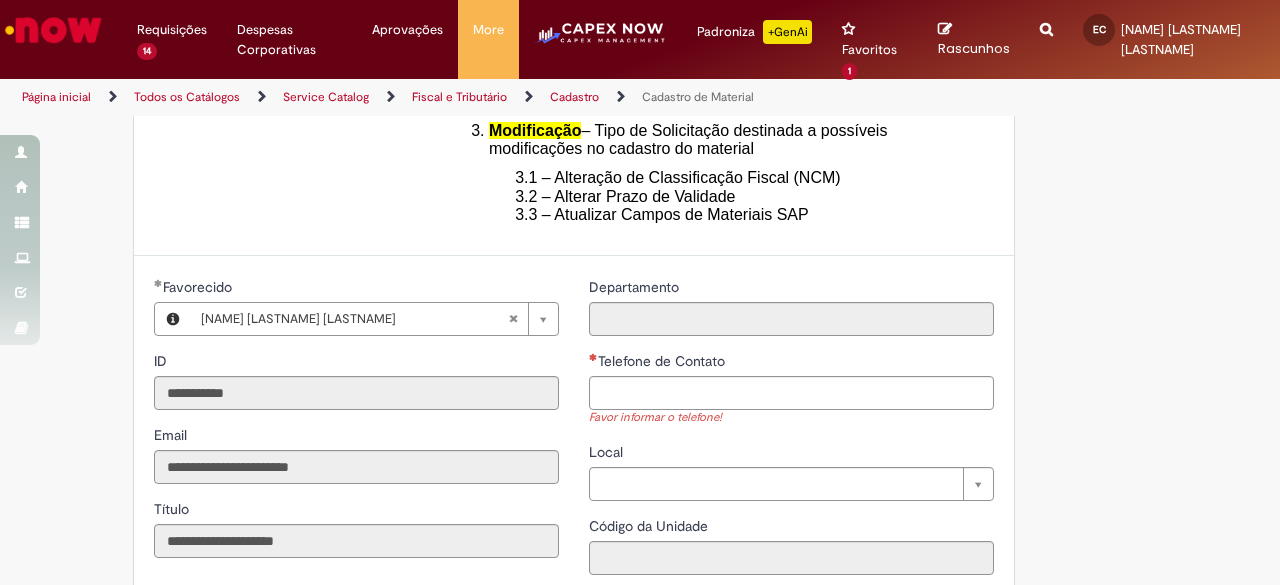scroll, scrollTop: 700, scrollLeft: 0, axis: vertical 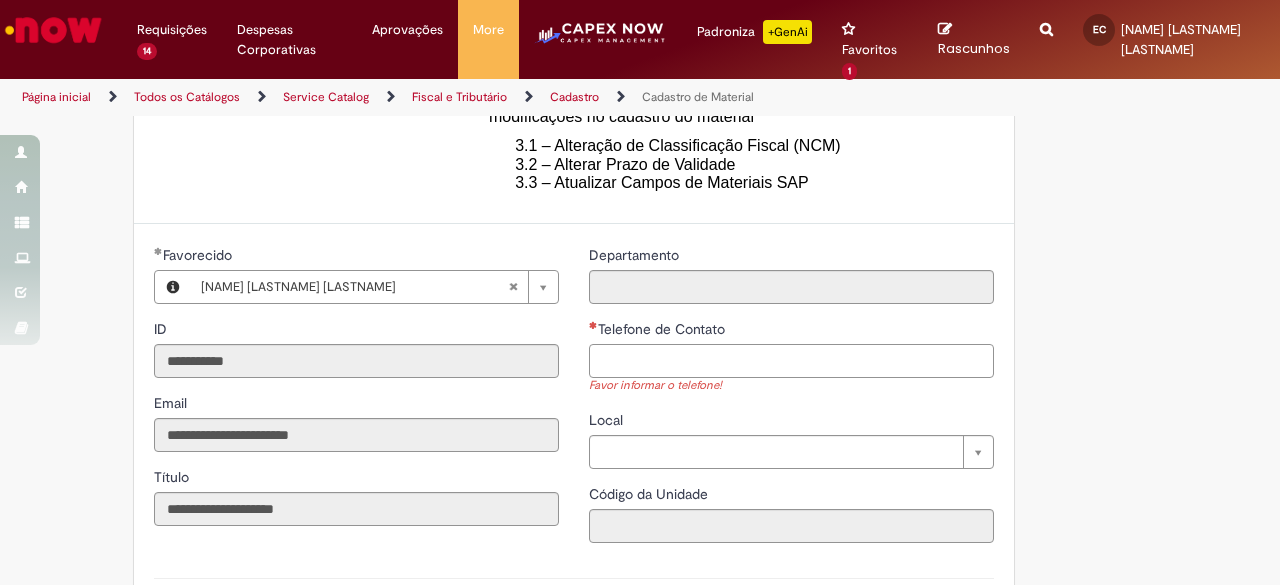 click on "Telefone de Contato" at bounding box center (791, 361) 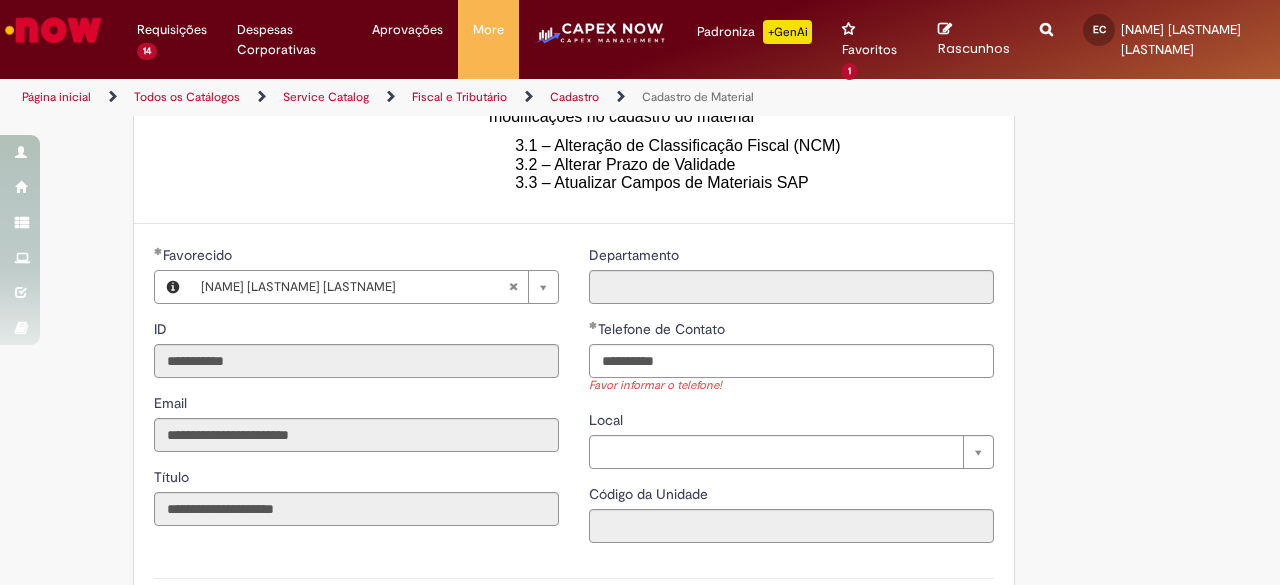 type on "**********" 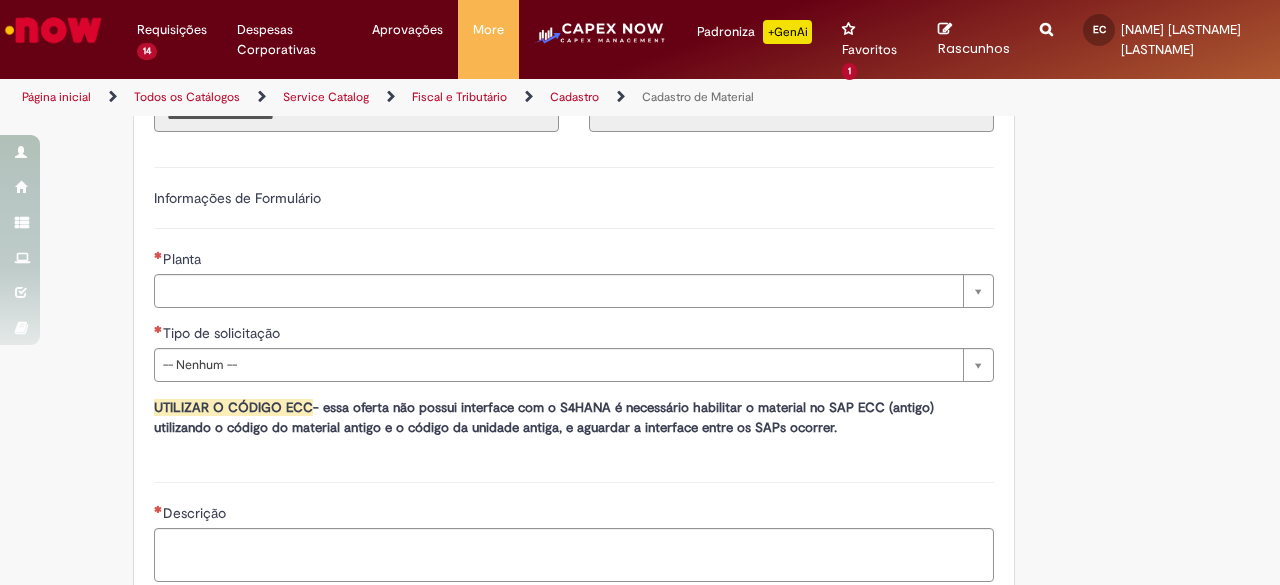 scroll, scrollTop: 1100, scrollLeft: 0, axis: vertical 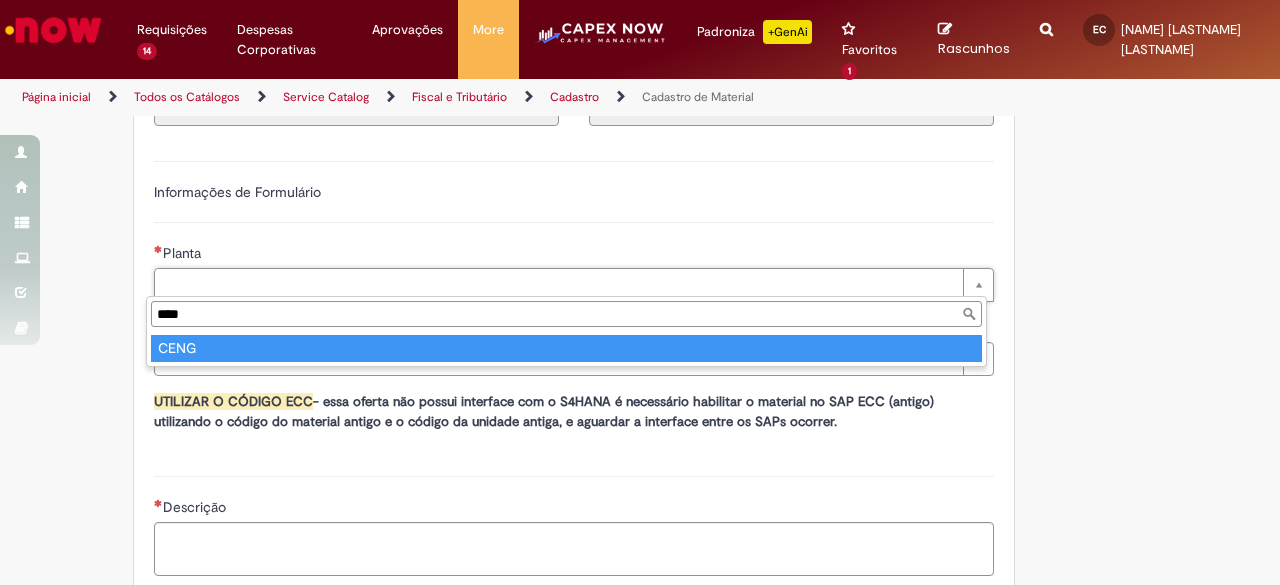 type on "****" 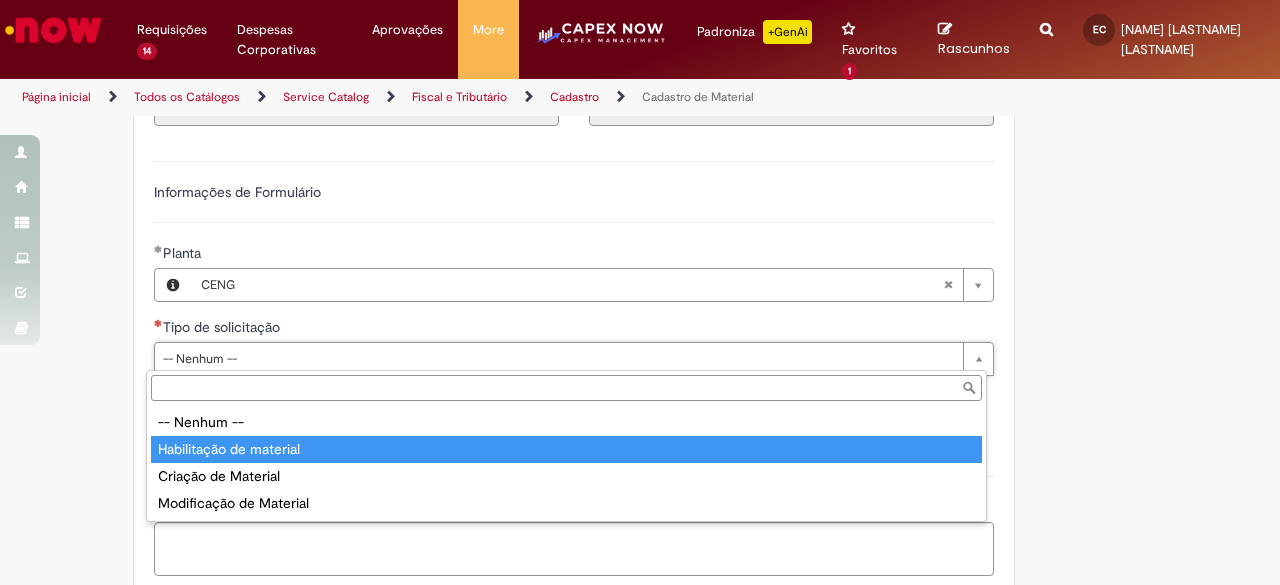 type on "**********" 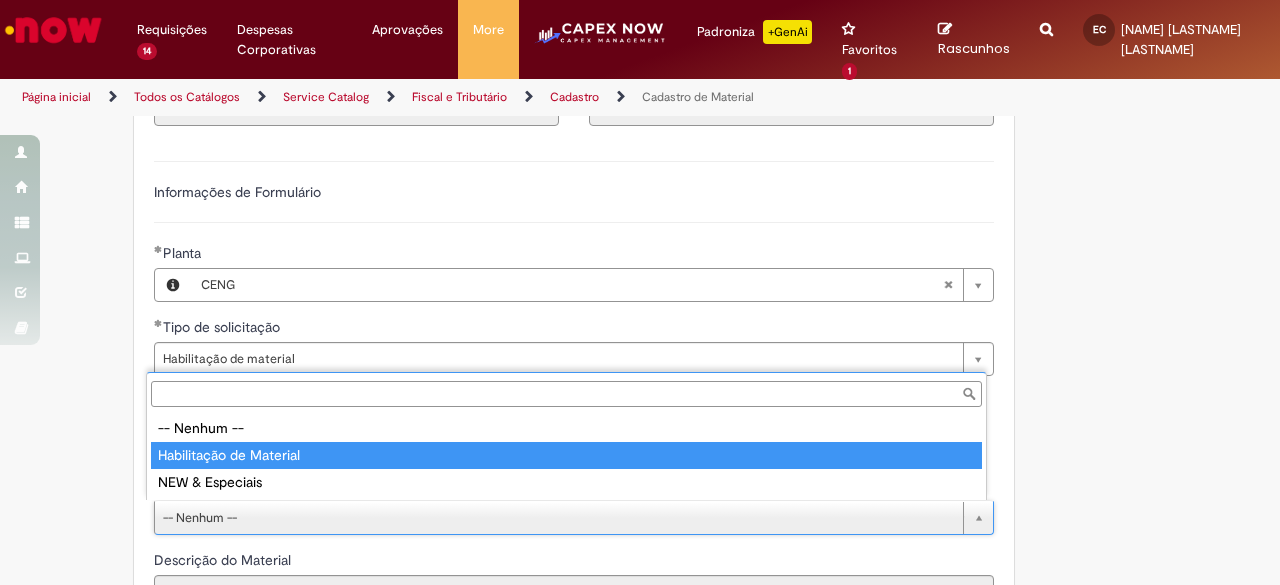 type on "**********" 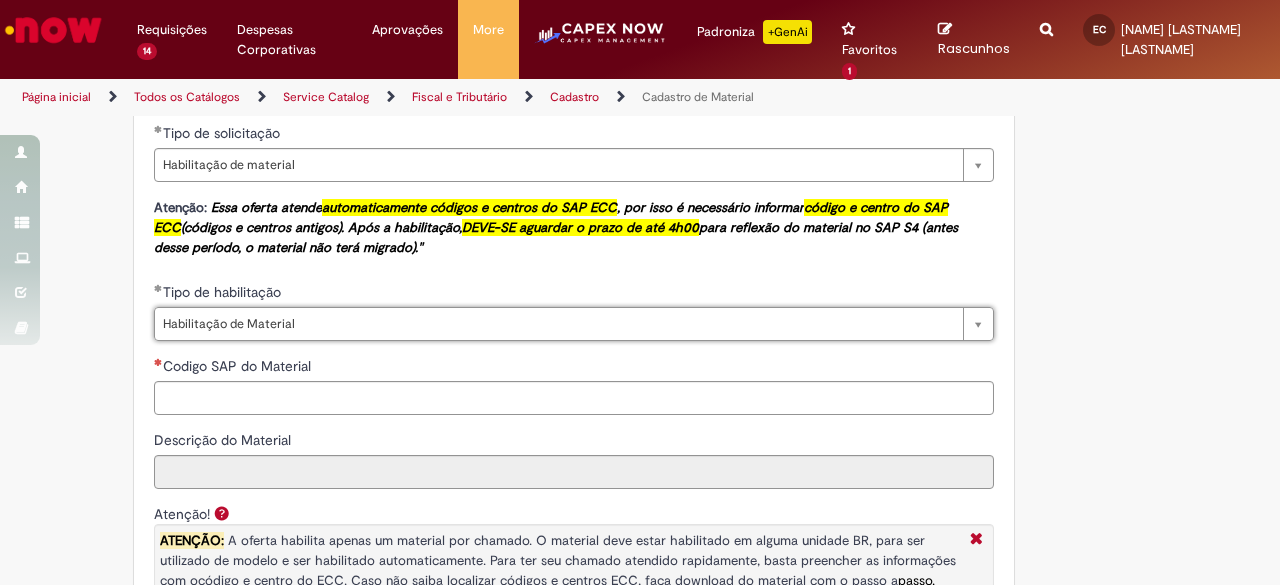 scroll, scrollTop: 1300, scrollLeft: 0, axis: vertical 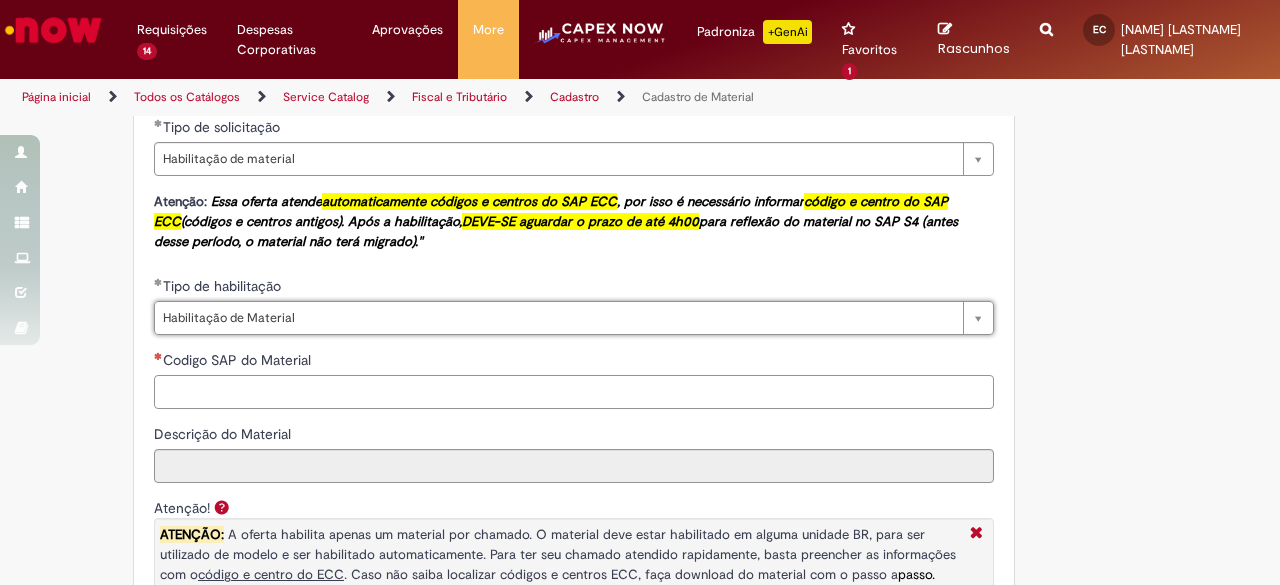 click on "Codigo SAP do Material" at bounding box center (574, 392) 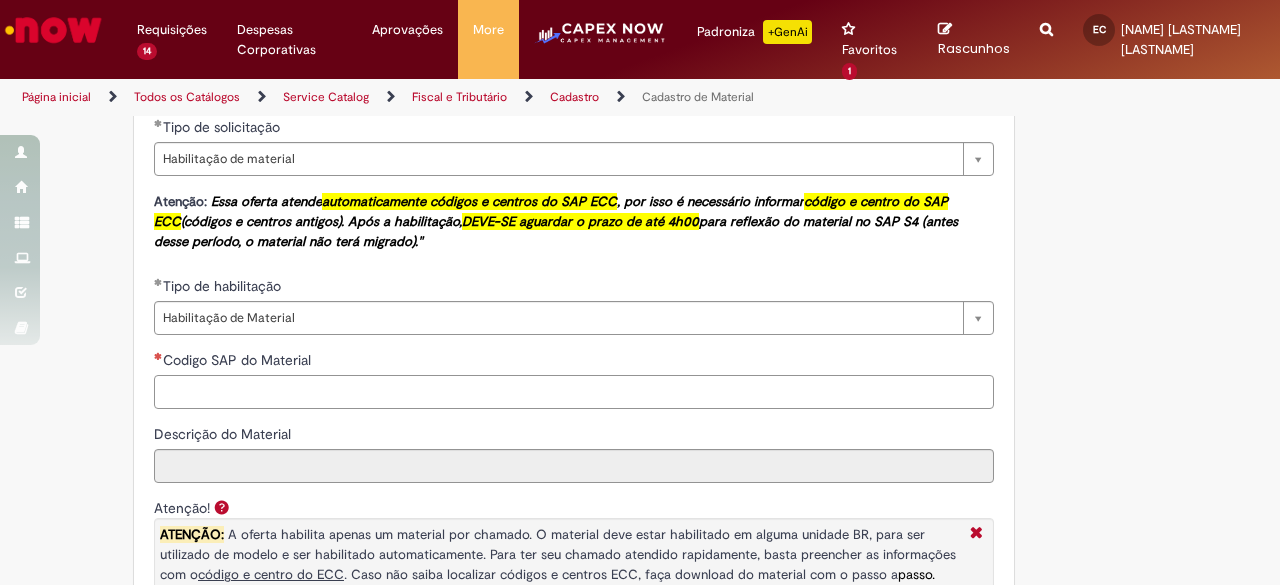 paste on "********" 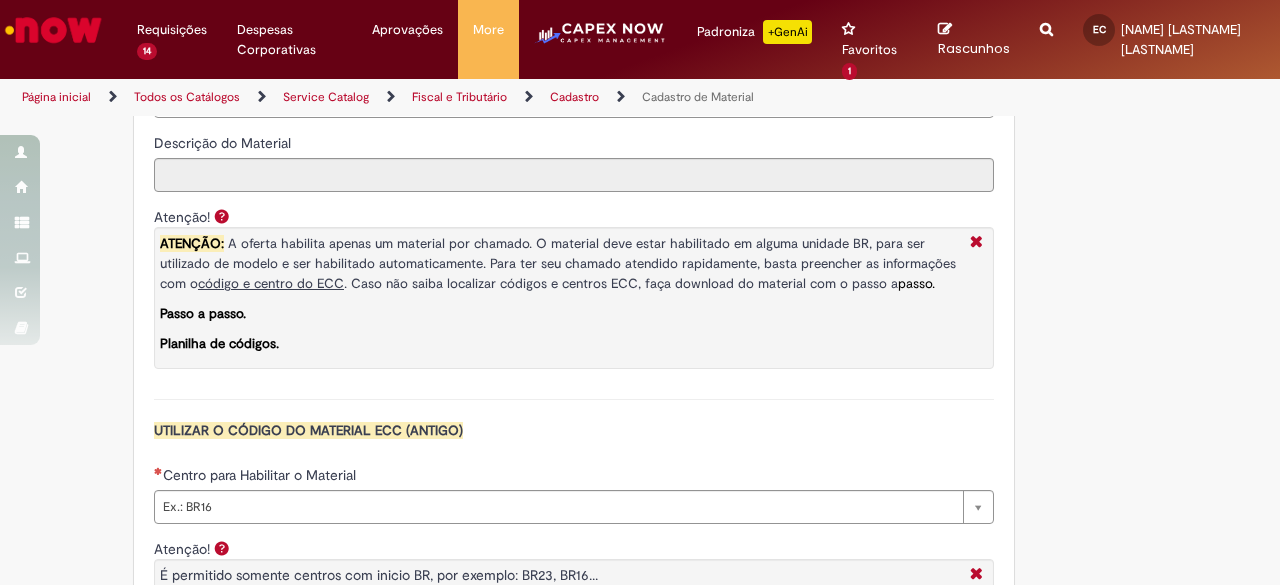 scroll, scrollTop: 1600, scrollLeft: 0, axis: vertical 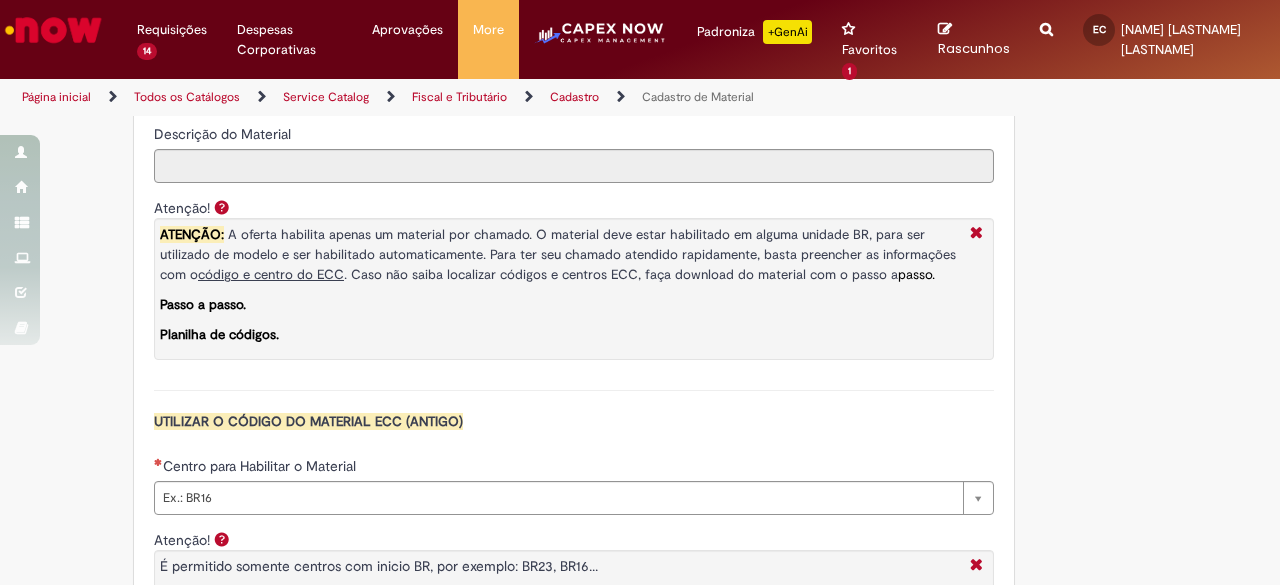 type on "********" 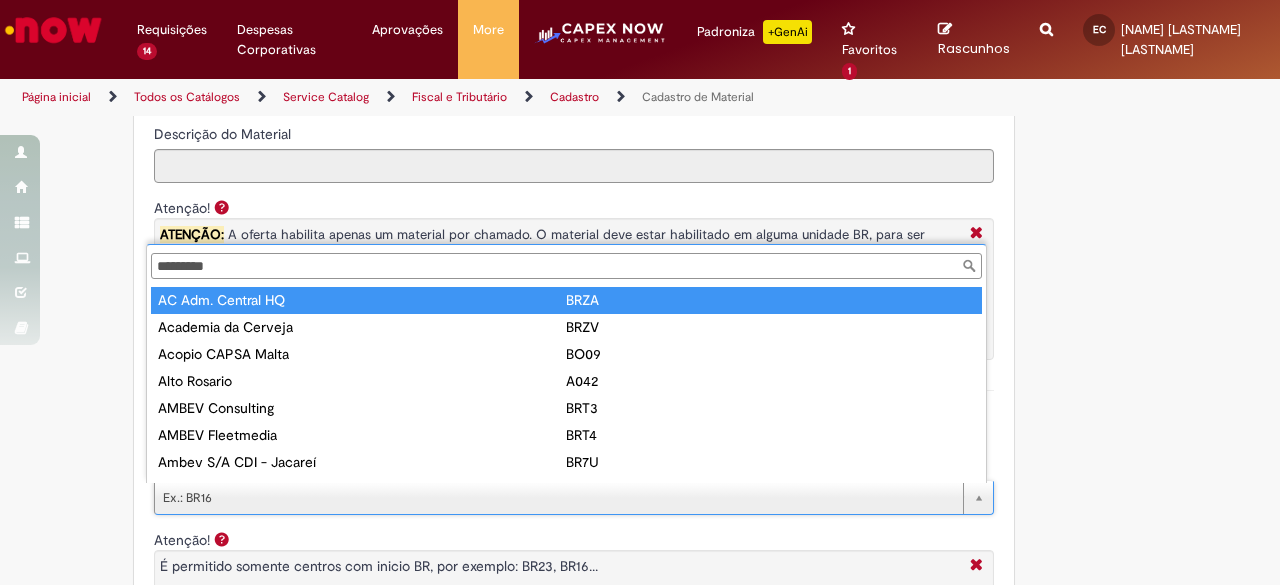 scroll, scrollTop: 16, scrollLeft: 0, axis: vertical 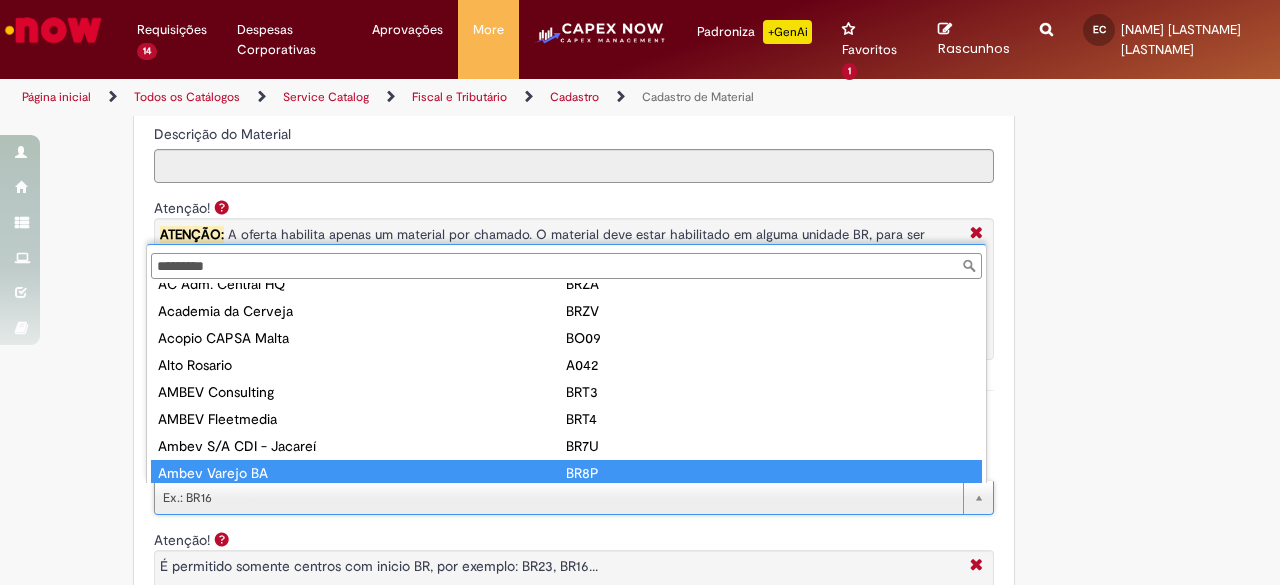 type on "*" 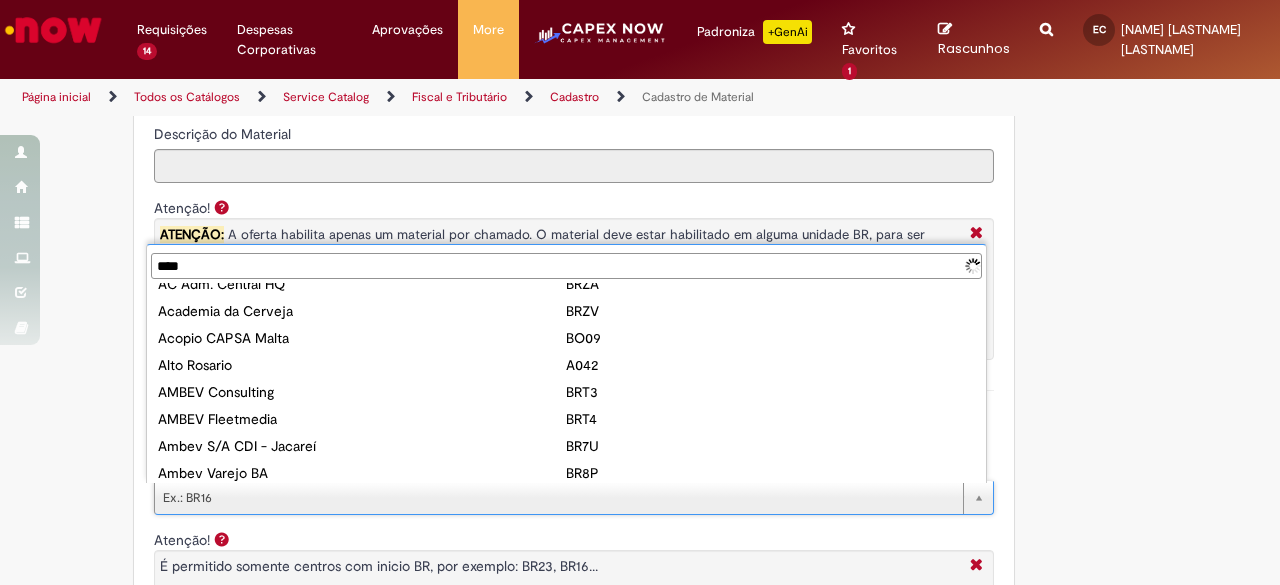 scroll, scrollTop: 0, scrollLeft: 0, axis: both 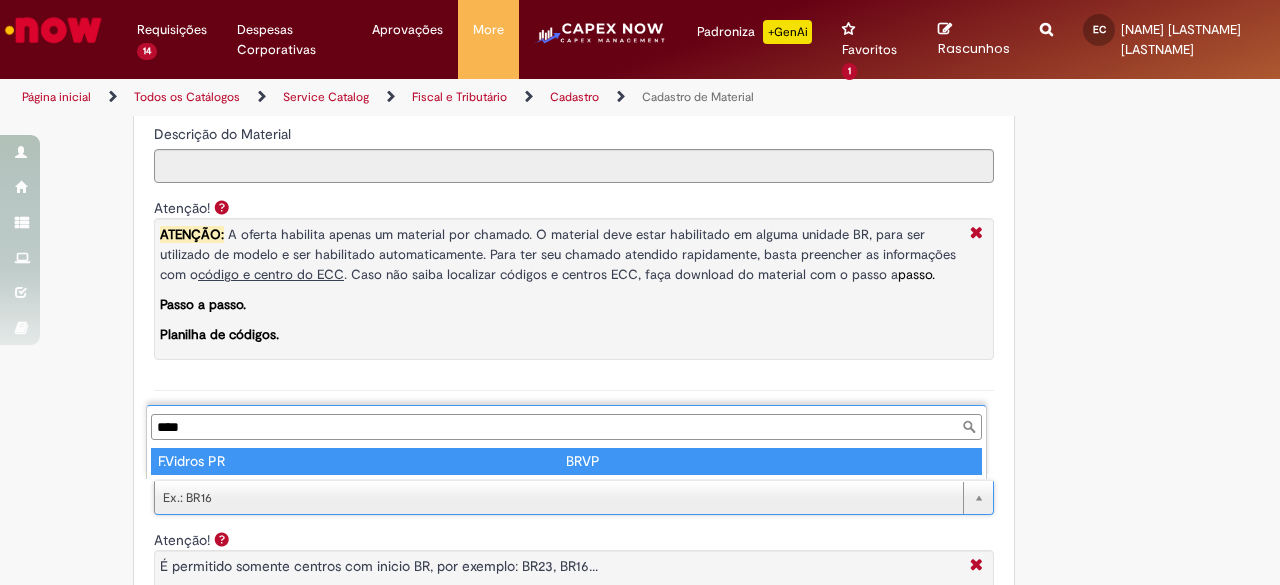 type on "****" 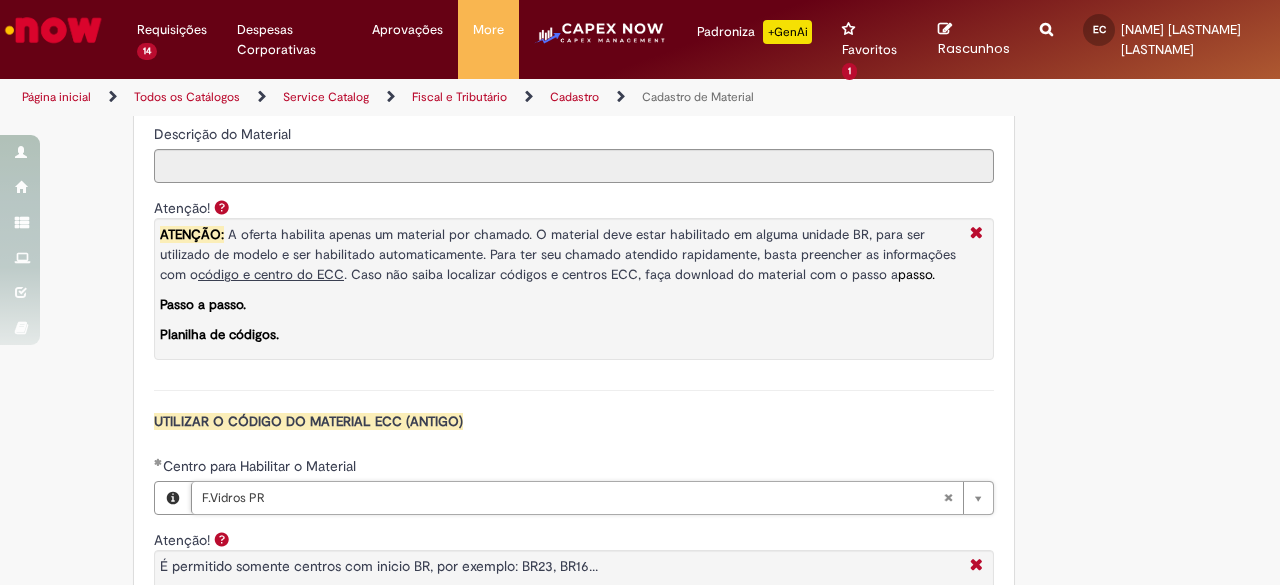 type on "****" 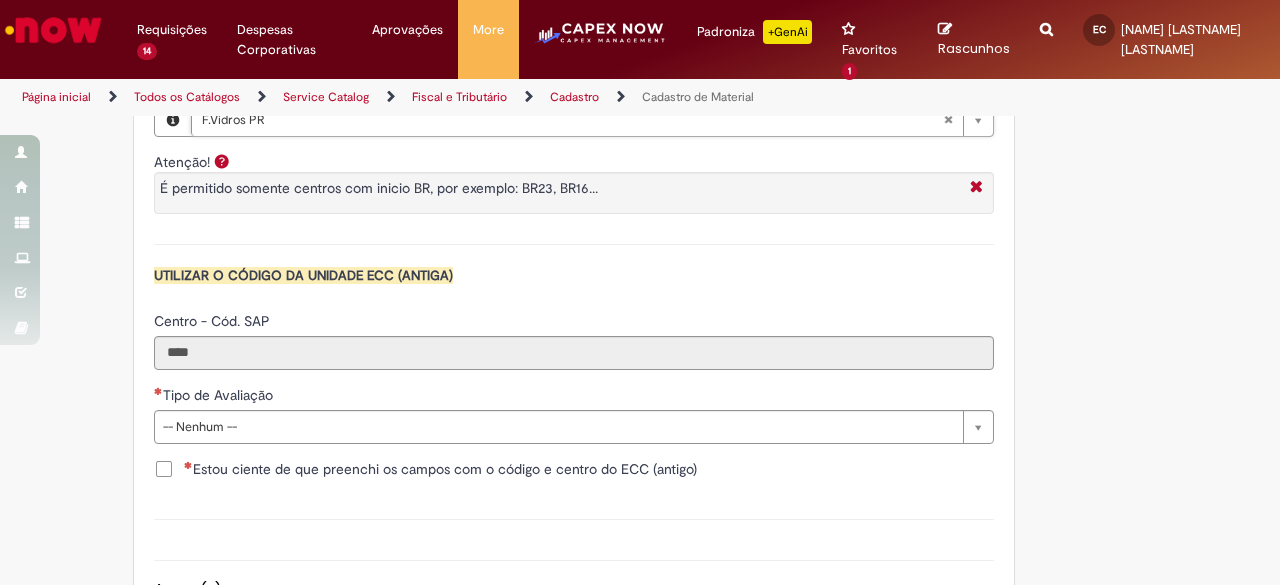scroll, scrollTop: 2100, scrollLeft: 0, axis: vertical 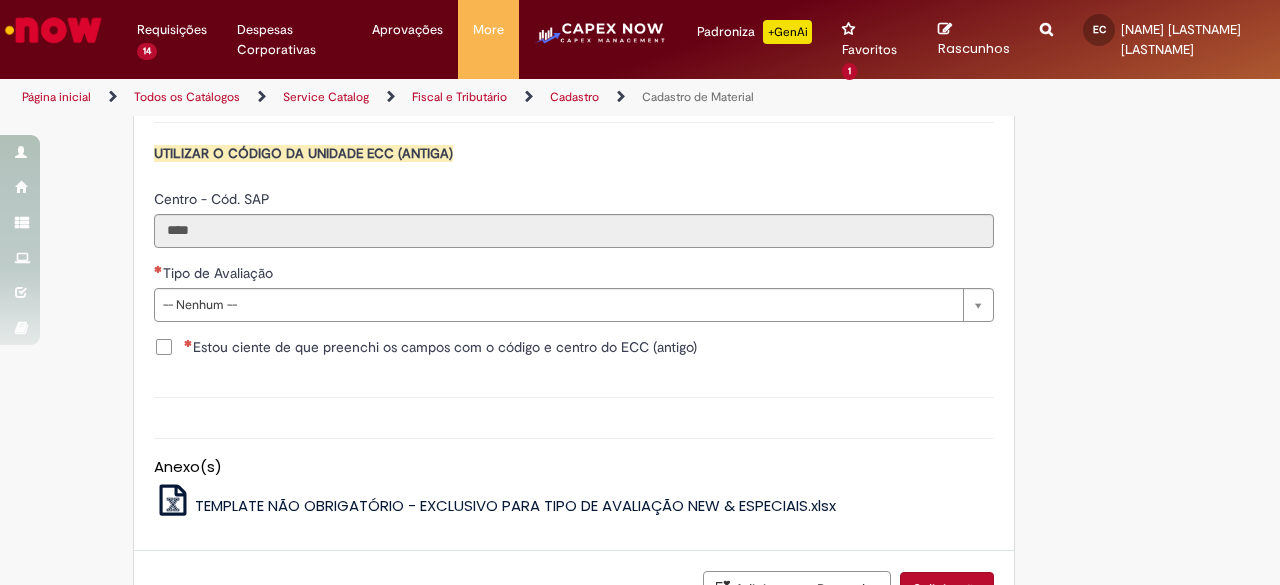 click on "Estou ciente de que preenchi os campos com o código e centro do ECC  (antigo)" at bounding box center (440, 347) 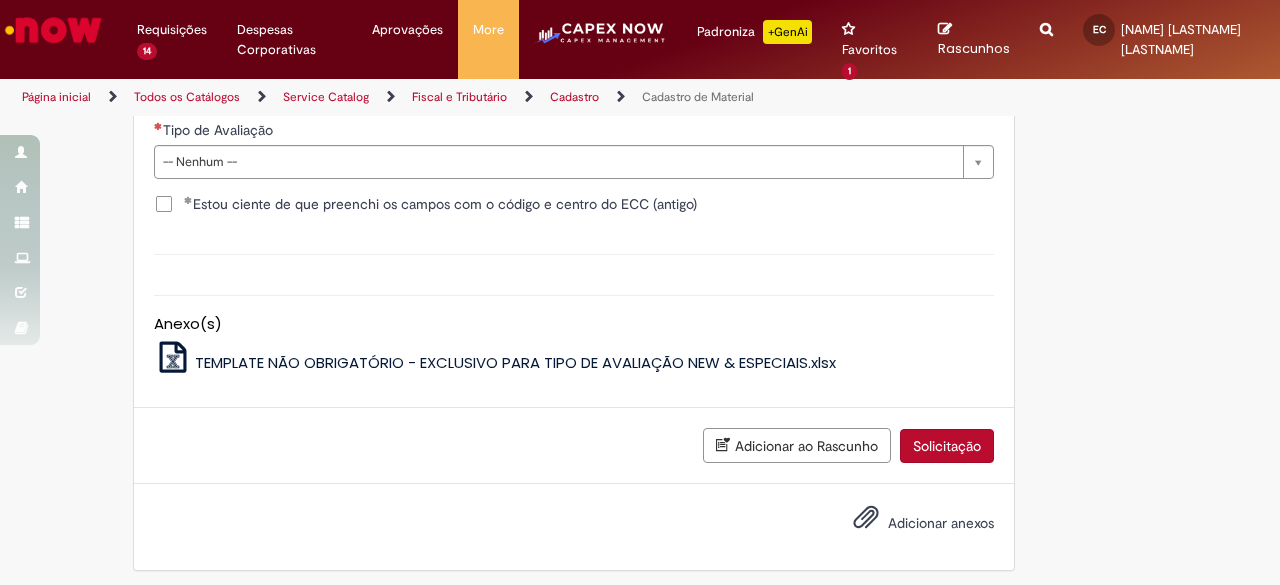 click on "Solicitação" at bounding box center (947, 446) 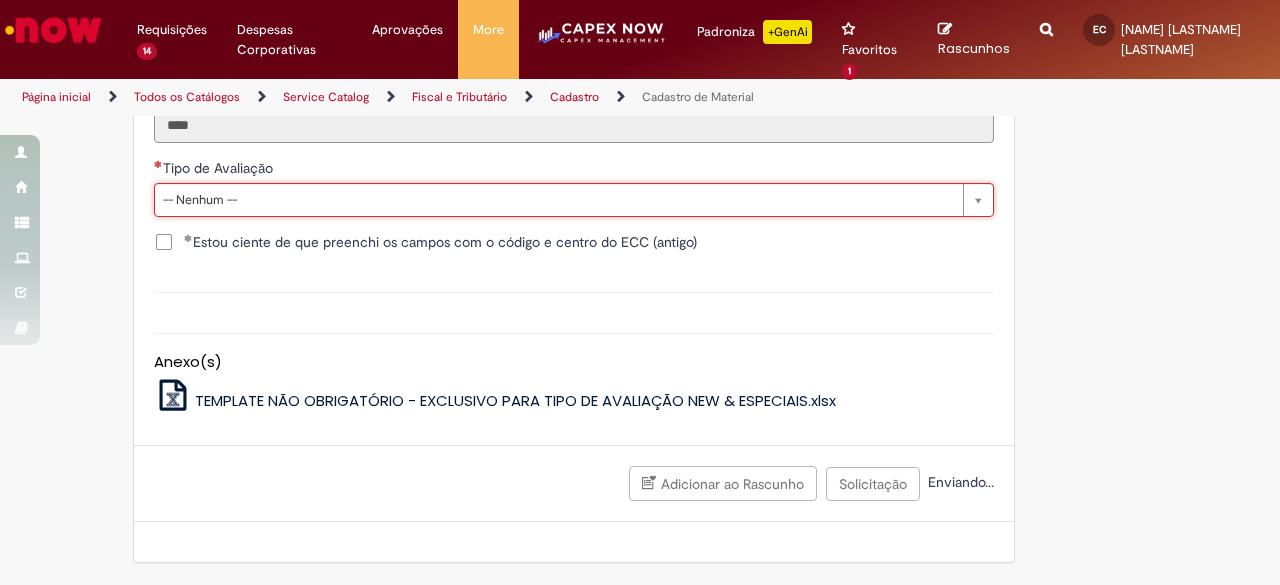 scroll, scrollTop: 2197, scrollLeft: 0, axis: vertical 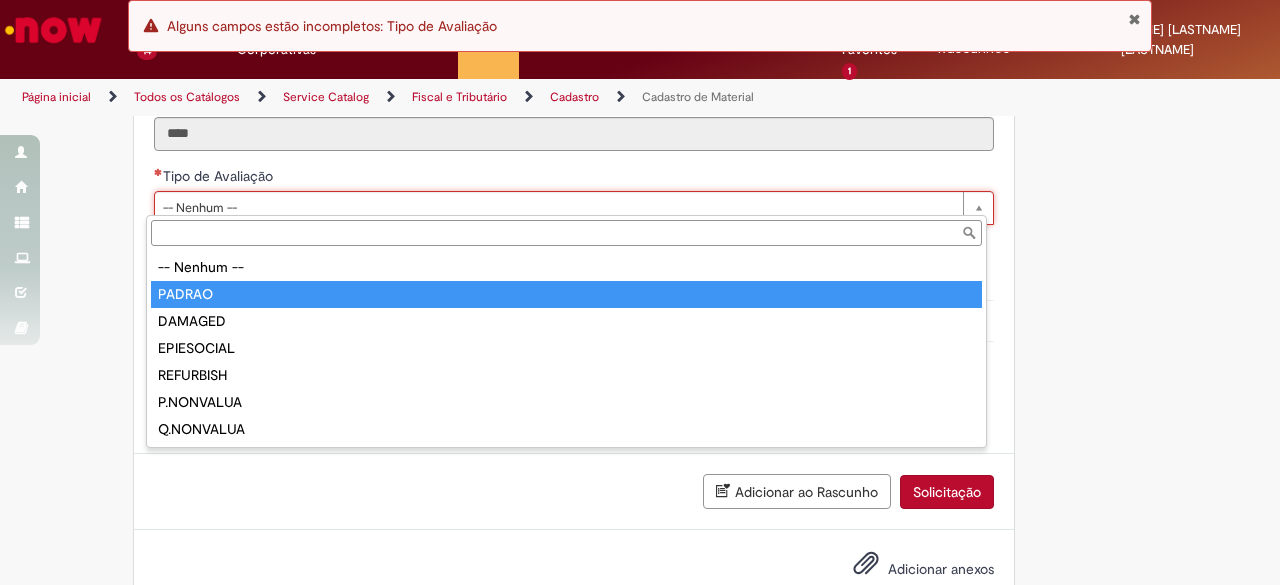 type on "******" 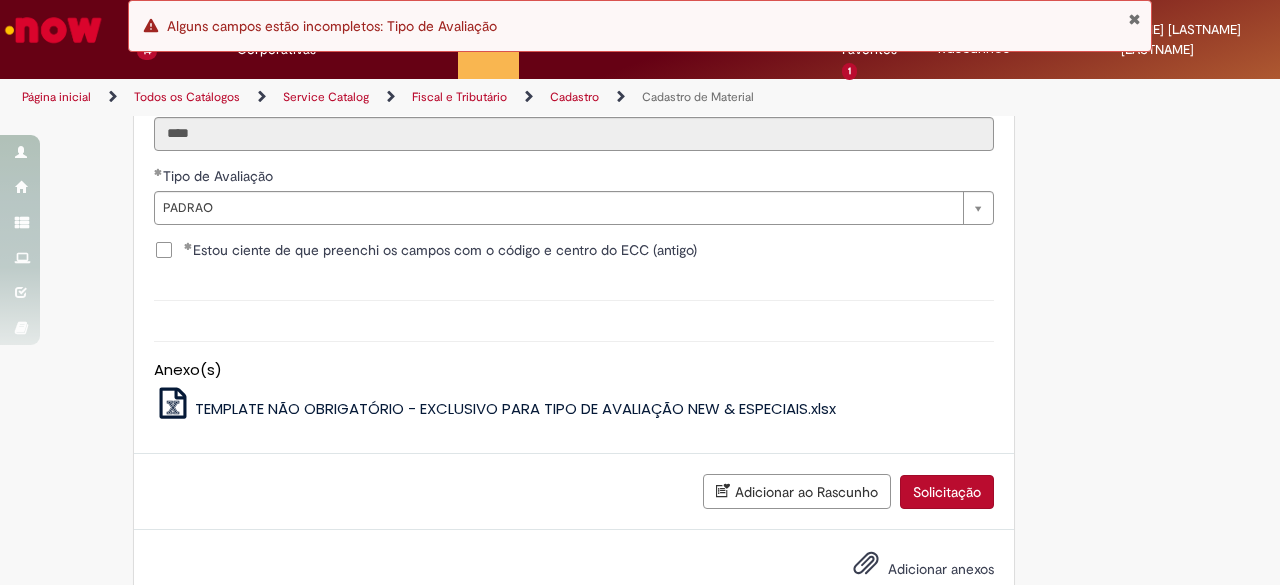 click on "Solicitação" at bounding box center [947, 492] 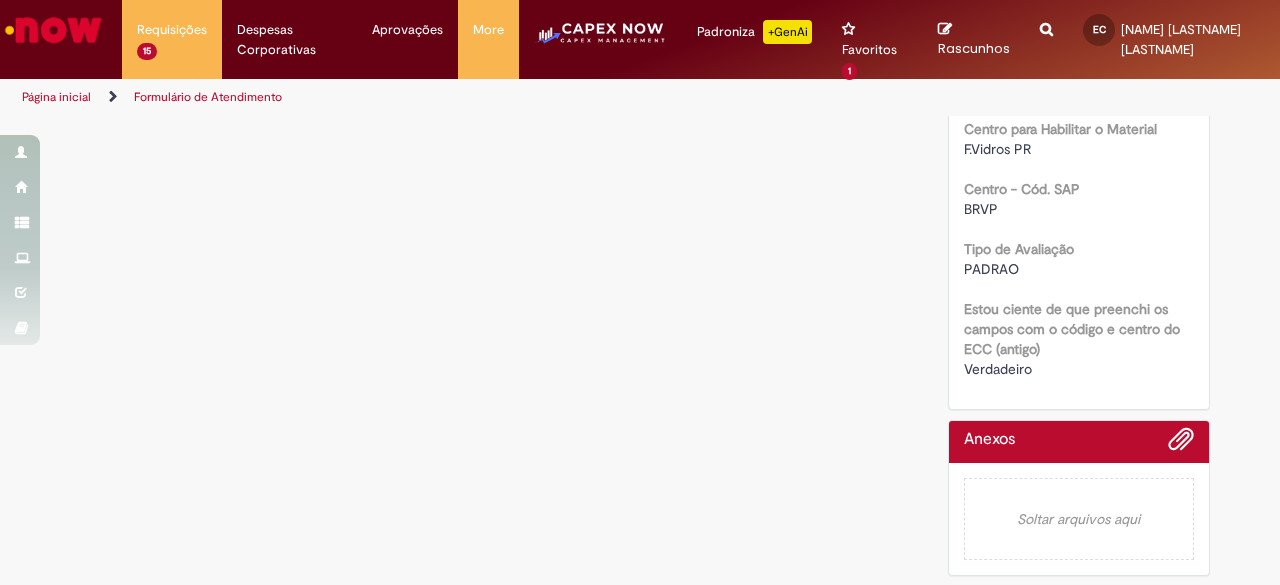 scroll, scrollTop: 0, scrollLeft: 0, axis: both 